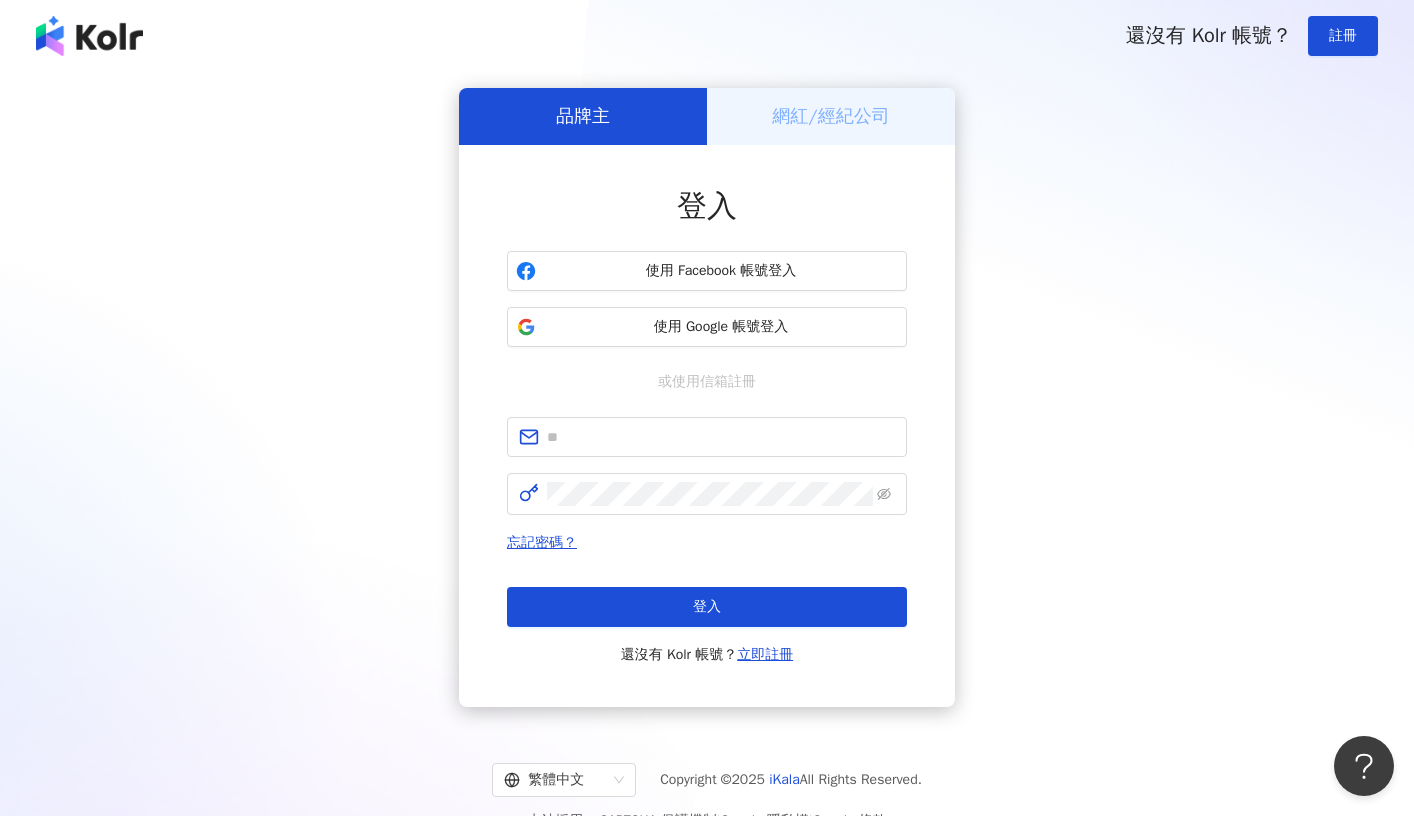 scroll, scrollTop: 0, scrollLeft: 0, axis: both 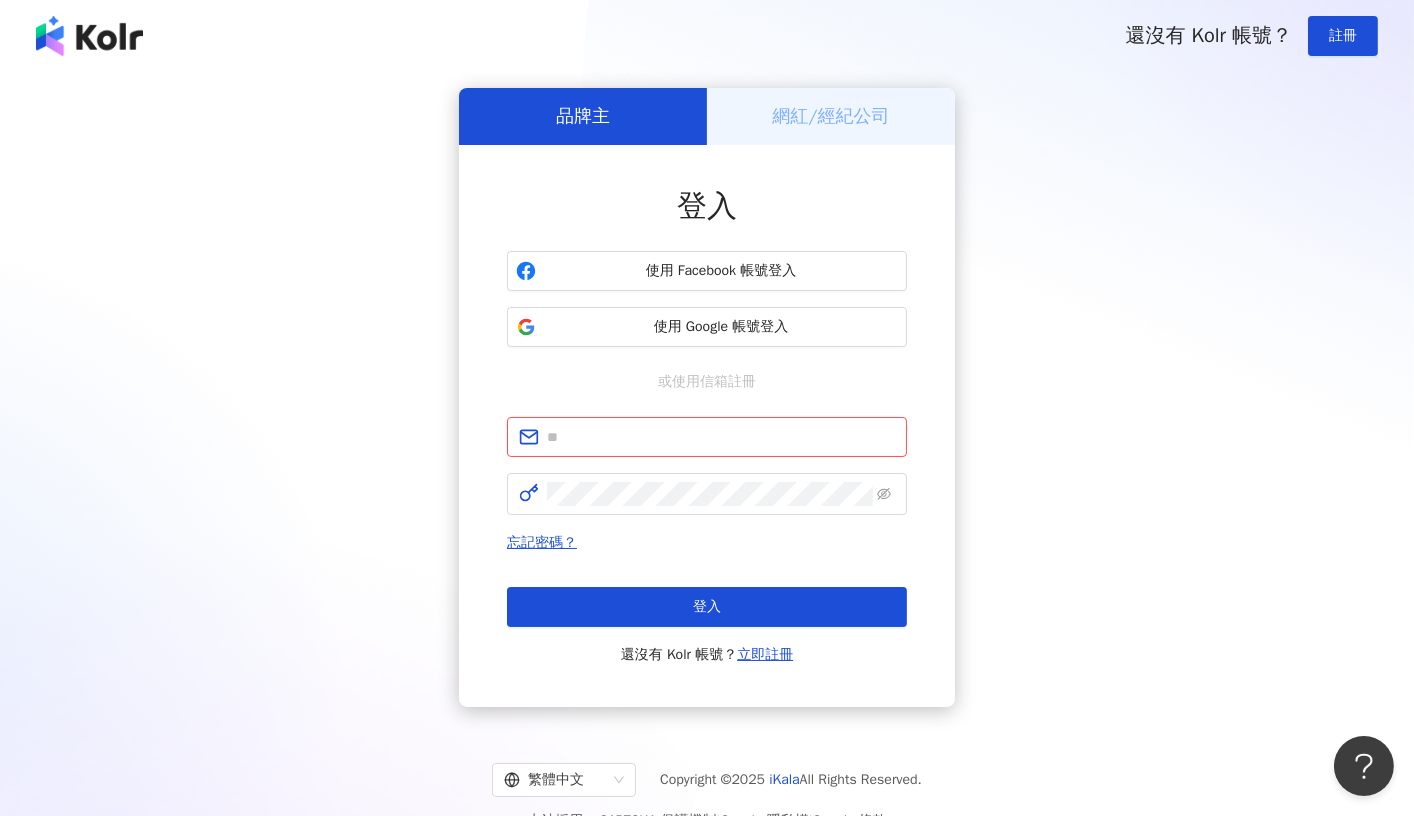 click on "品牌主 網紅/經紀公司 登入 使用 Facebook 帳號登入 使用 Google 帳號登入 或使用信箱註冊 忘記密碼？ 登入 還沒有 Kolr 帳號？ 立即註冊" at bounding box center (707, 397) 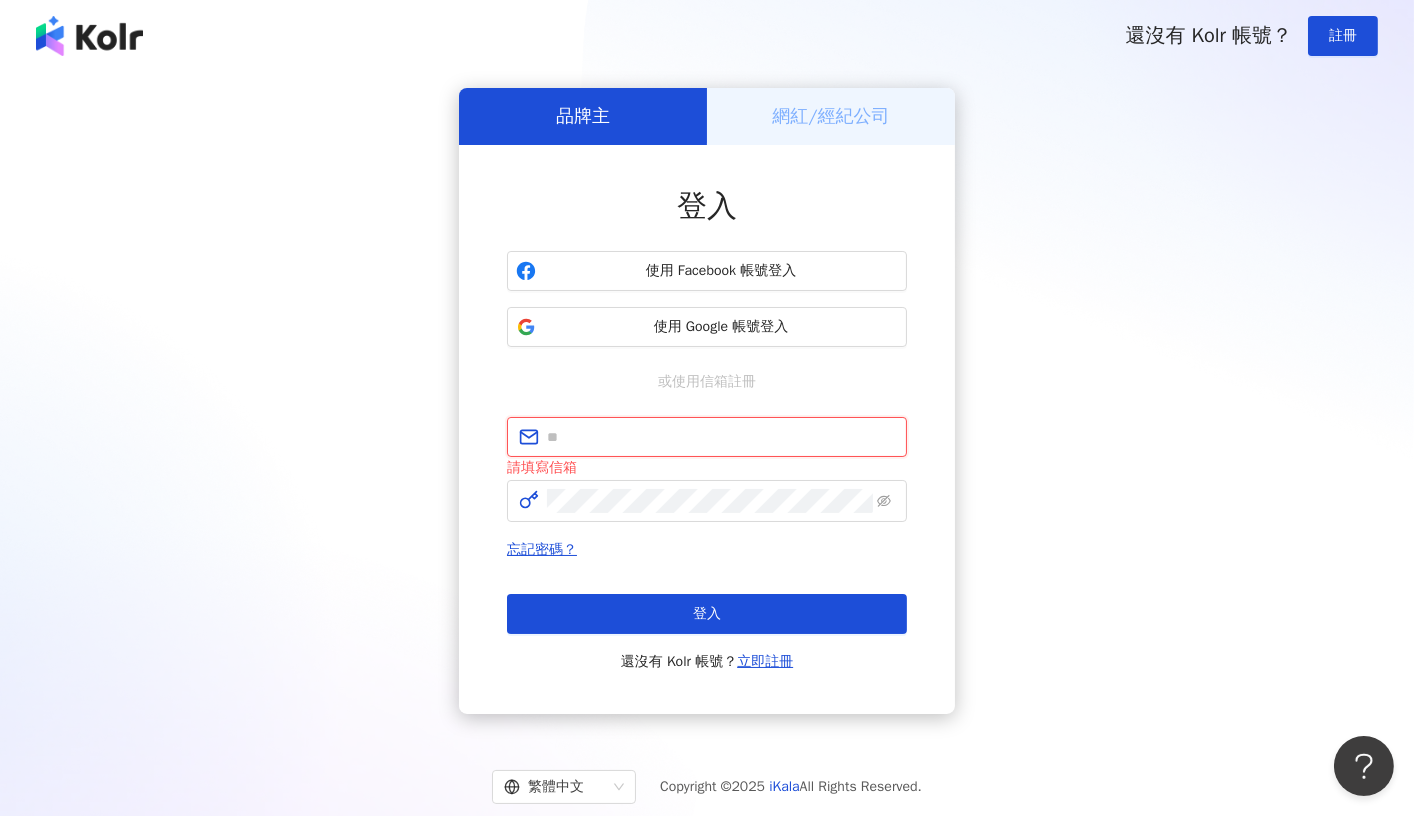 click at bounding box center (721, 437) 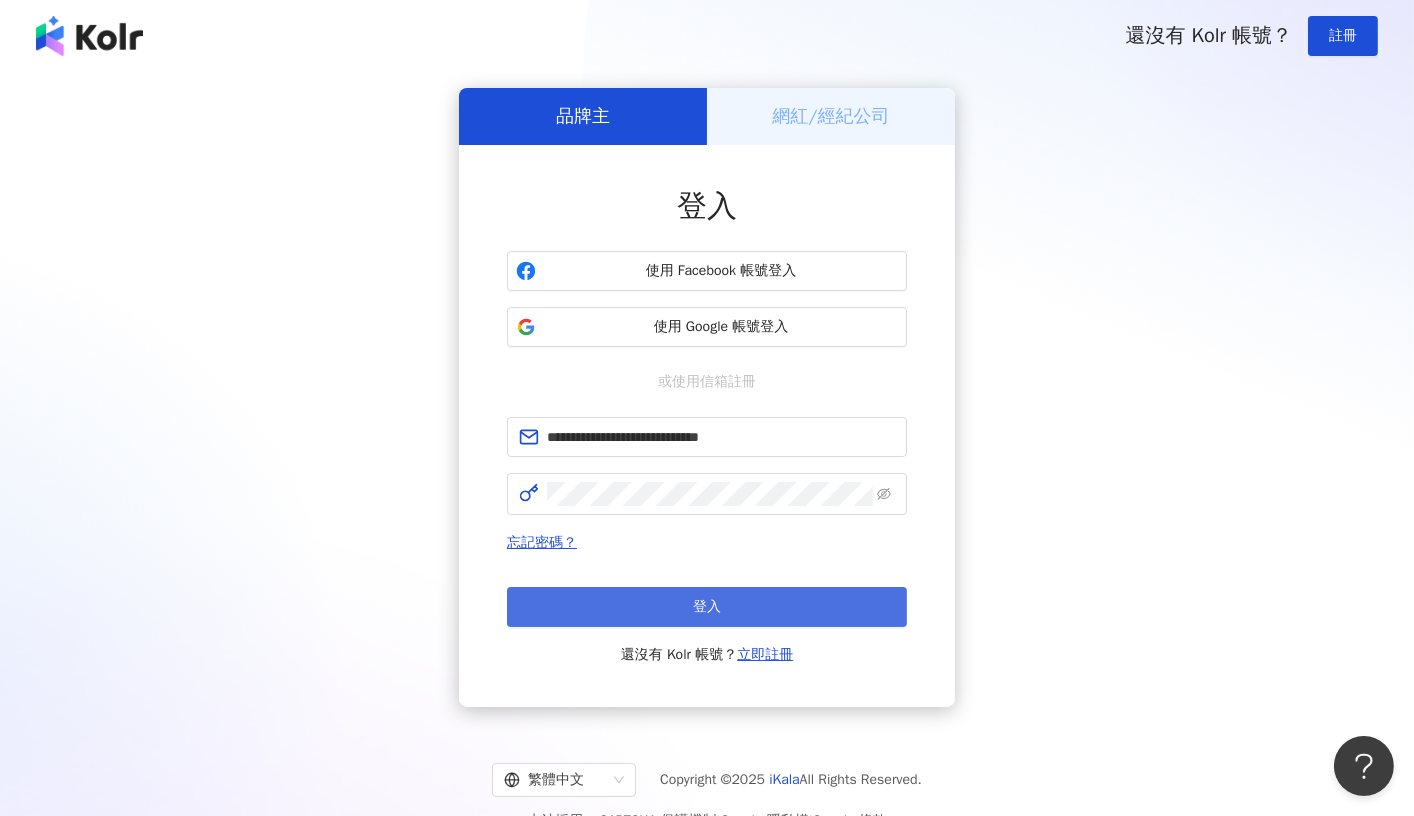 click on "登入" at bounding box center (707, 607) 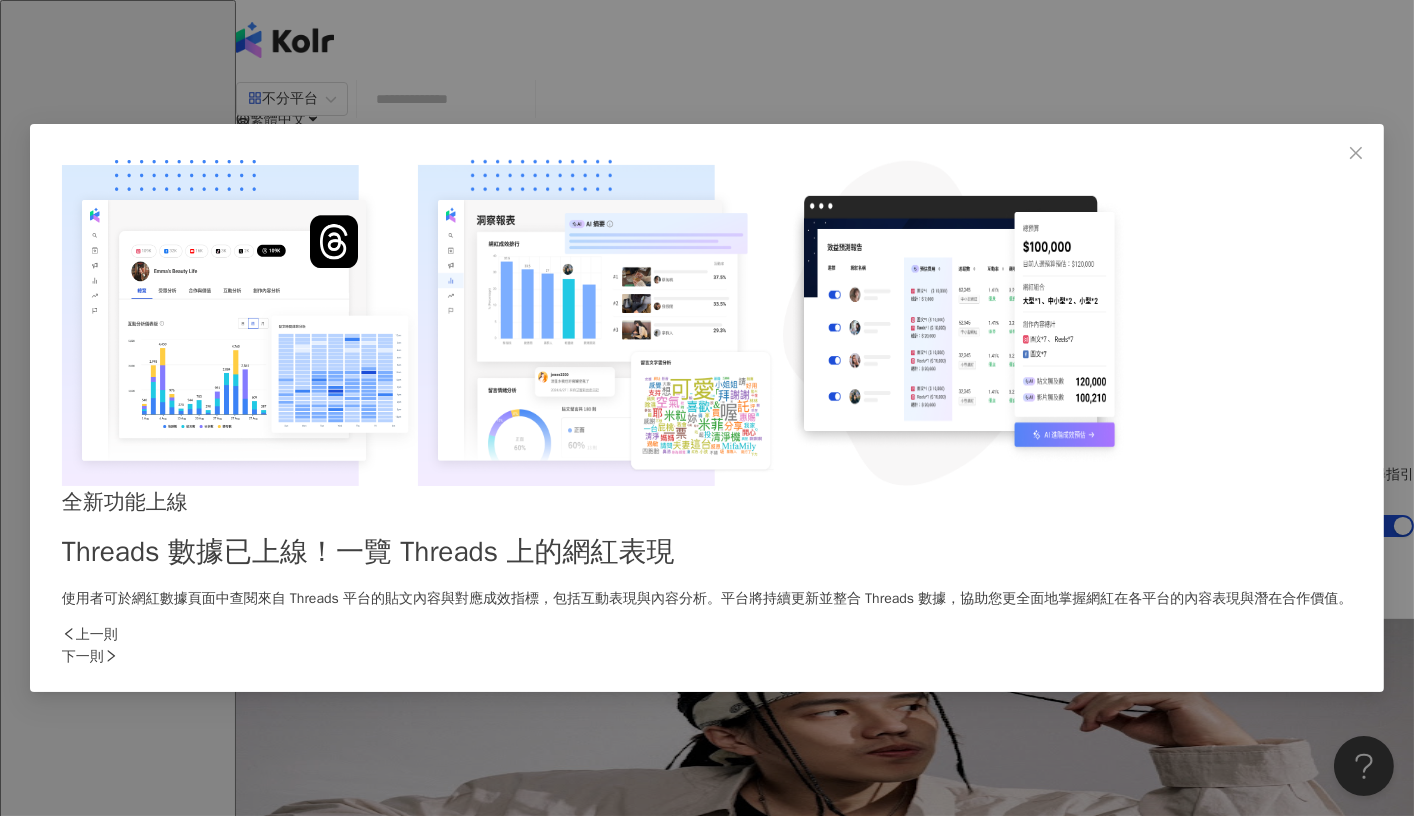 click on "下一則" at bounding box center [707, 657] 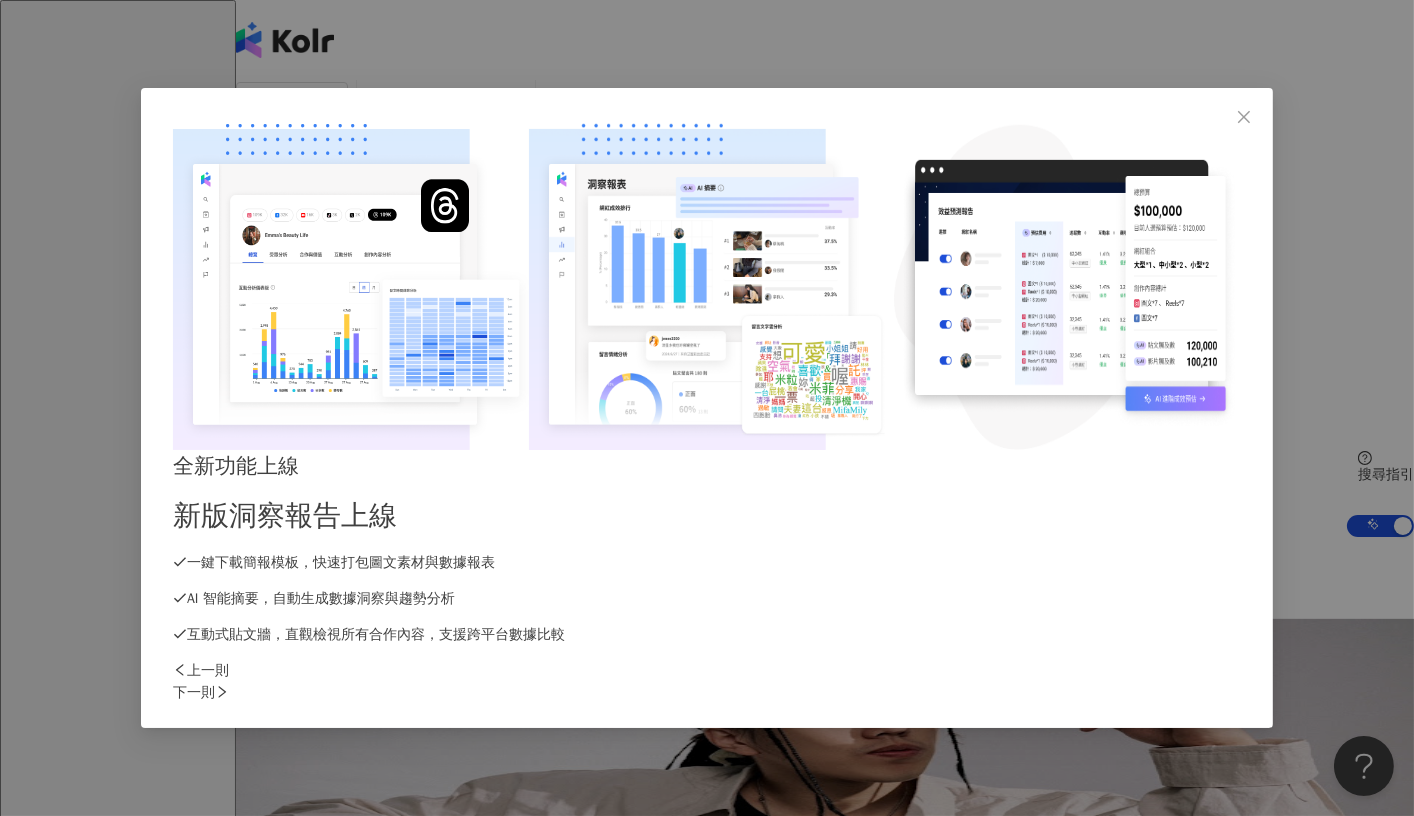 click on "下一則" at bounding box center [707, 693] 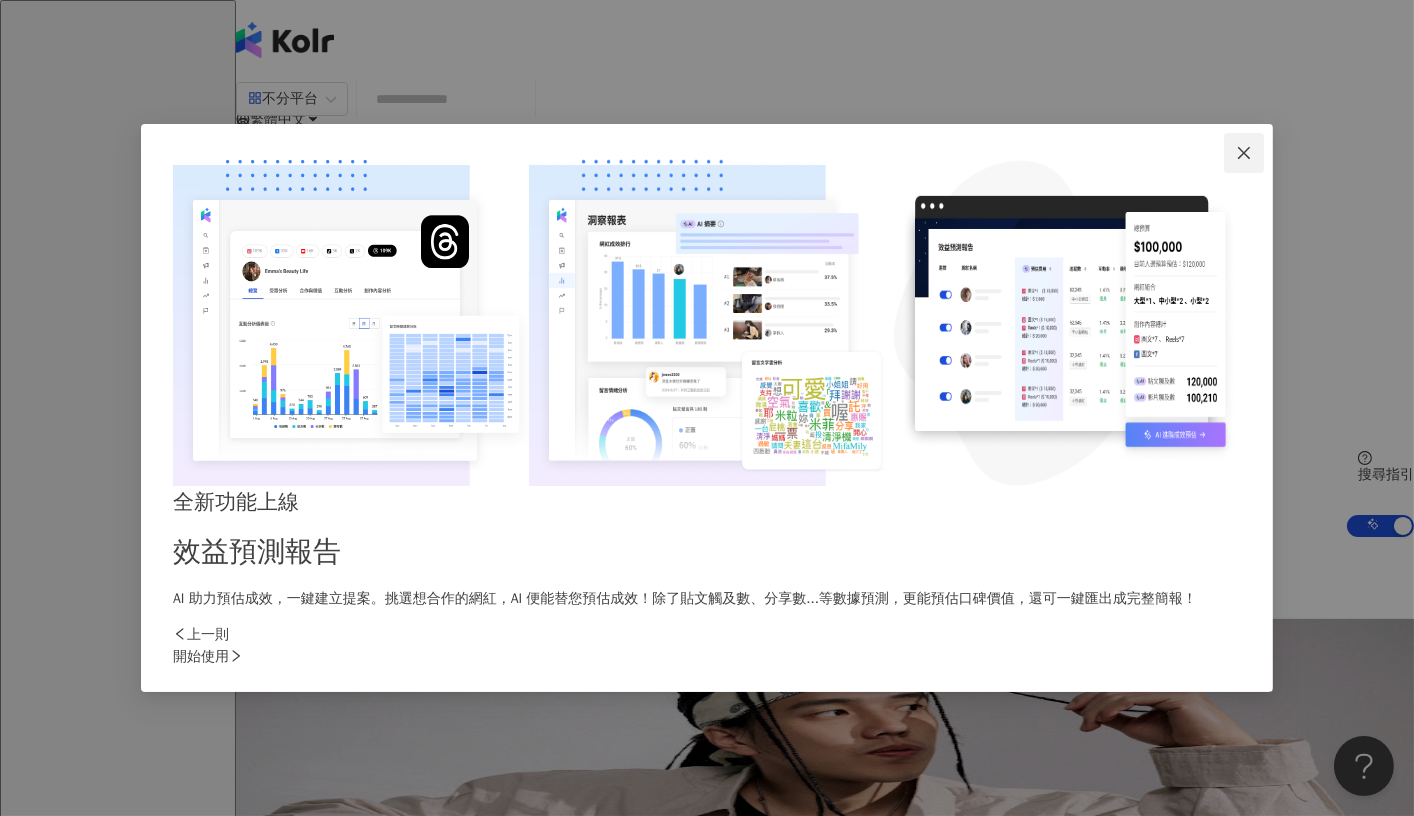 click 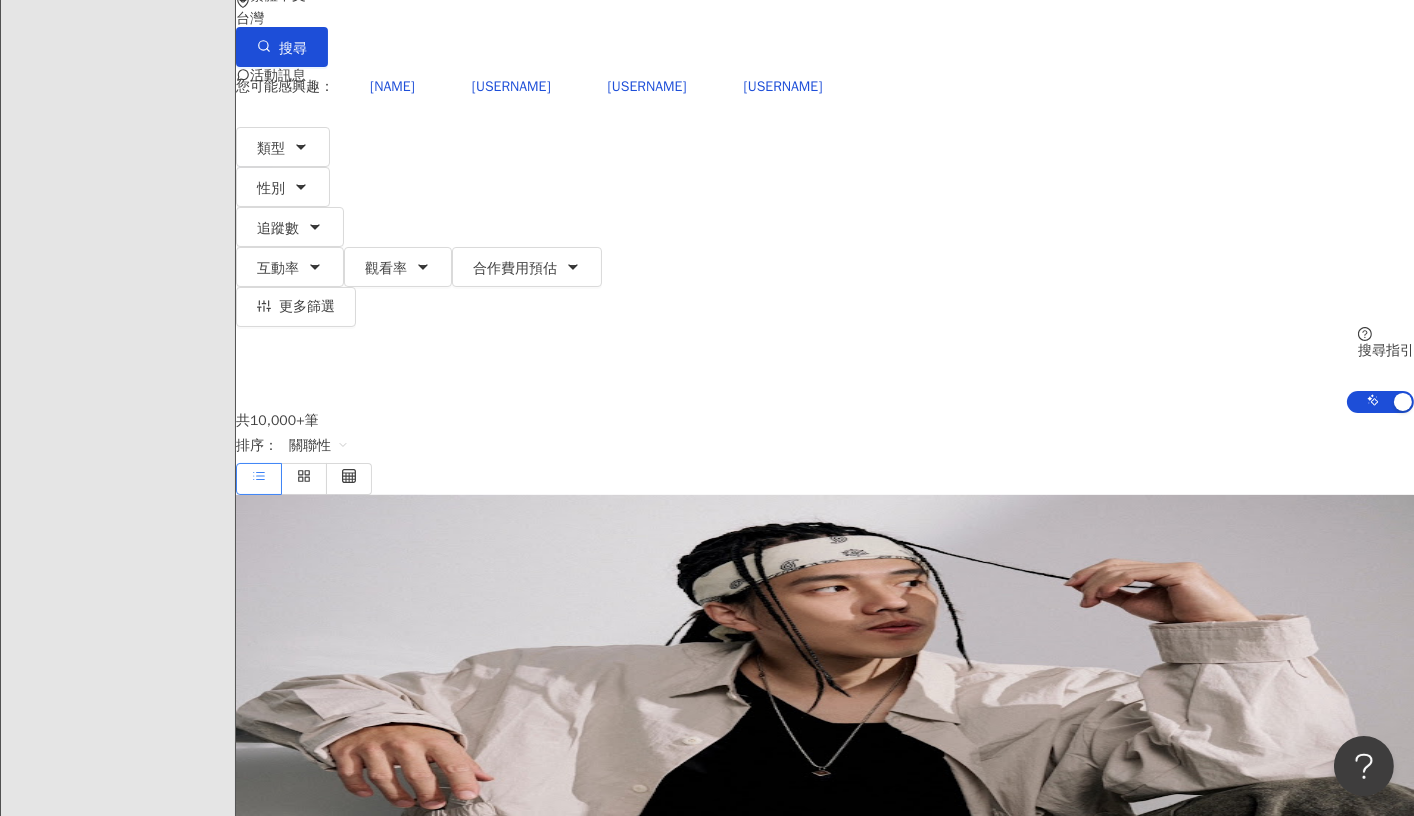 scroll, scrollTop: 125, scrollLeft: 0, axis: vertical 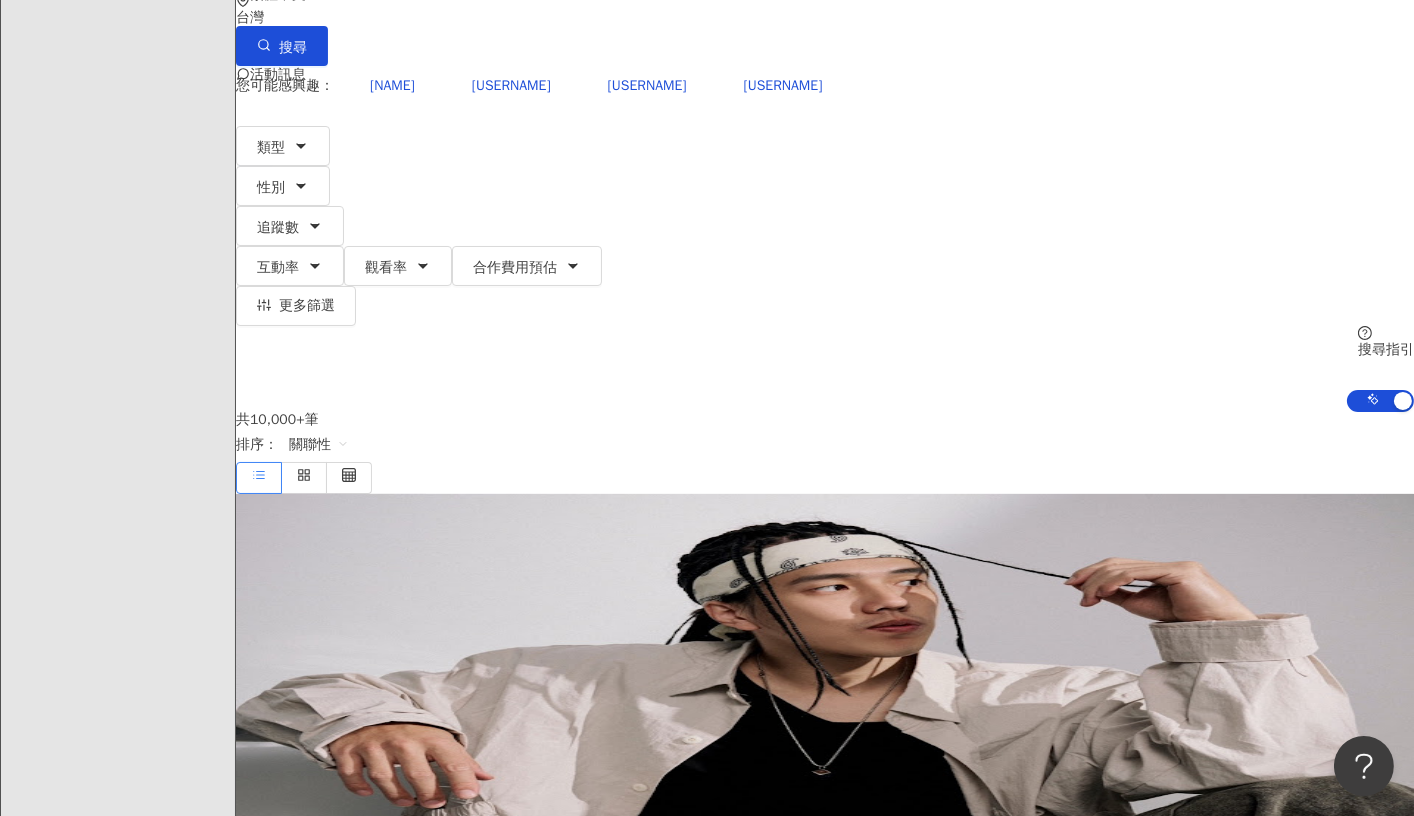 click on "資源庫" at bounding box center [117, 3462] 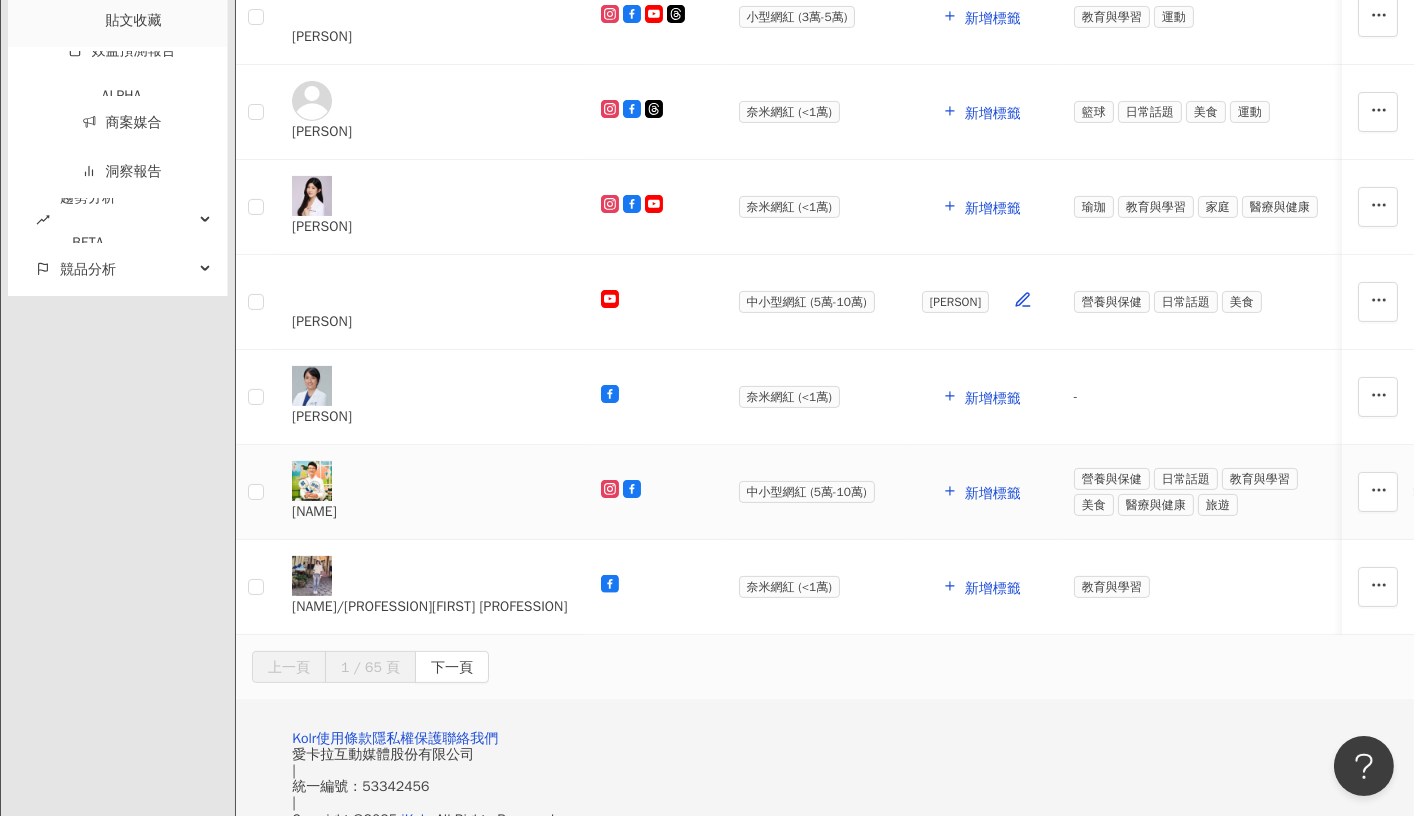 scroll, scrollTop: 961, scrollLeft: 0, axis: vertical 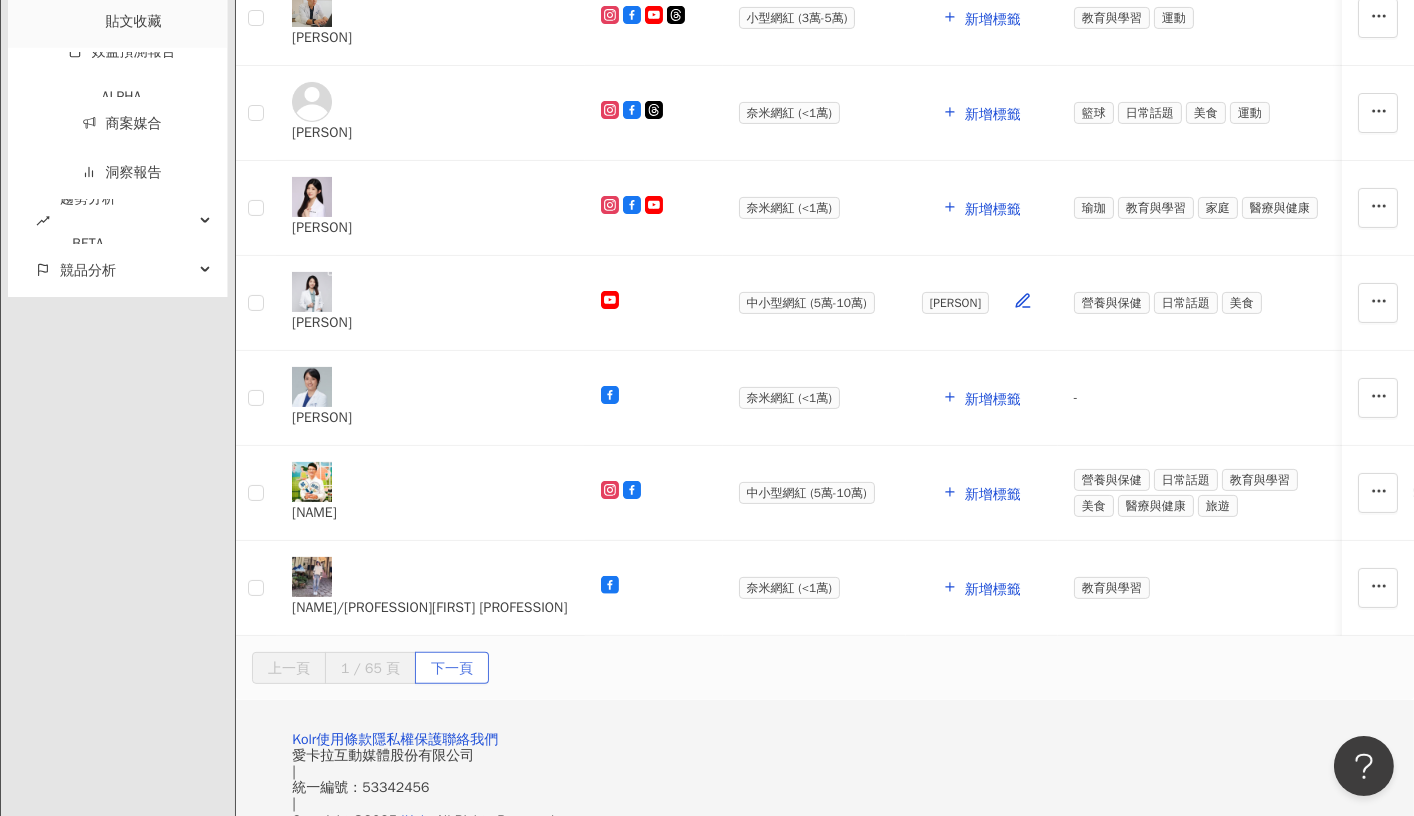 click on "下一頁" at bounding box center [452, 669] 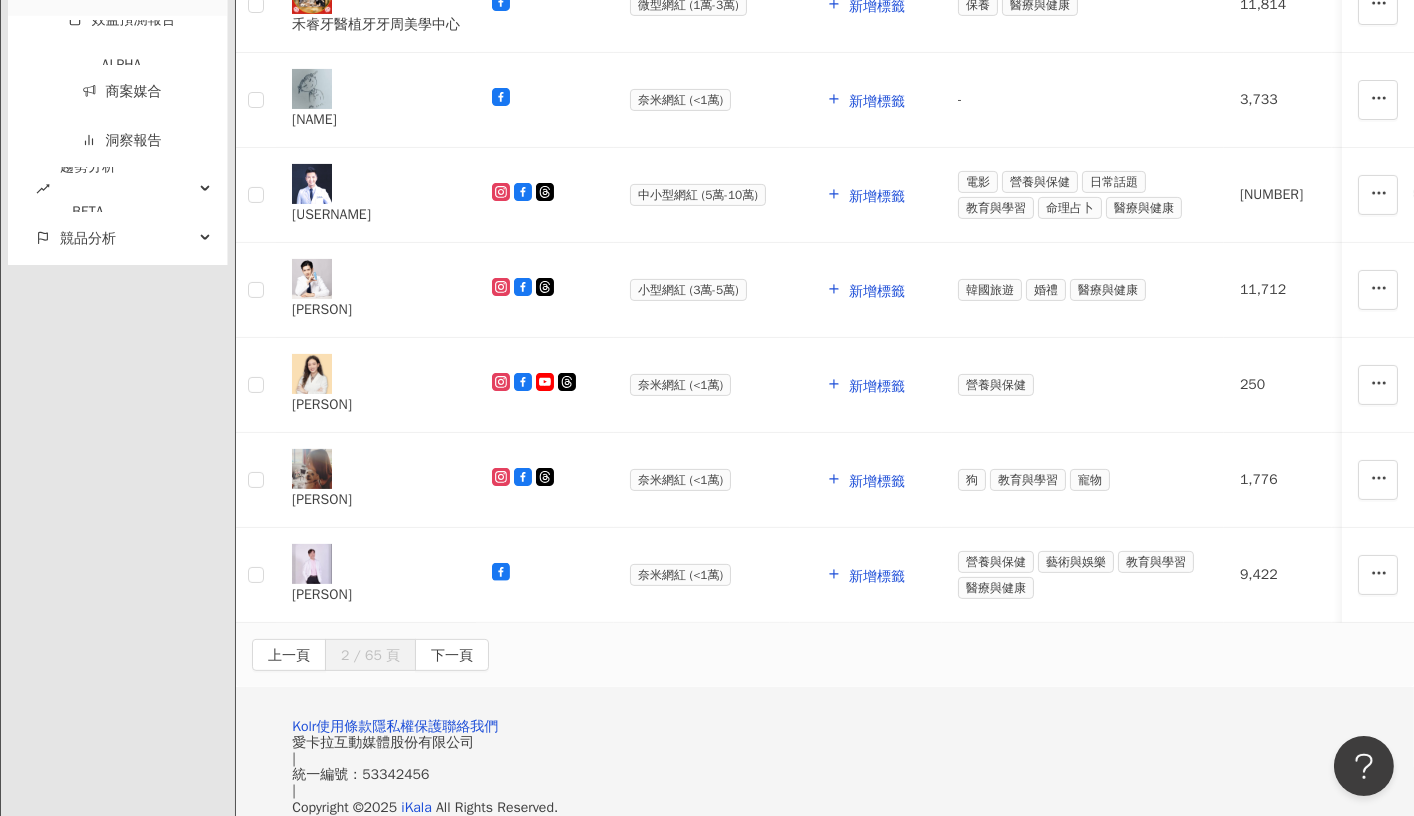 scroll, scrollTop: 1010, scrollLeft: 0, axis: vertical 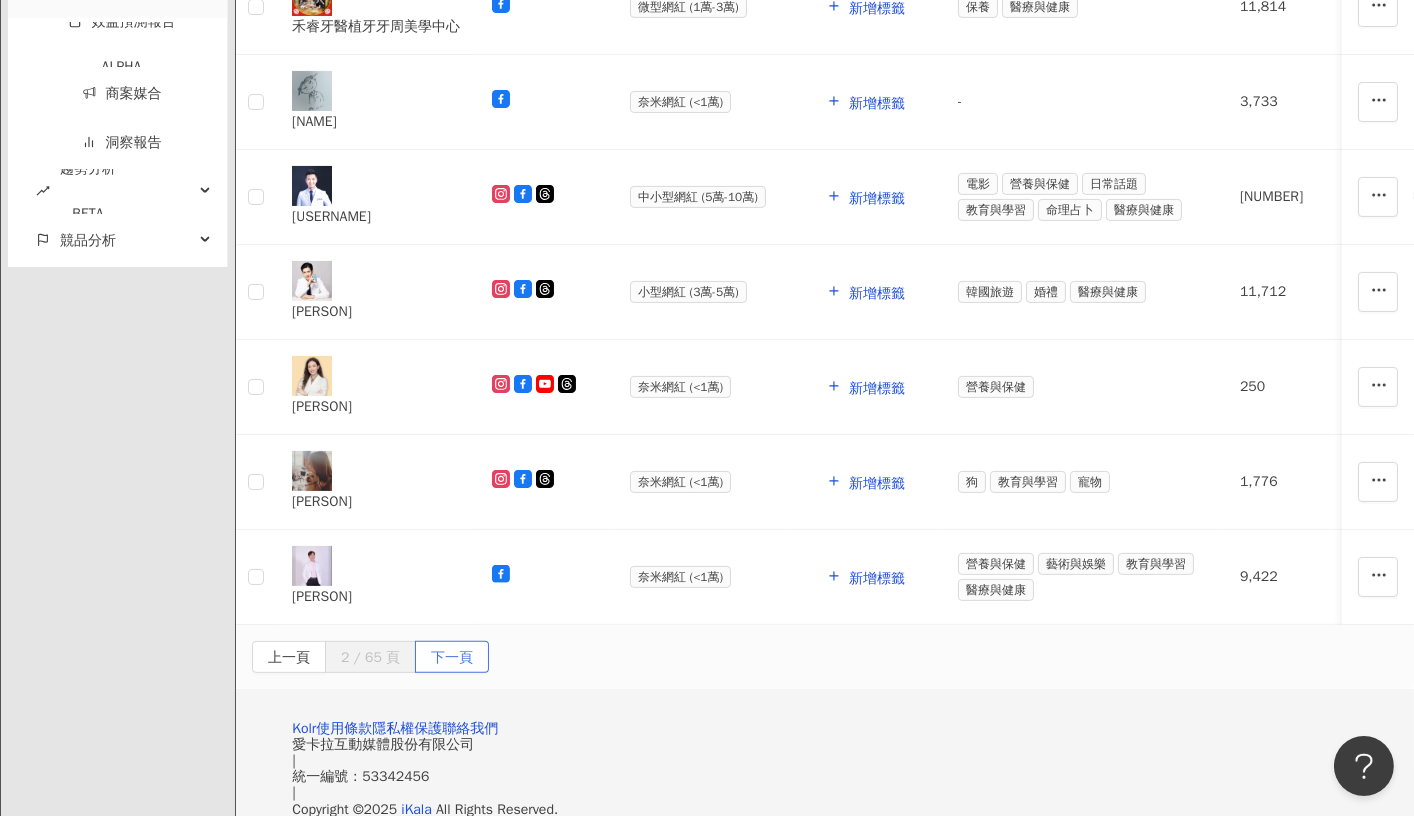 click on "下一頁" at bounding box center [452, 658] 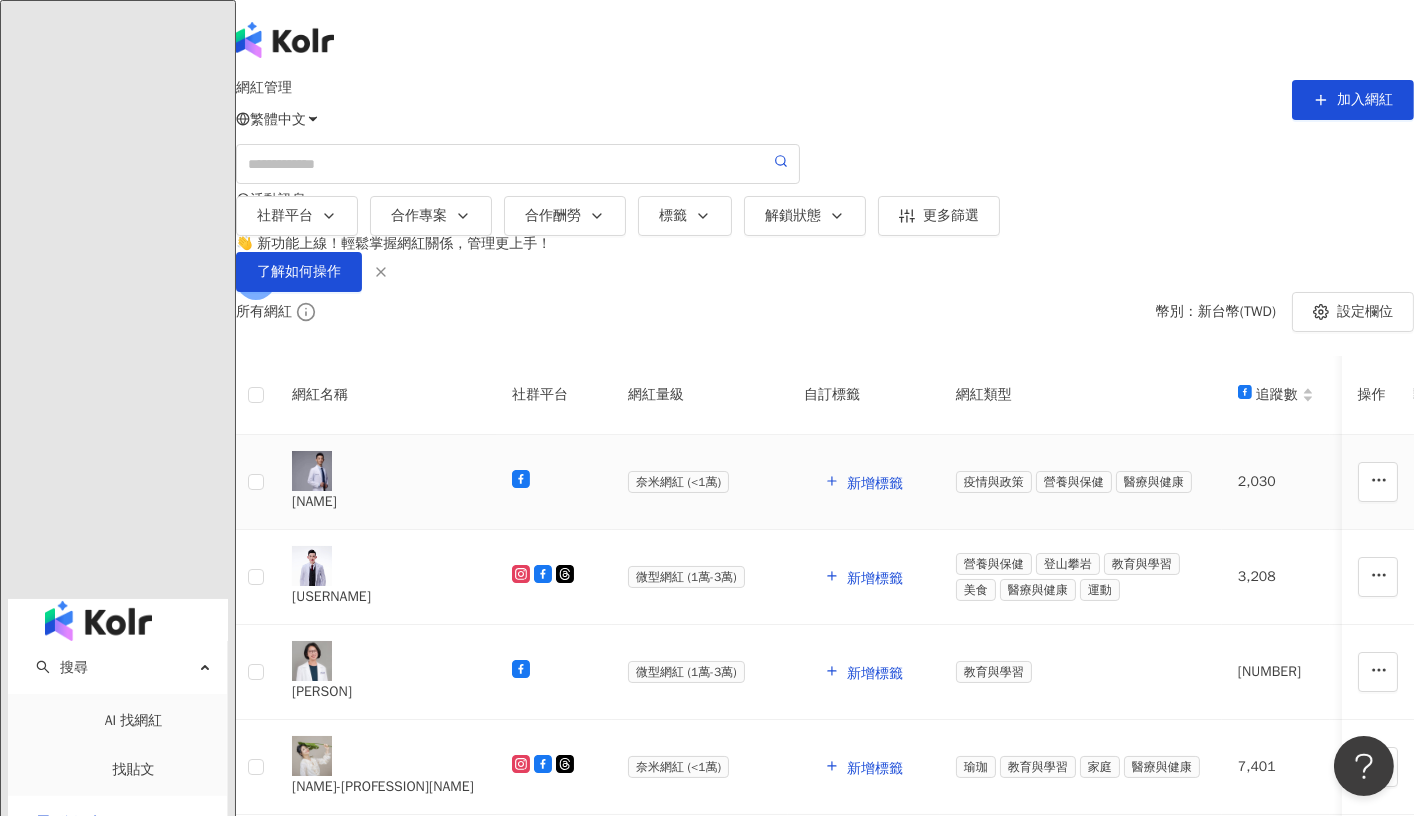 scroll, scrollTop: 0, scrollLeft: 0, axis: both 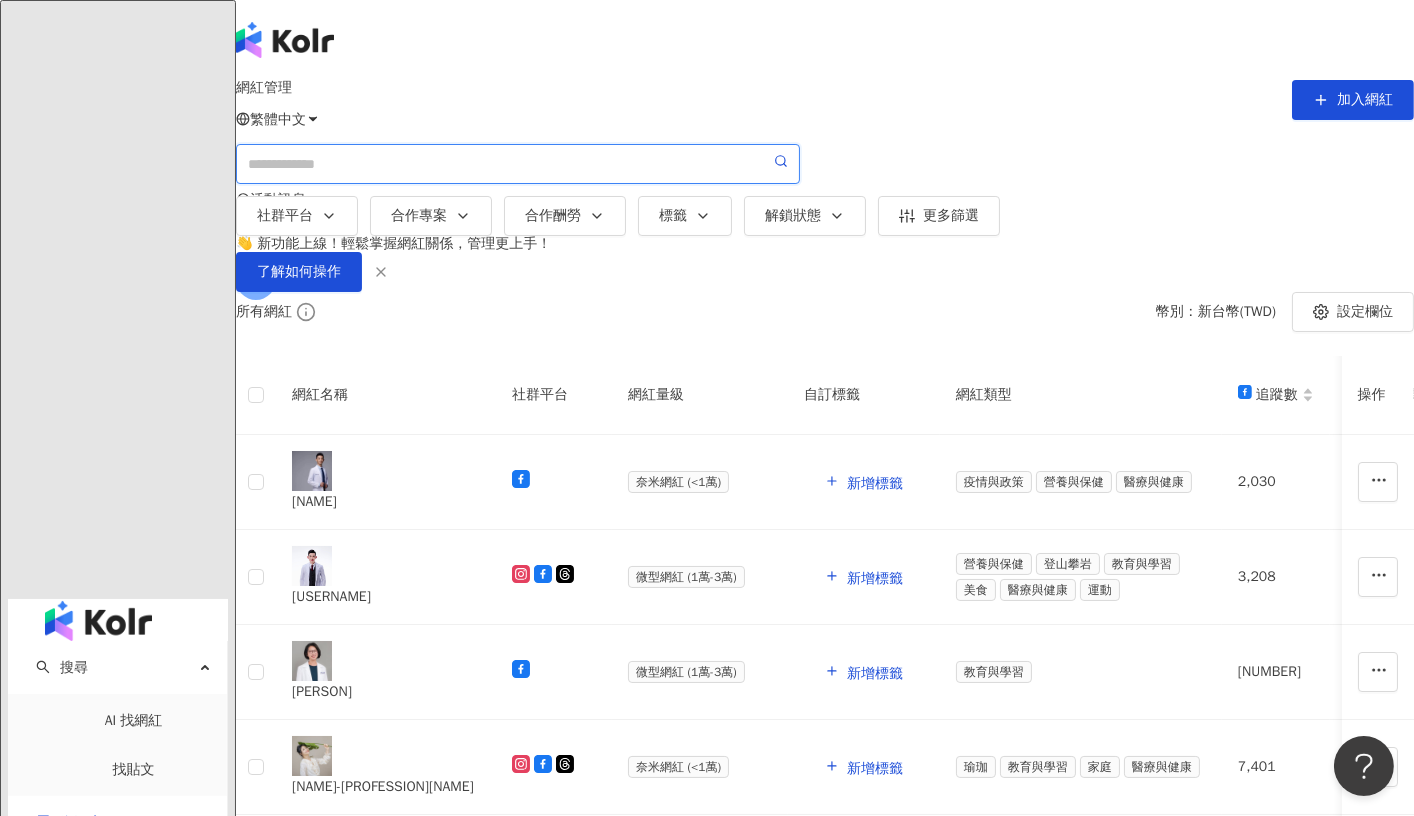 click at bounding box center (509, 164) 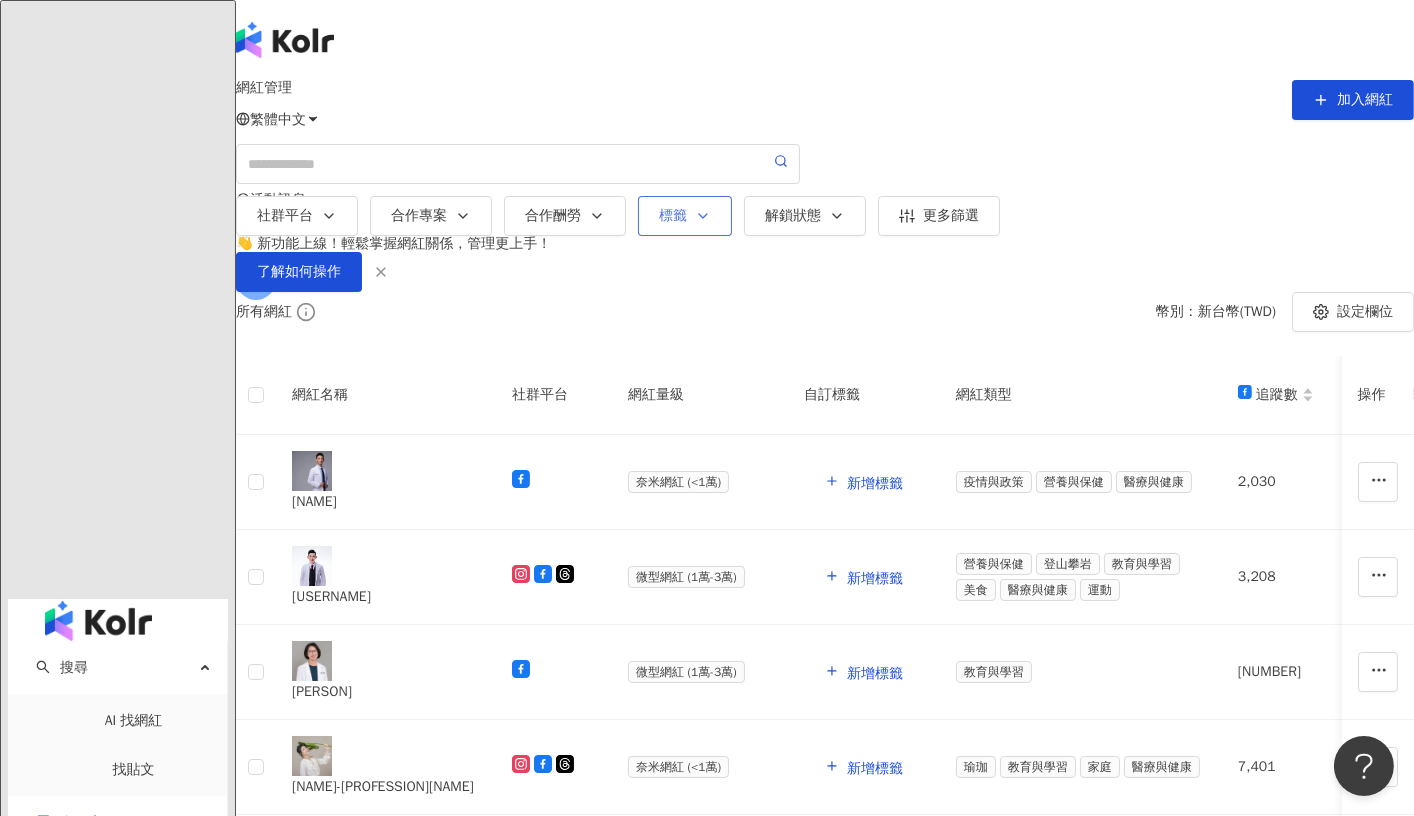 click on "標籤" at bounding box center [685, 216] 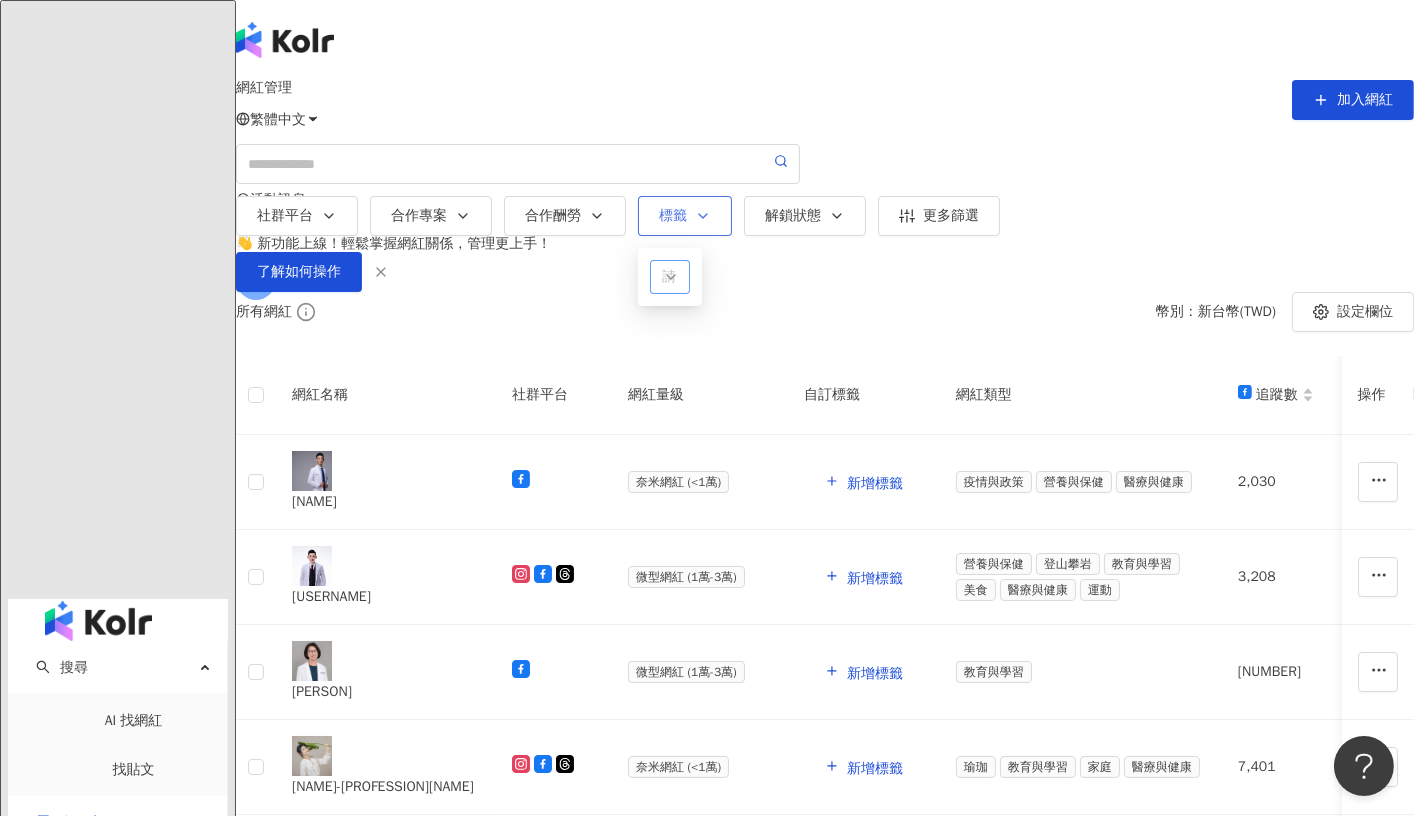 click on "請選擇或搜尋" at bounding box center [670, 277] 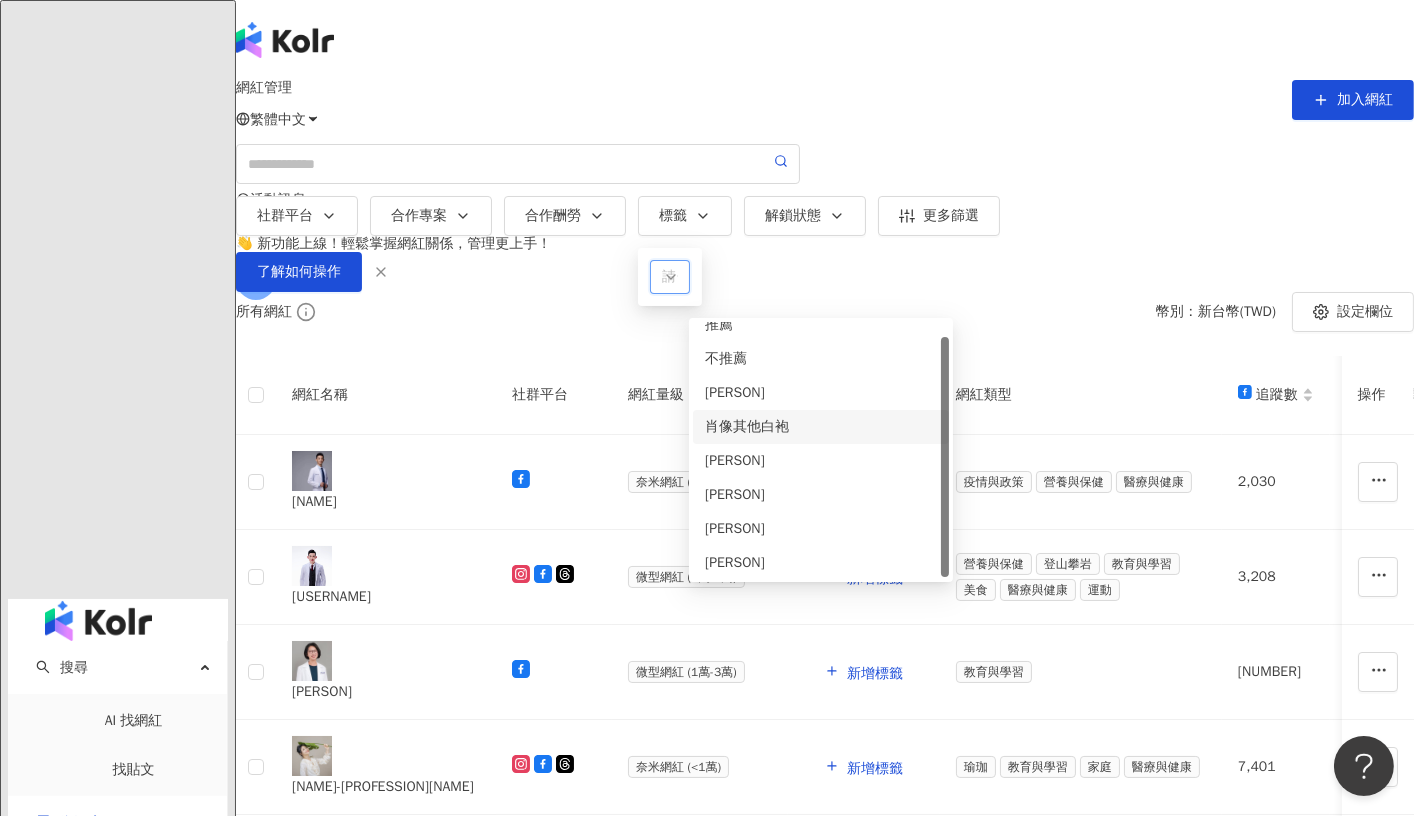 scroll, scrollTop: 0, scrollLeft: 0, axis: both 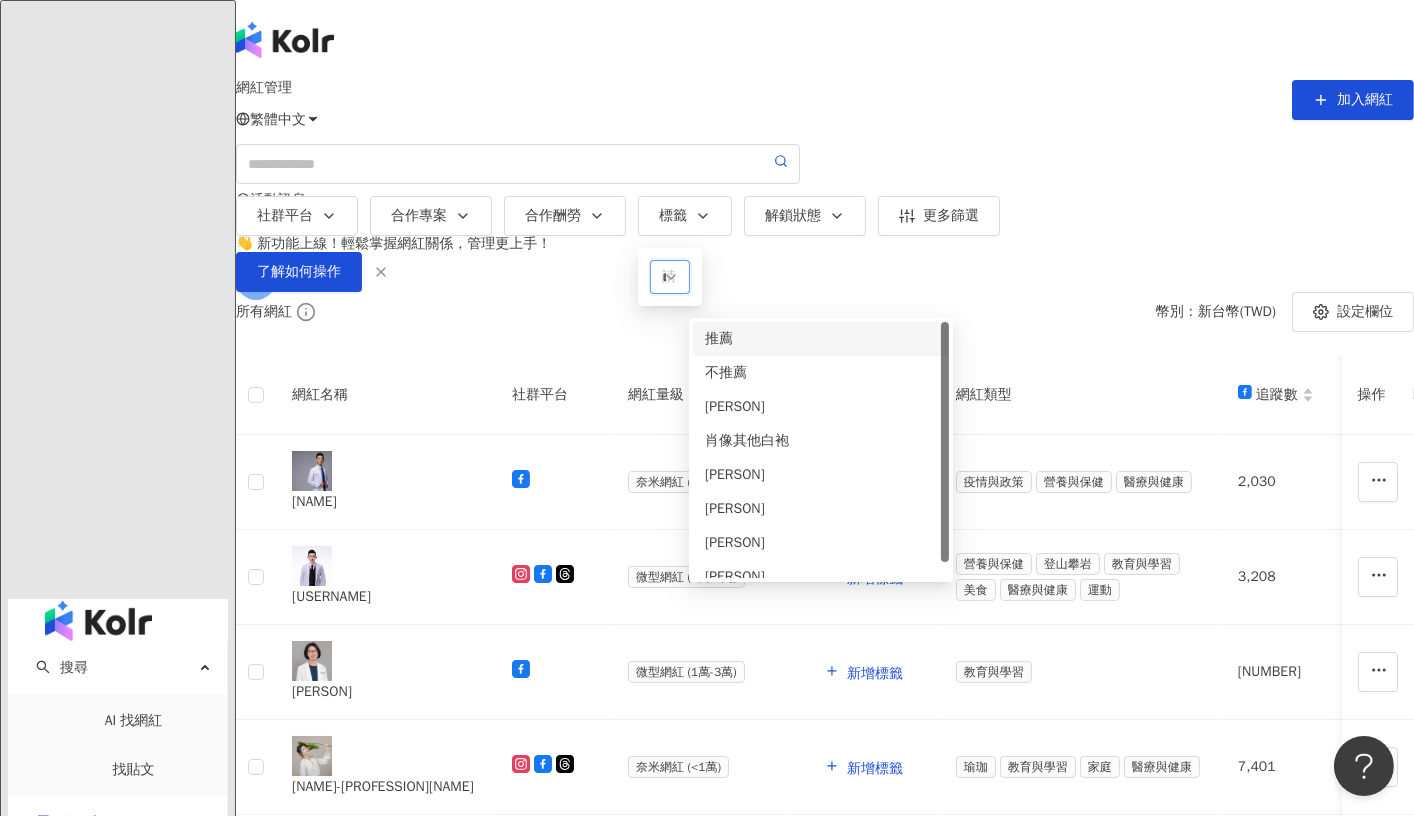 click on "標籤 *   請選擇或搜尋" at bounding box center (685, 216) 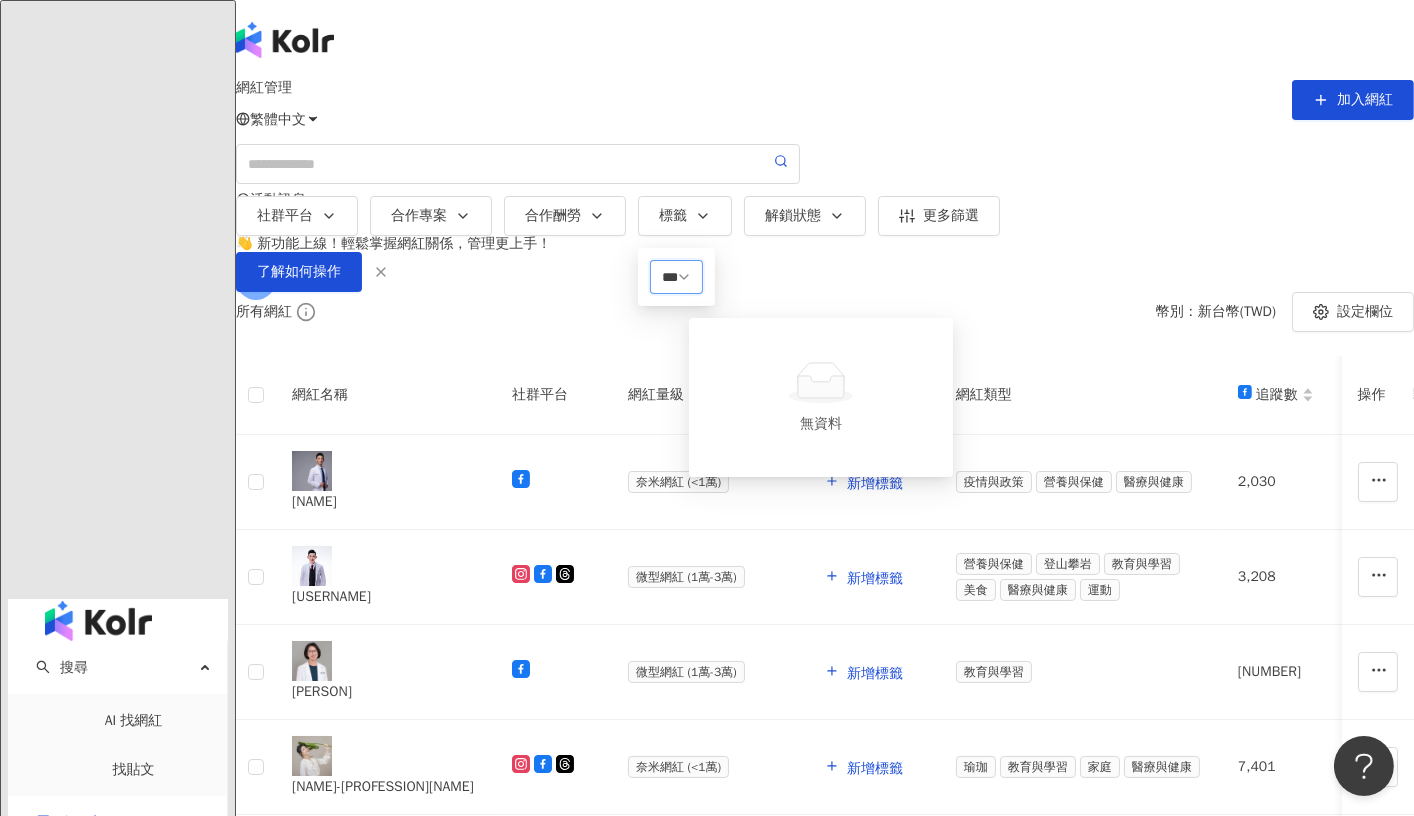 type on "****" 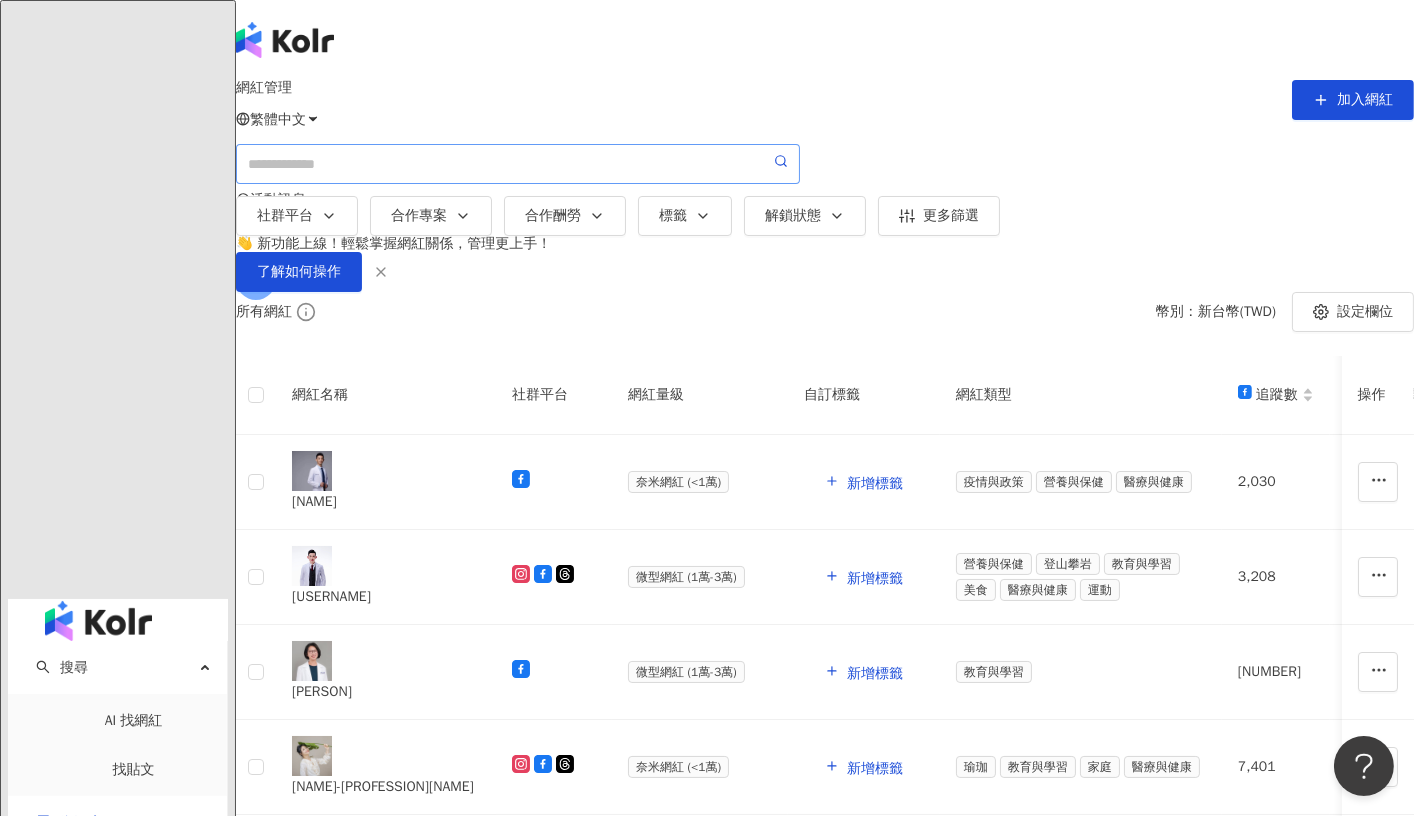 click at bounding box center [518, 164] 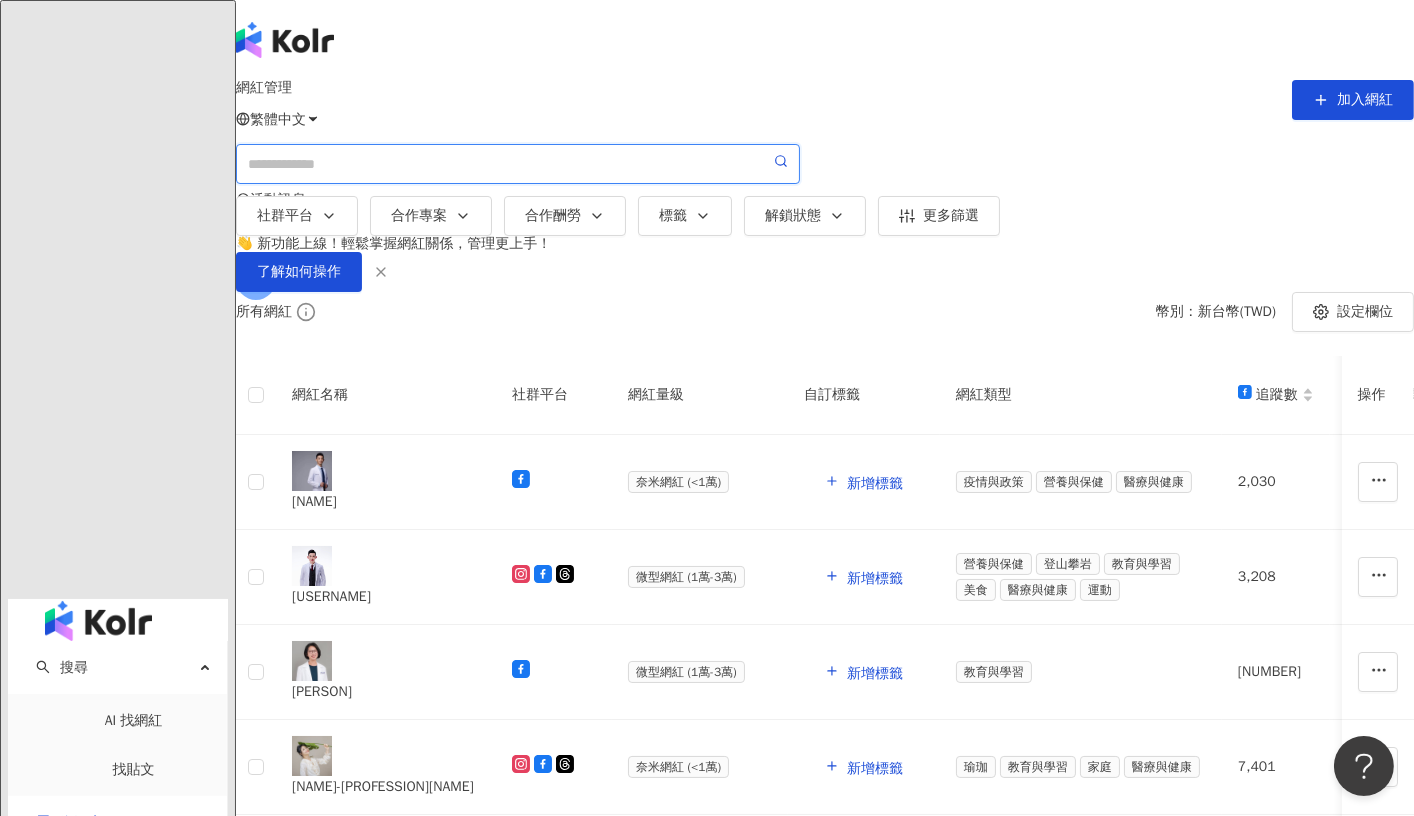 click at bounding box center (509, 164) 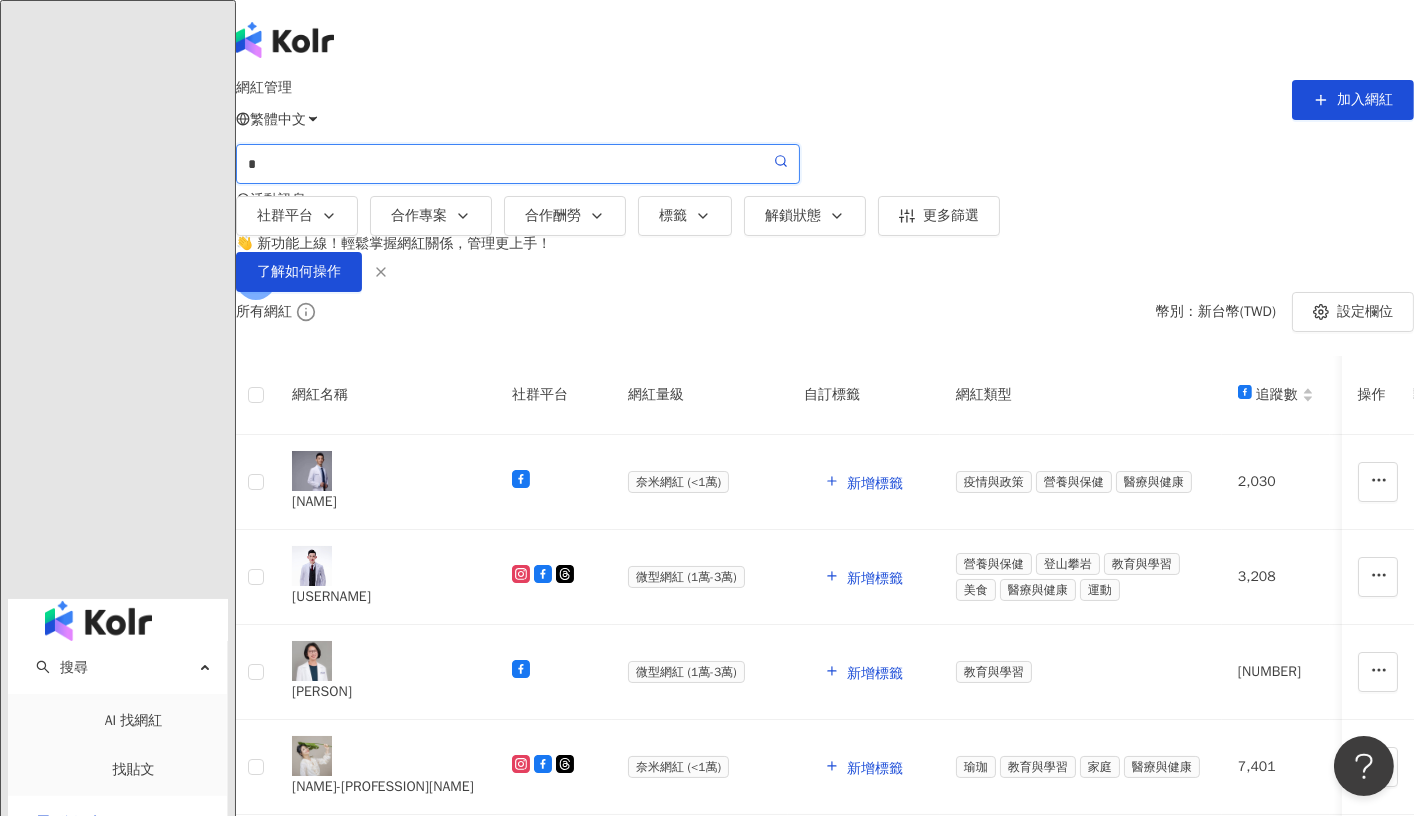 type on "*" 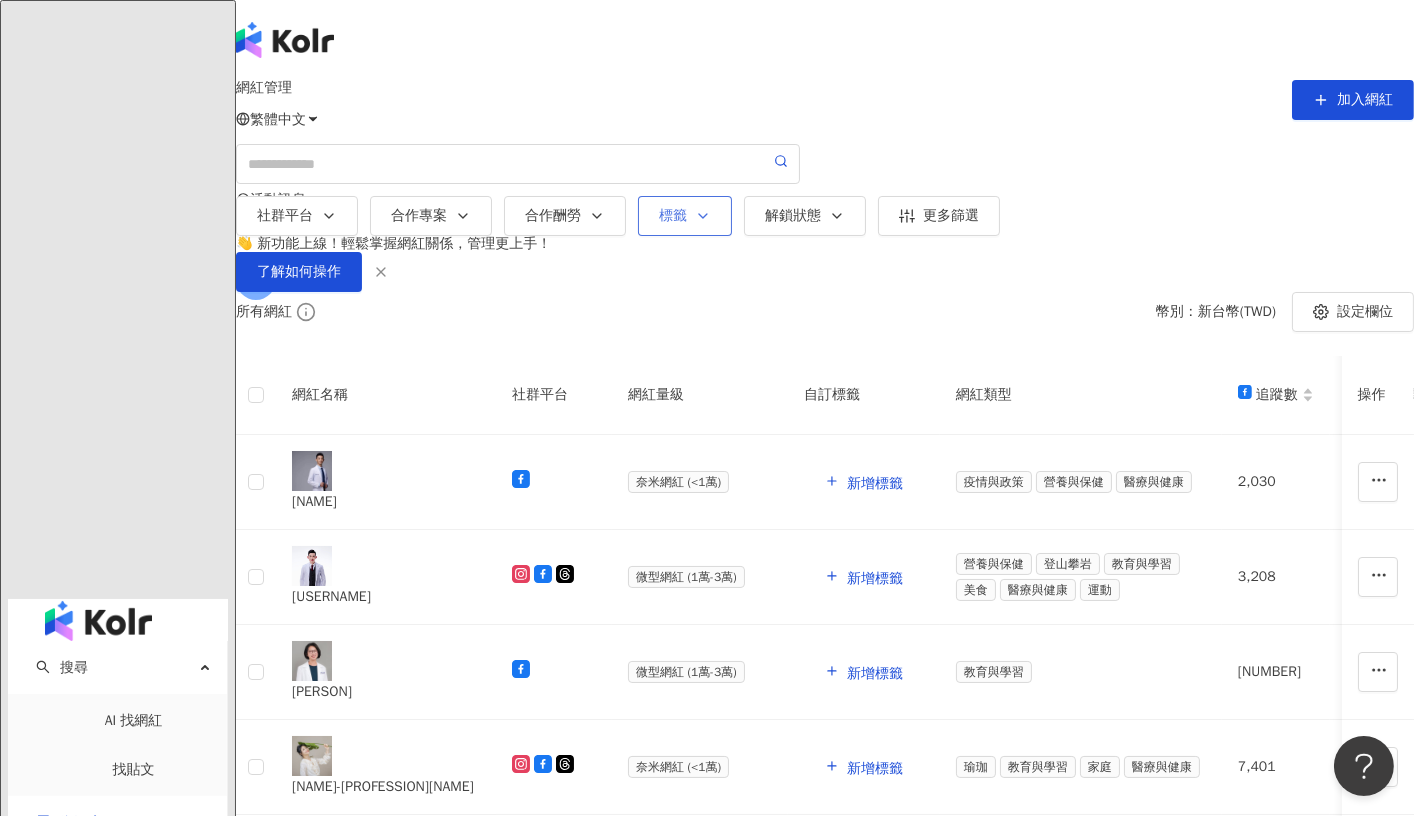 click on "標籤" at bounding box center [685, 216] 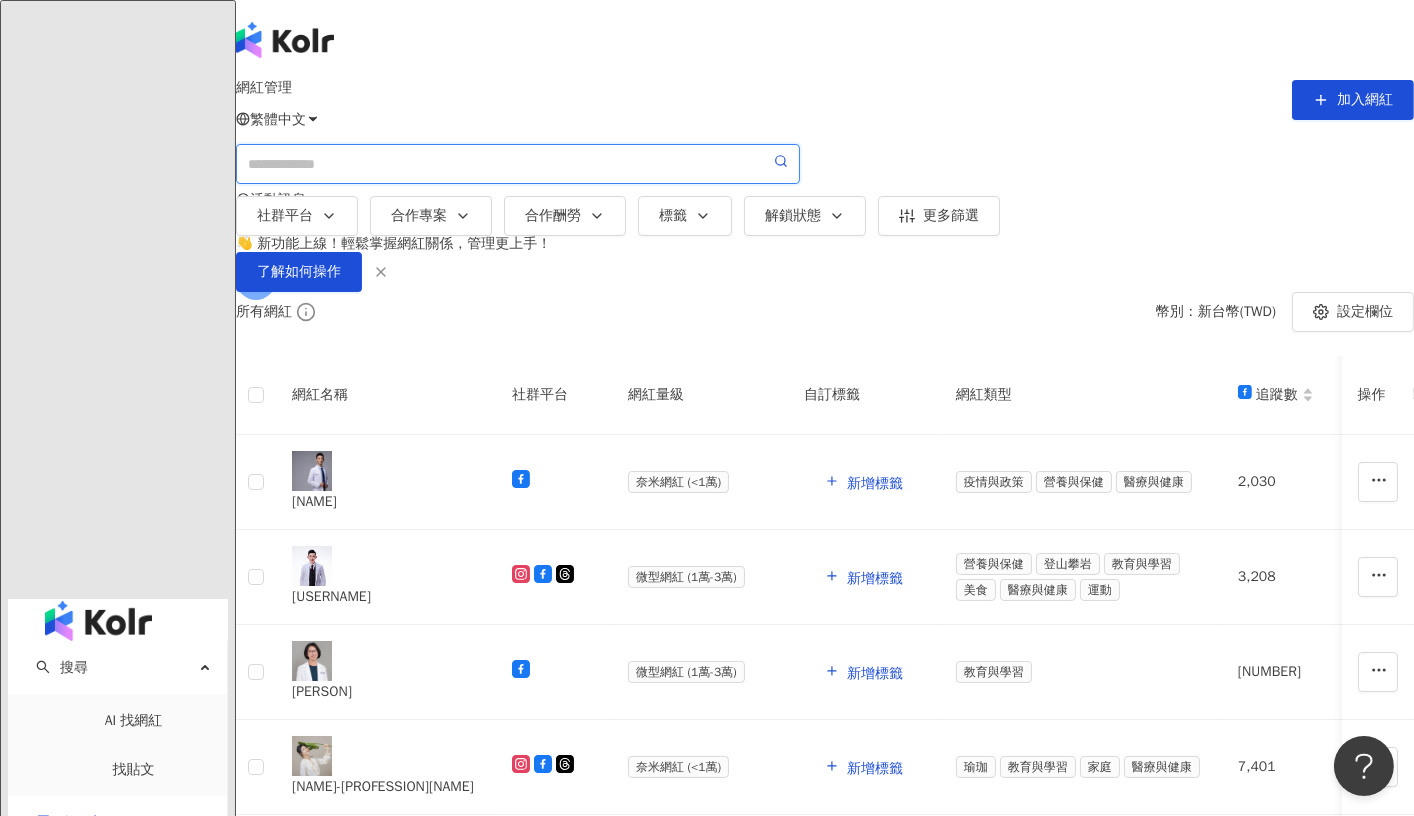 click at bounding box center [509, 164] 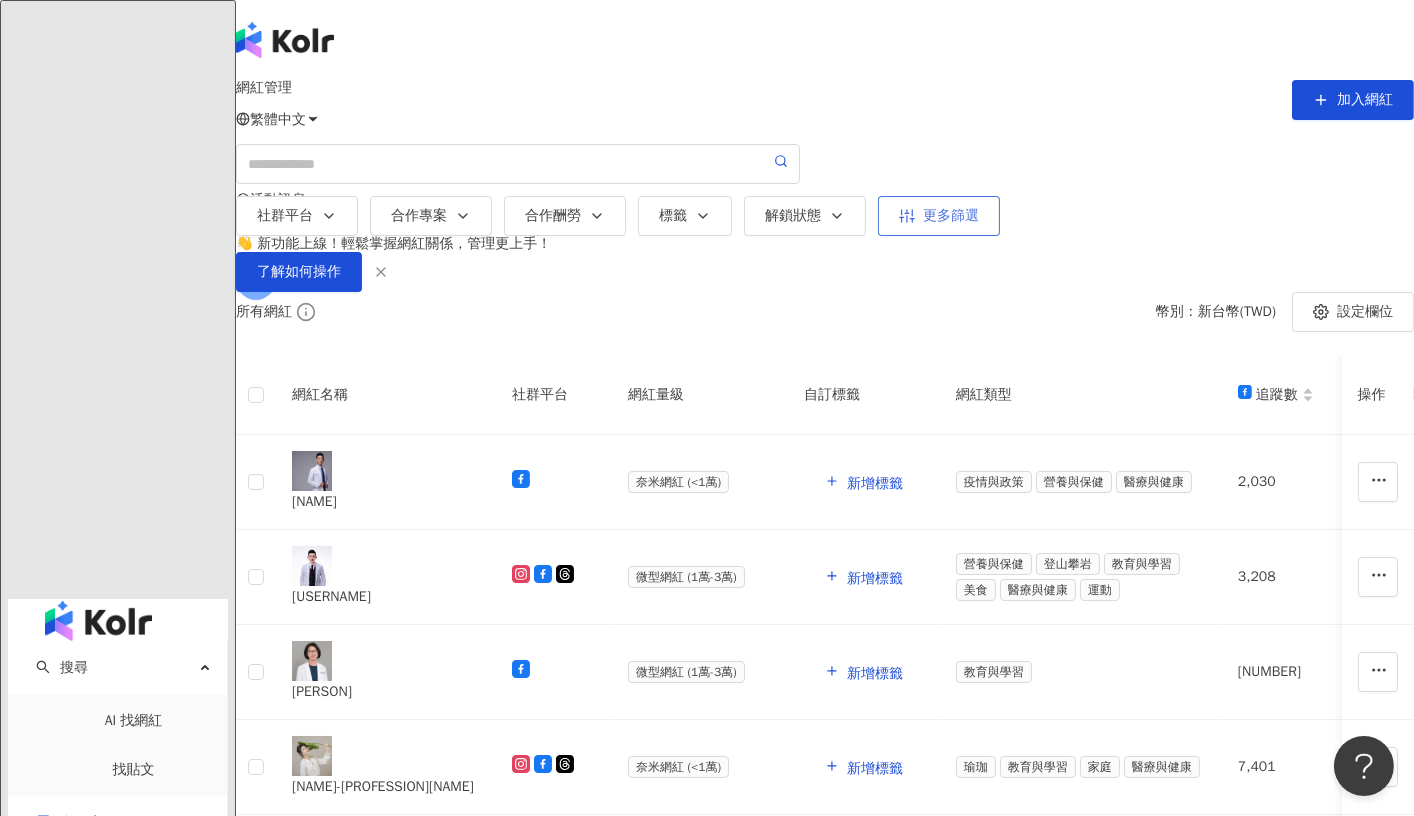 click on "更多篩選" at bounding box center (939, 216) 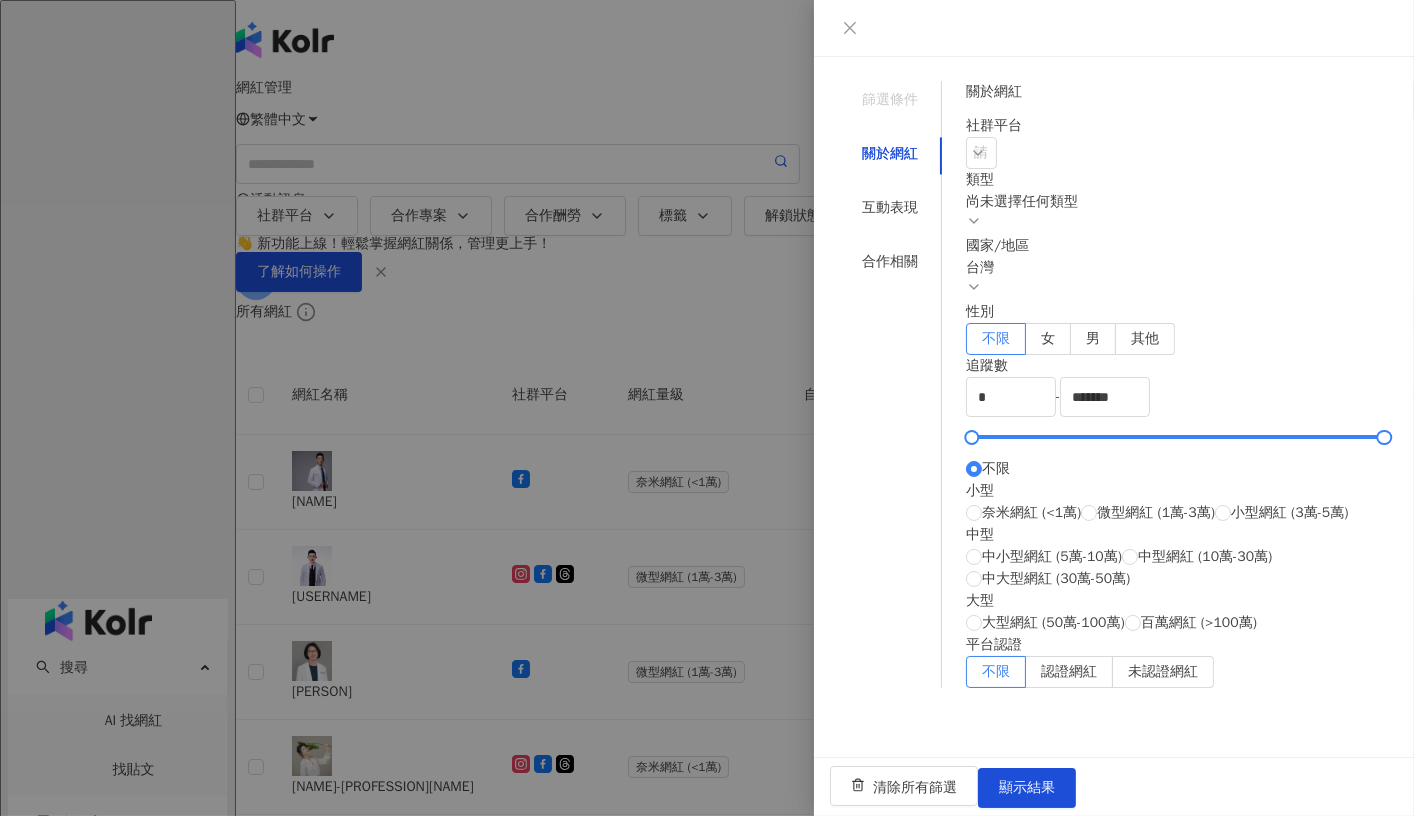 click on "尚未選擇任何類型" at bounding box center (1178, 202) 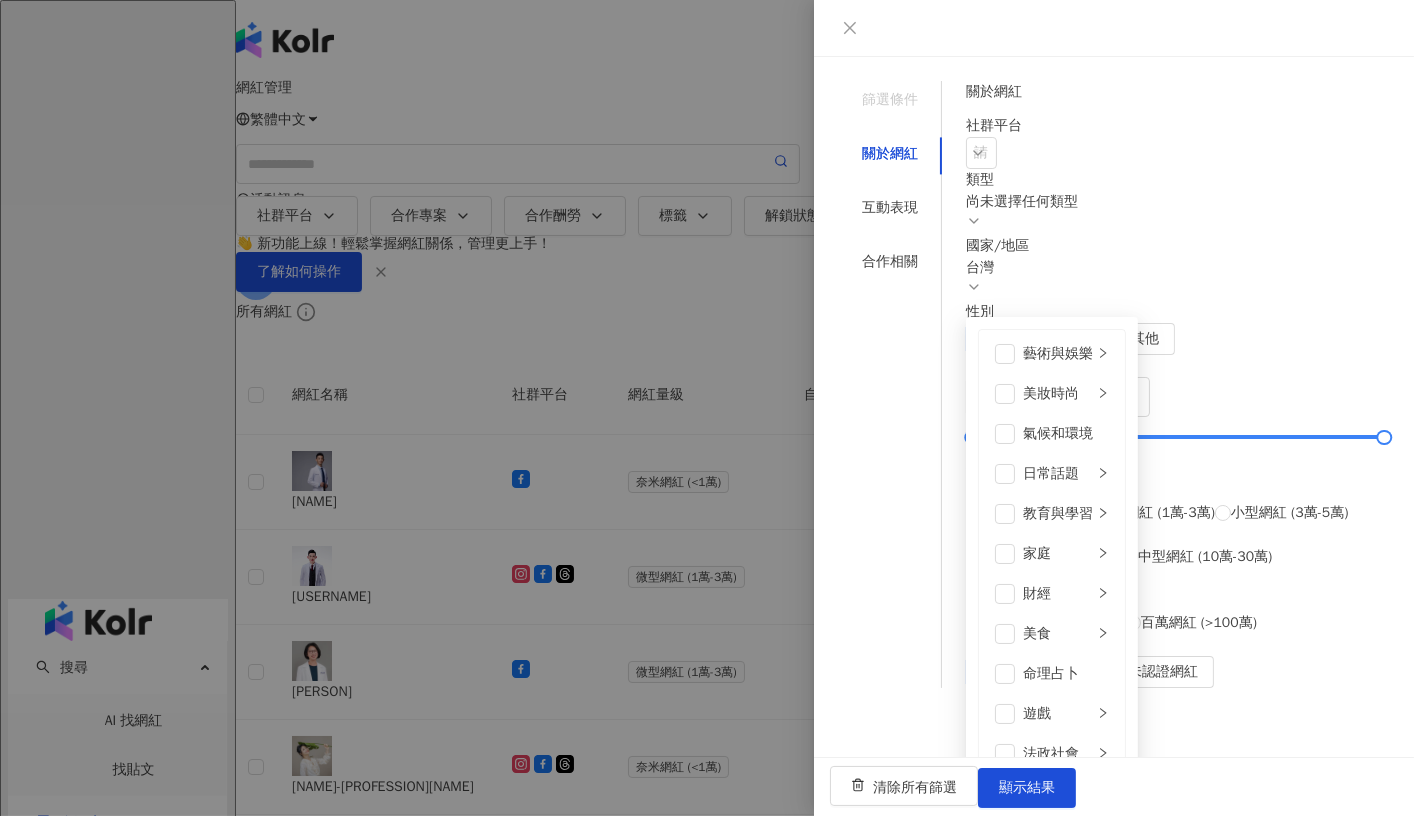 scroll, scrollTop: 408, scrollLeft: 0, axis: vertical 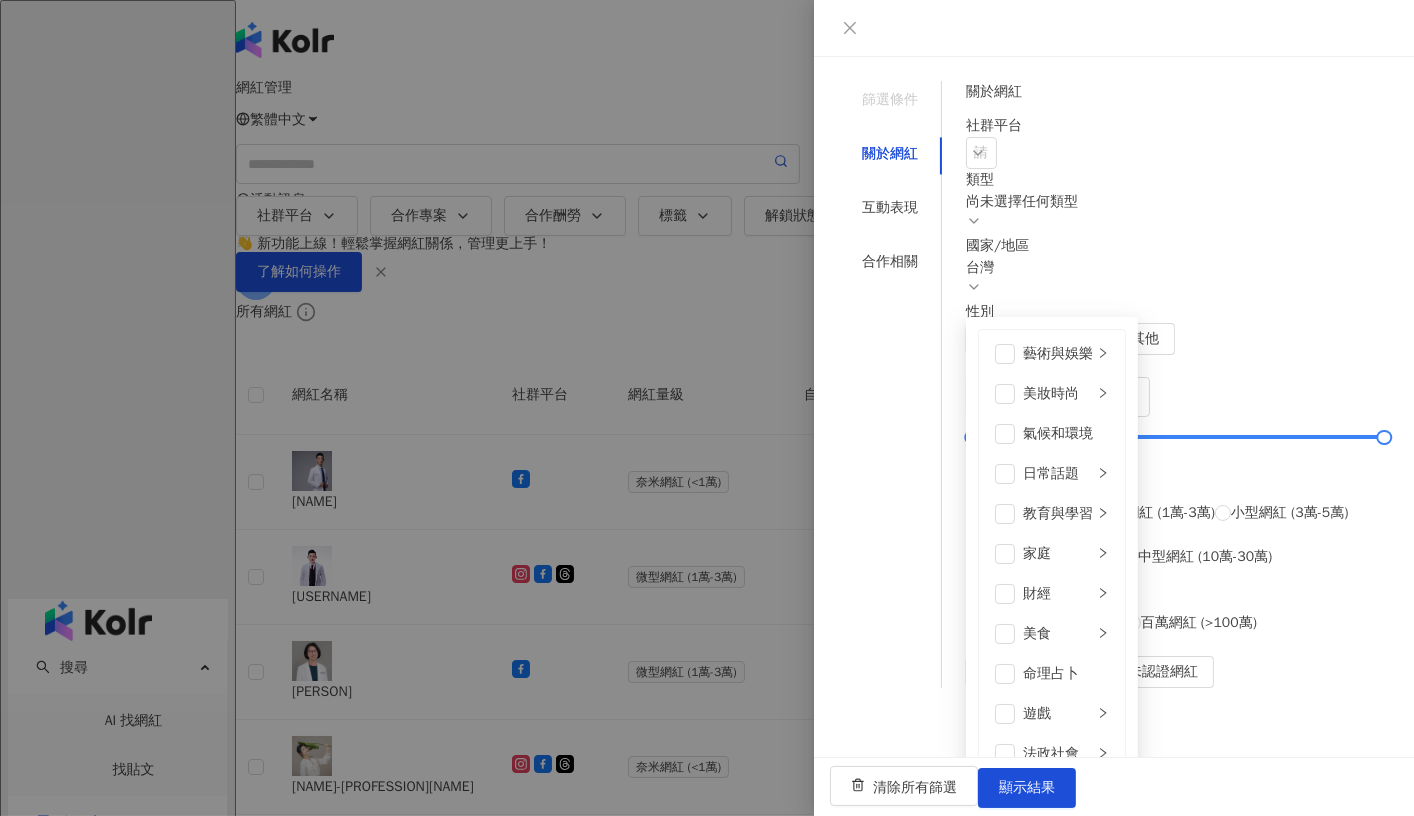 click at bounding box center (1005, 874) 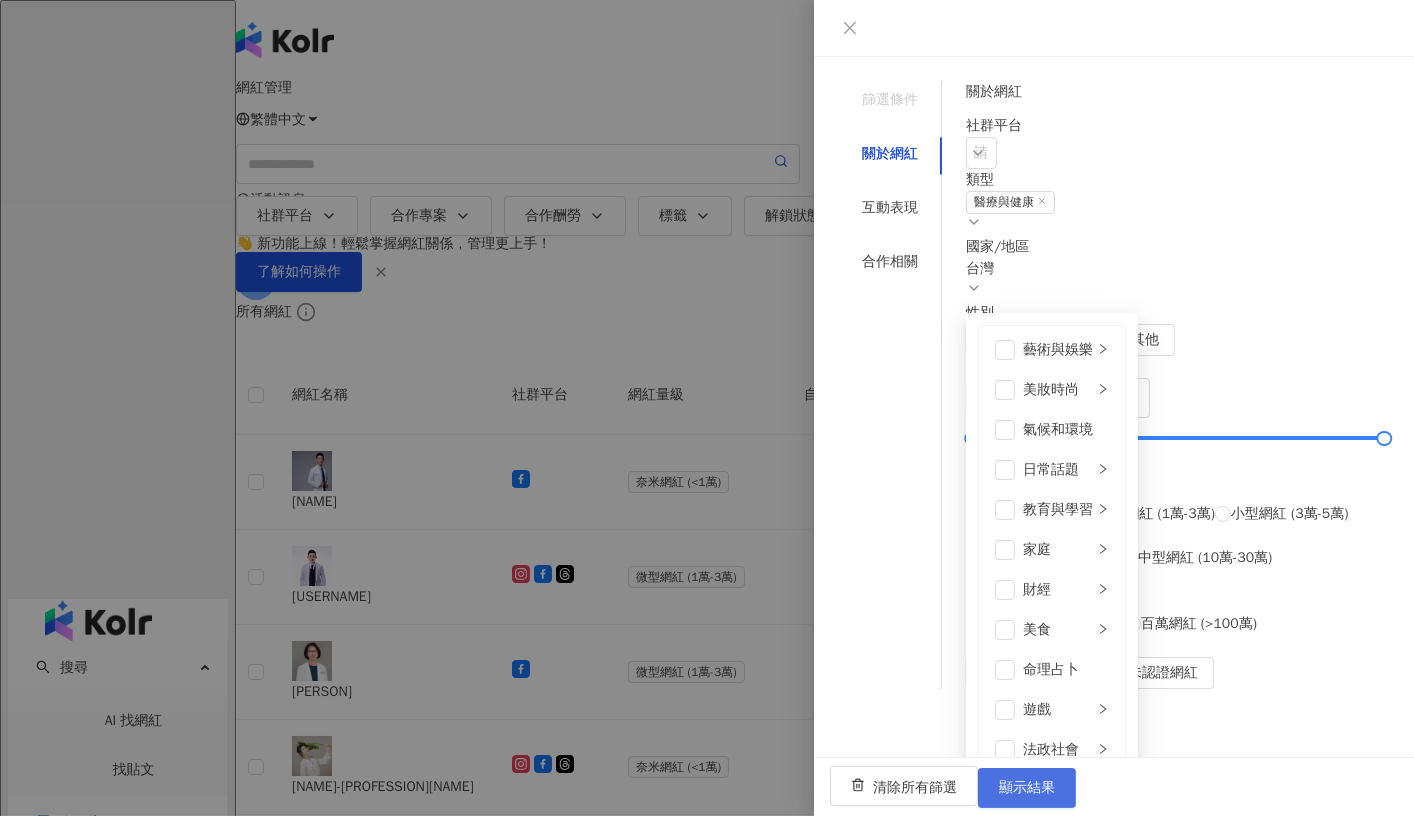click on "顯示結果" at bounding box center [1027, 788] 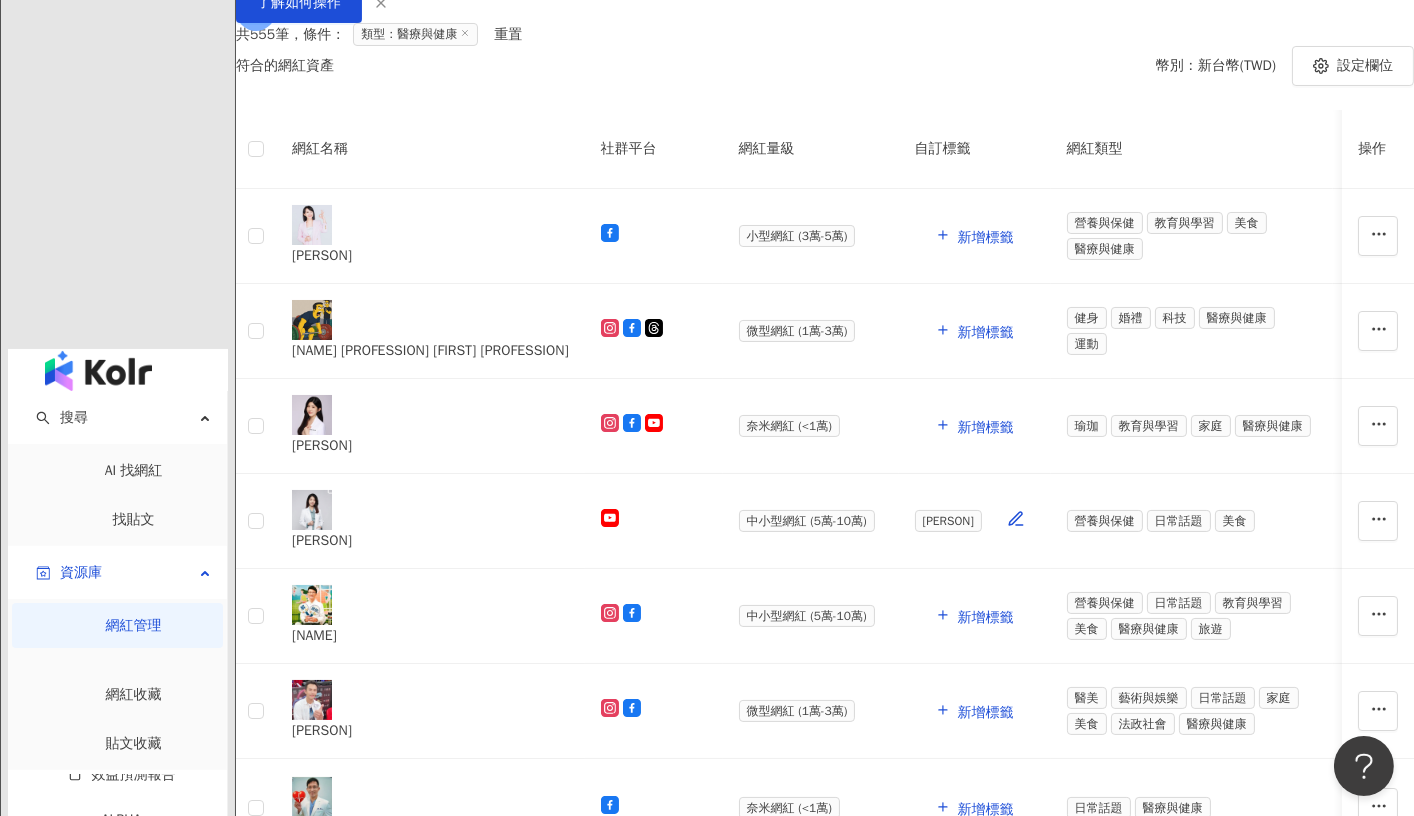 scroll, scrollTop: 275, scrollLeft: 0, axis: vertical 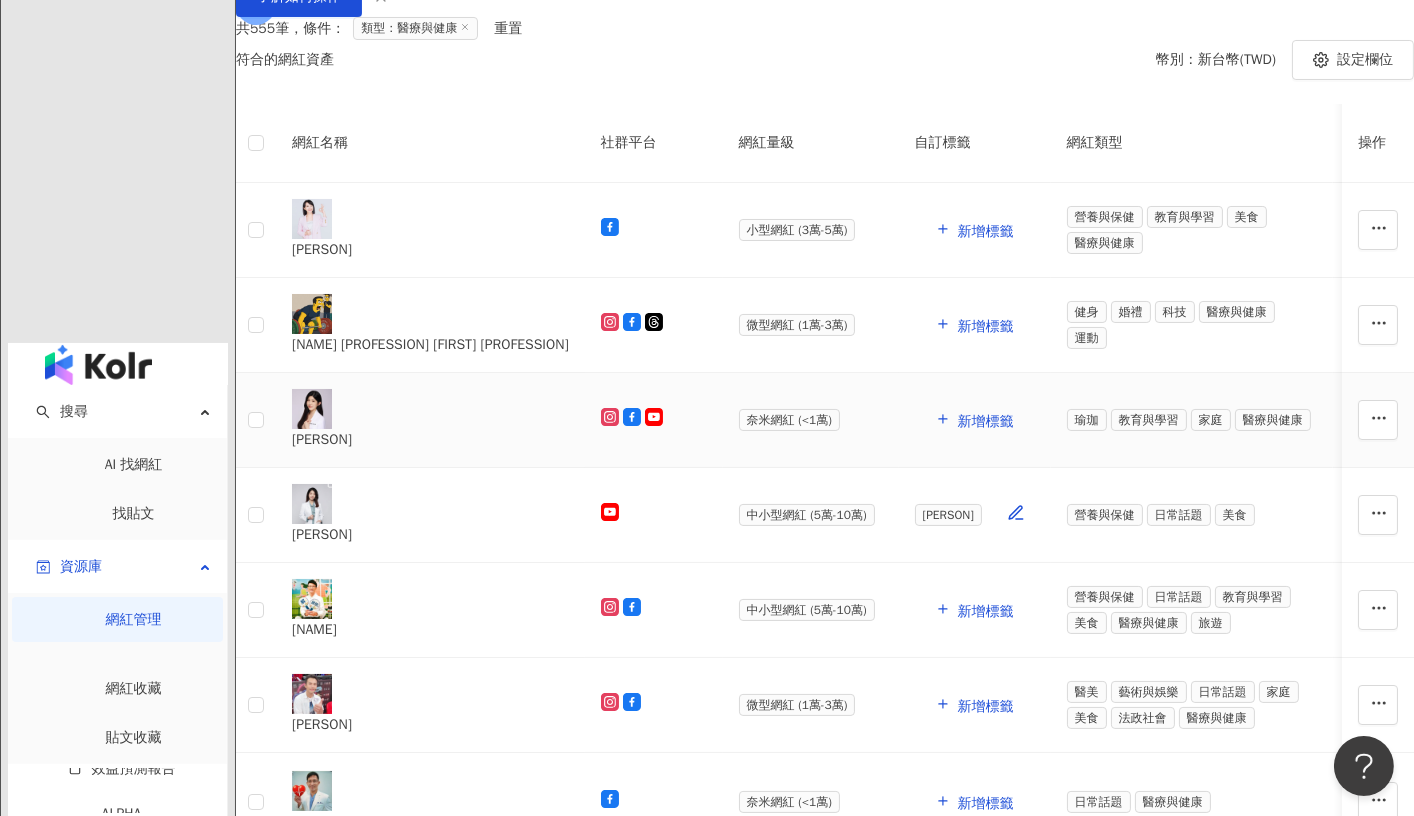 drag, startPoint x: 1024, startPoint y: 490, endPoint x: 961, endPoint y: 130, distance: 365.47092 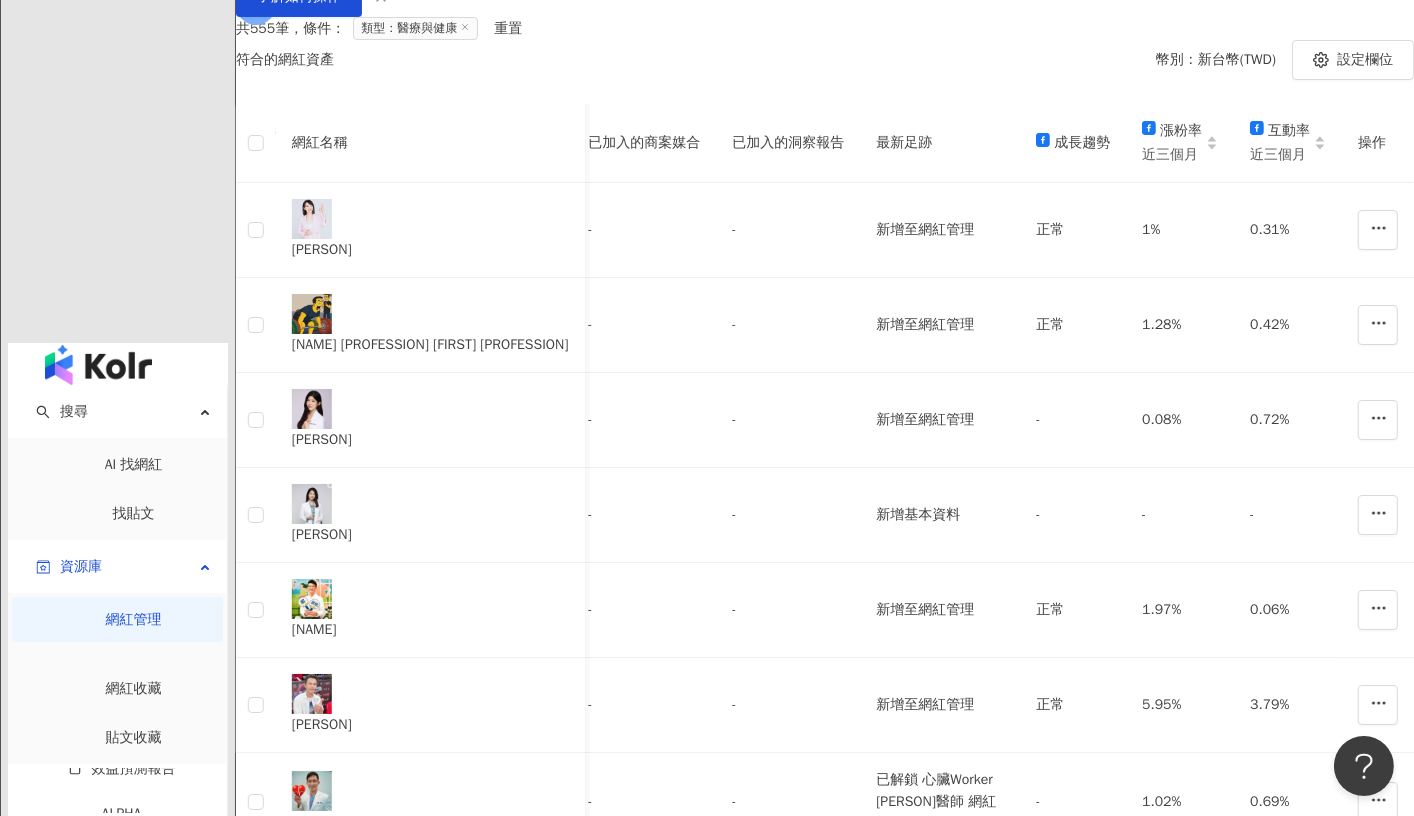 scroll, scrollTop: 0, scrollLeft: 2450, axis: horizontal 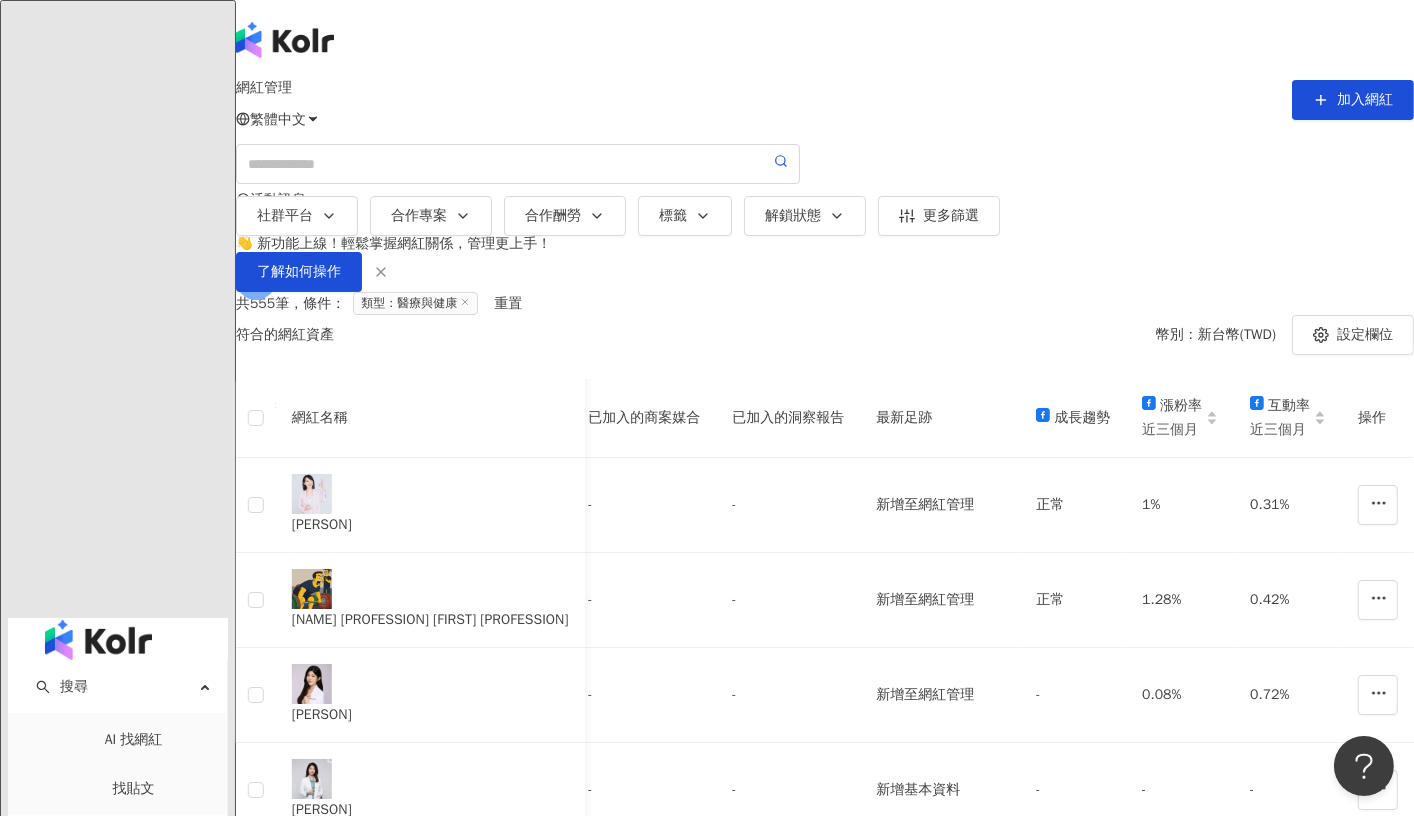 click on "共 [NUMBER] 筆 ， 條件： 類型：醫療與健康 重置" at bounding box center (825, 303) 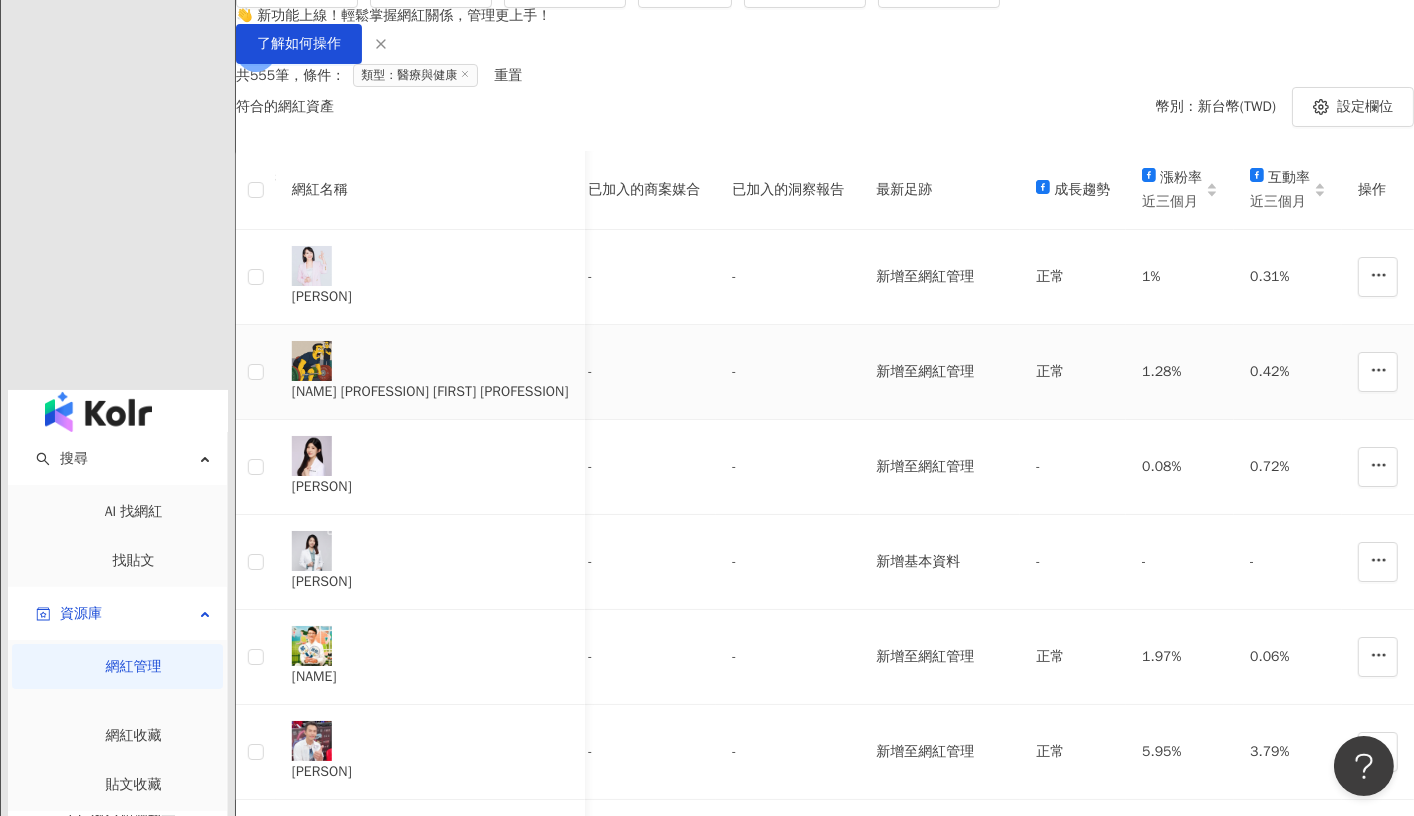 scroll, scrollTop: 228, scrollLeft: 0, axis: vertical 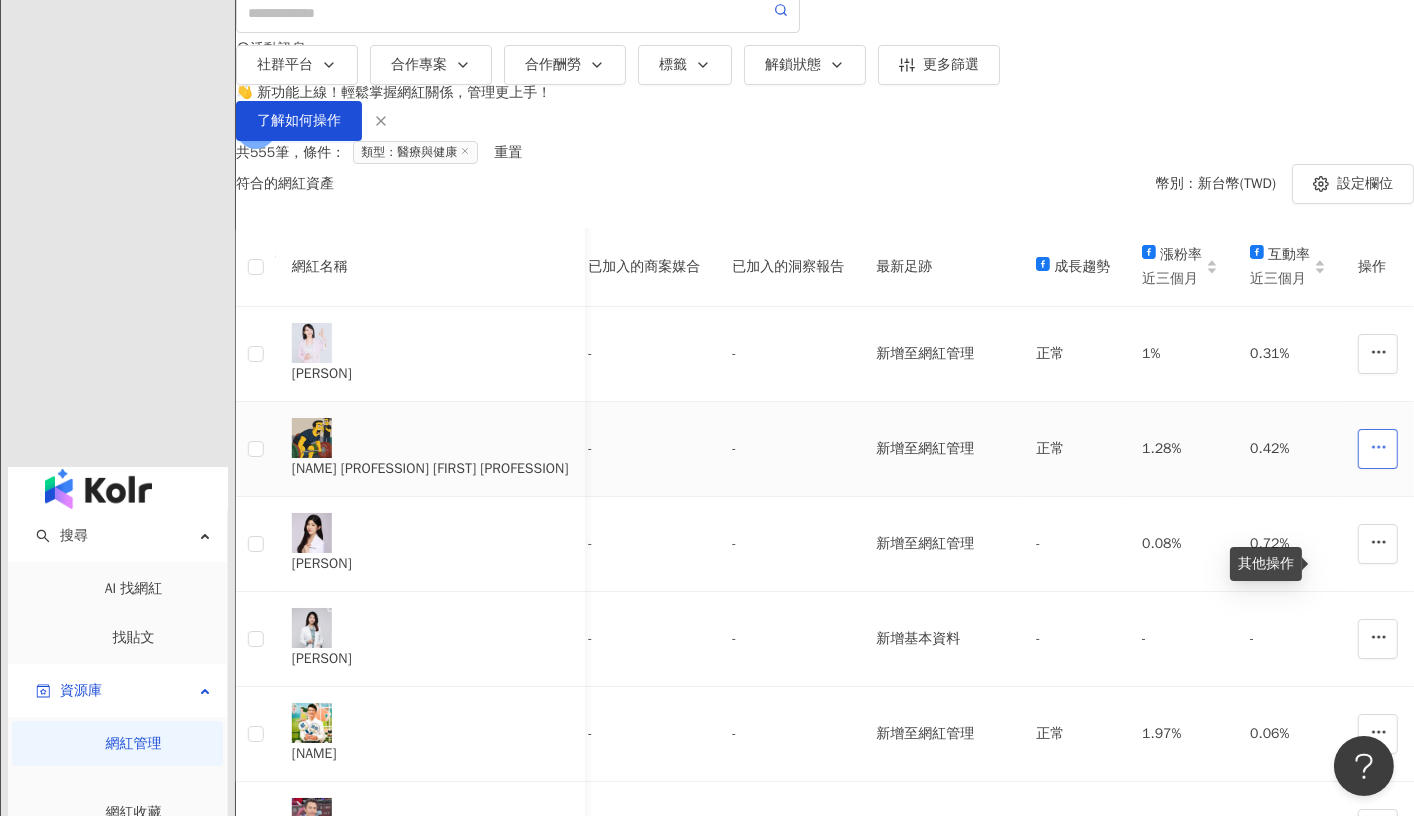 click 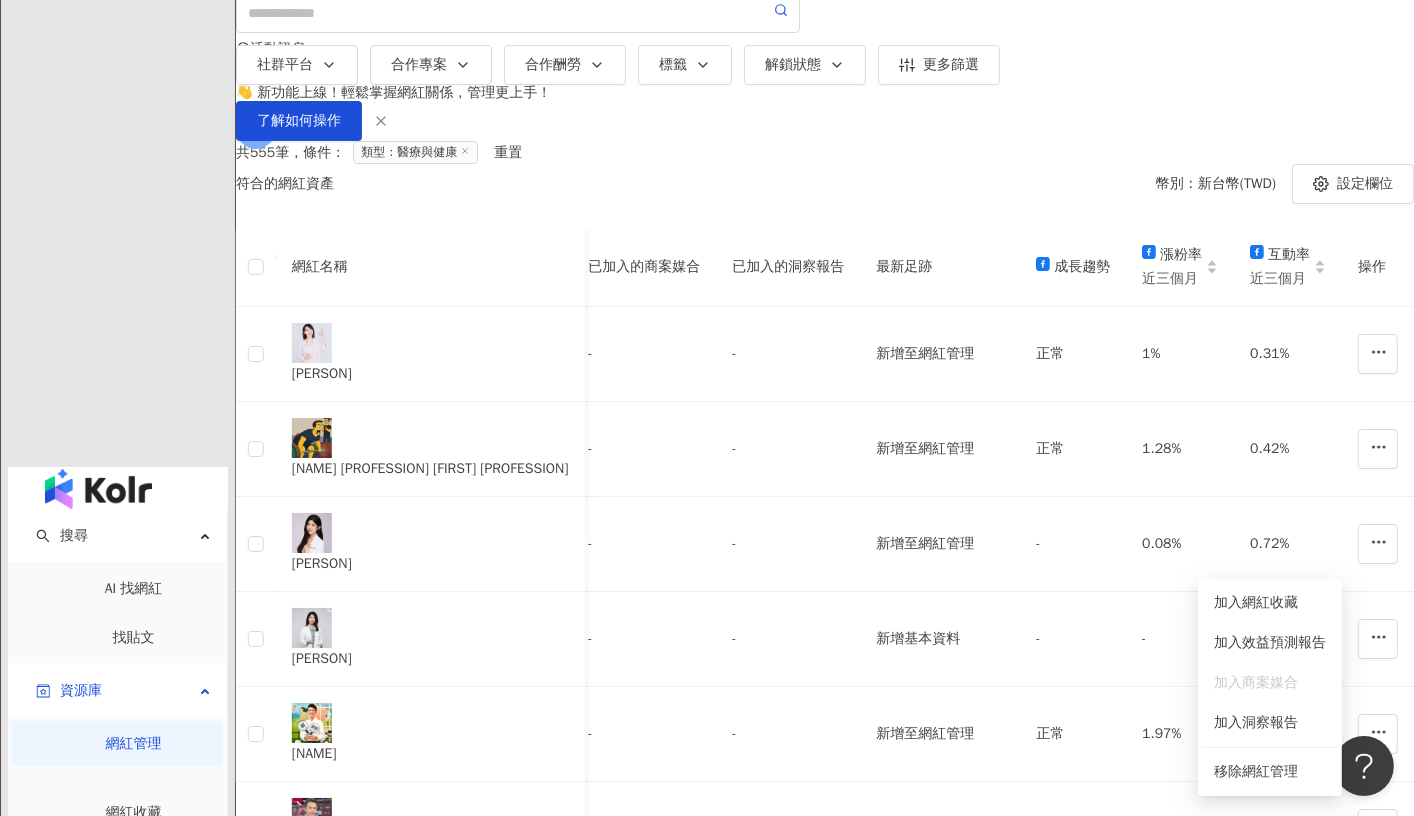 click on "共 [NUMBER] 筆 ， 條件： 類型：醫療與健康 重置 符合的網紅資產 幣別 ： 新台幣 ( TWD ) 設定欄位 網紅名稱 社群平台 網紅量級 自訂標籤 網紅類型 追蹤數 受眾主要性別 受眾主要年齡 追蹤數 K-Score 近三個月 受眾主要年齡 受眾主要性別 互動率 近三個月 Reels 互動率 近三個月 Reels 觀看率 近三個月 漲粉率 近三個月 已加入的收藏夾 已加入的商案媒合 已加入的洞察報告 最新足跡 成長趨勢 漲粉率 近三個月 互動率 近三個月 操作                                                   [PERSON] 小型網紅 ([NUMBER]-[NUMBER]) 新增標籤 營養與保健 教育與學習 美食 醫療與健康 [NUMBER] 男性 ([PERCENT]) [AGE] ([PERCENT]) - - - - - - - - - - - 新增至網紅管理 正常 [PERCENT] [PERCENT] [PERCENT] [PERSON] 微型網紅 ([NUMBER]-[NUMBER]) 新增標籤 健身 婚禮 科技 醫療與健康 運動 [NUMBER] - - [NUMBER] [NUMBER] [AGE] ([PERCENT]) 男性 [PERCENT]%" at bounding box center (825, 856) 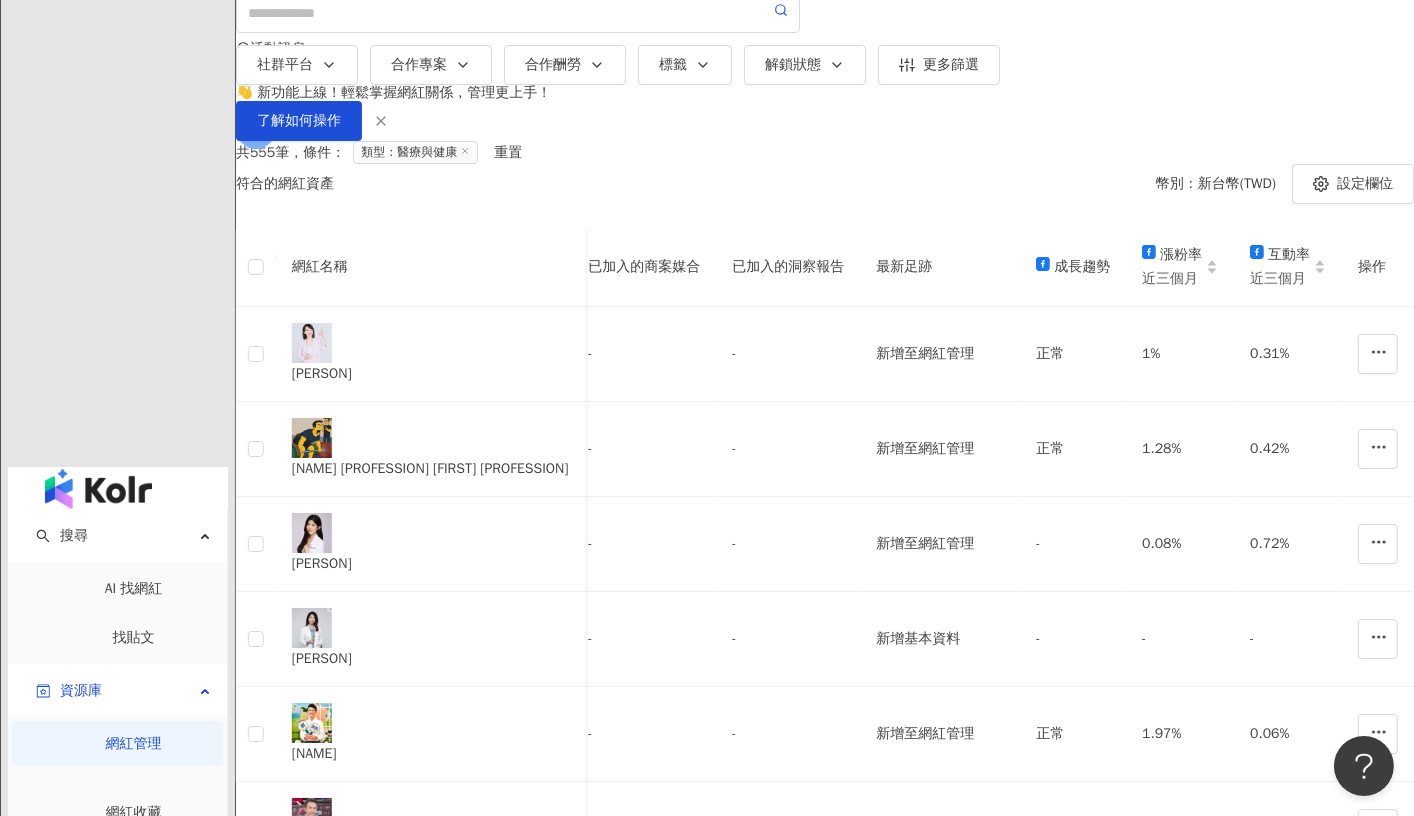 click on "洞察報告" at bounding box center (122, 1012) 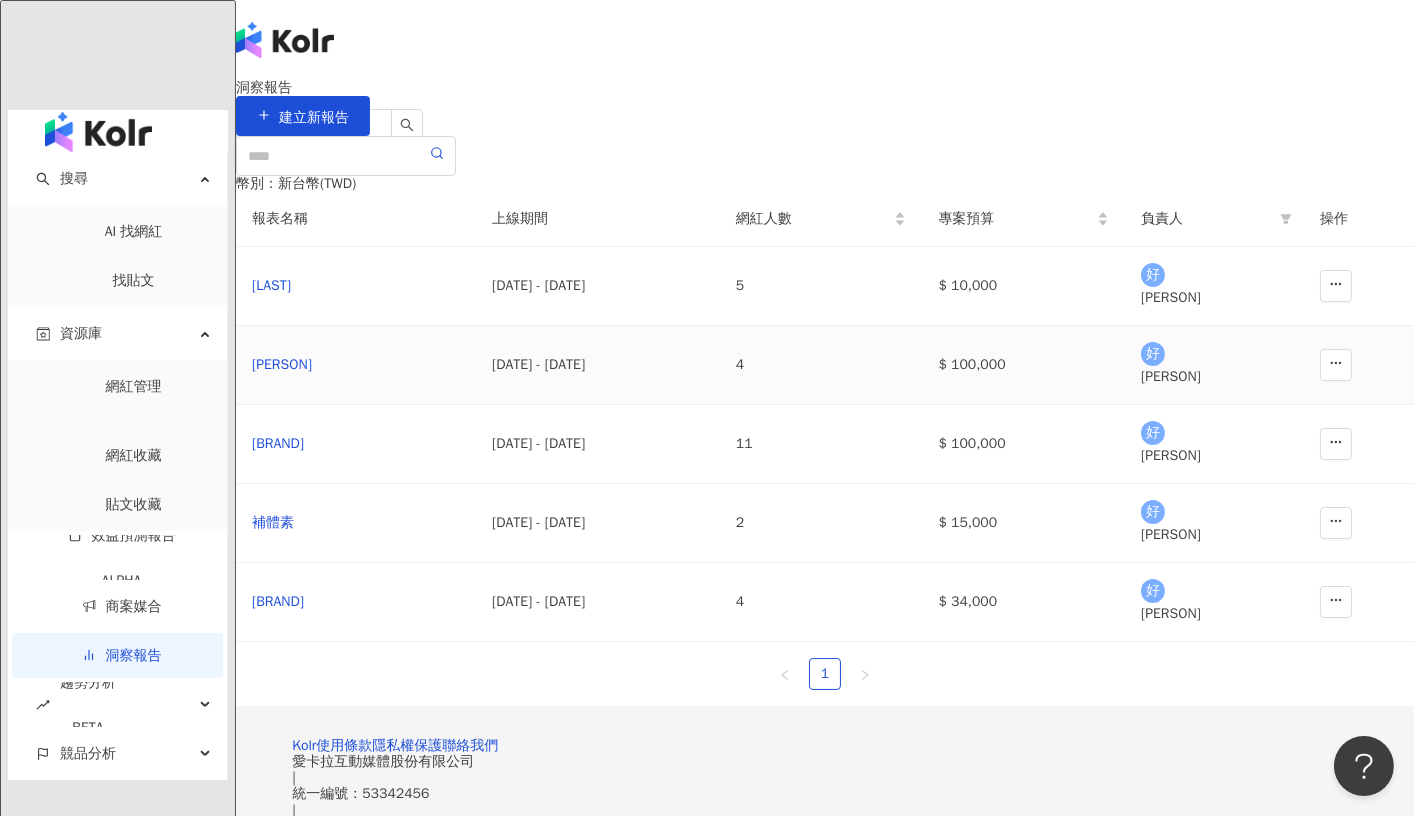 scroll, scrollTop: 0, scrollLeft: 0, axis: both 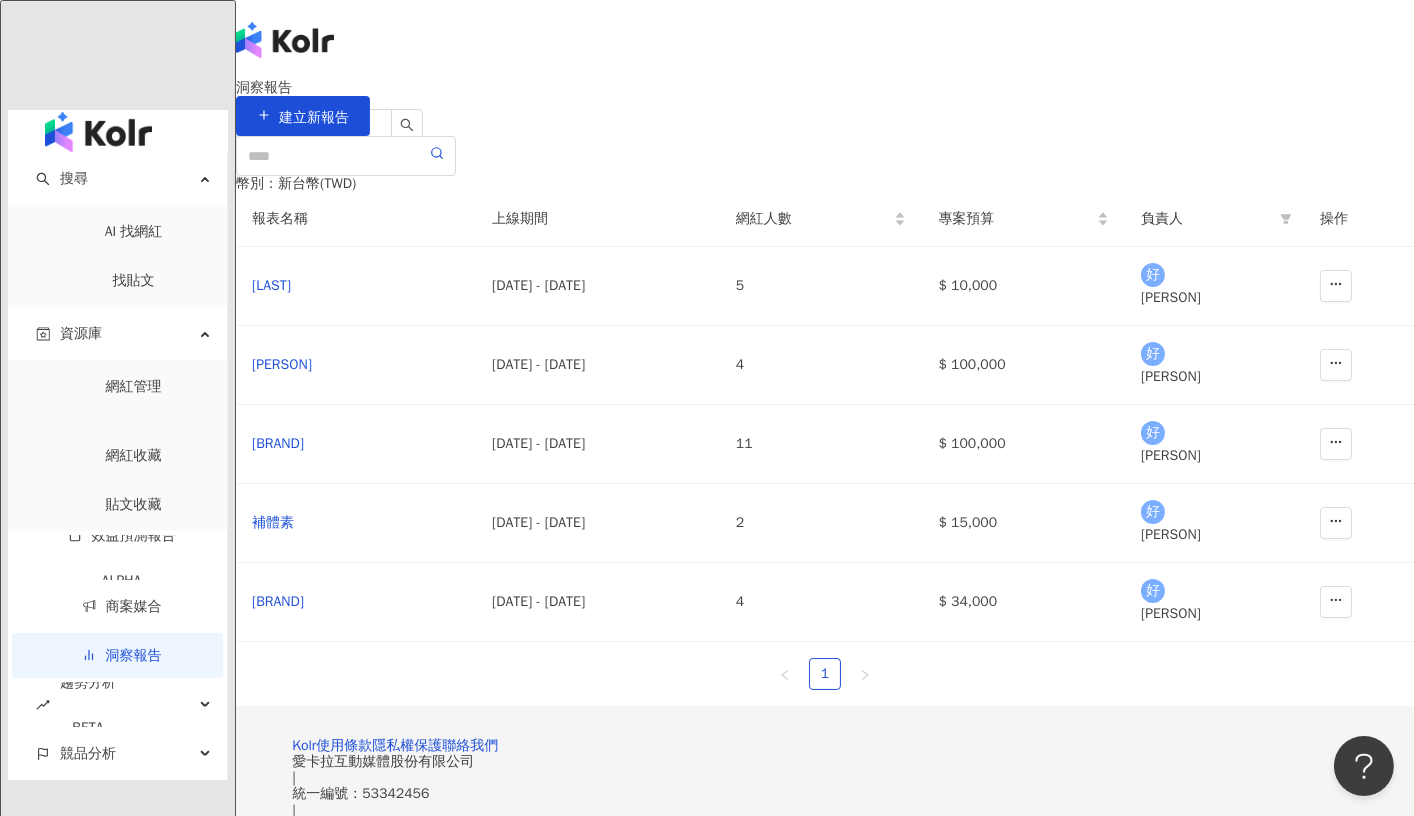 click on "幣別 ： 新台幣 ( TWD ) 報表名稱 上線期間 網紅人數 專案預算 負責人 操作             [PERSON] [DATE] - [DATE] [NUMBER] $   [NUMBER] 好 好食課 經紀部門 [PERSON] [DATE] - [DATE] [NUMBER] $   [NUMBER] 好 好食課 經紀部門 [BRAND] [DATE] - [DATE] [NUMBER] $   [NUMBER] 好 好食課 經紀部門 [PERSON] [DATE] - [DATE] [NUMBER] $   [NUMBER] 好 好食課 經紀部門 [PERSON] [DATE] - [DATE] [NUMBER] $   [NUMBER] 好 好食課 經紀部門 1" at bounding box center [825, 421] 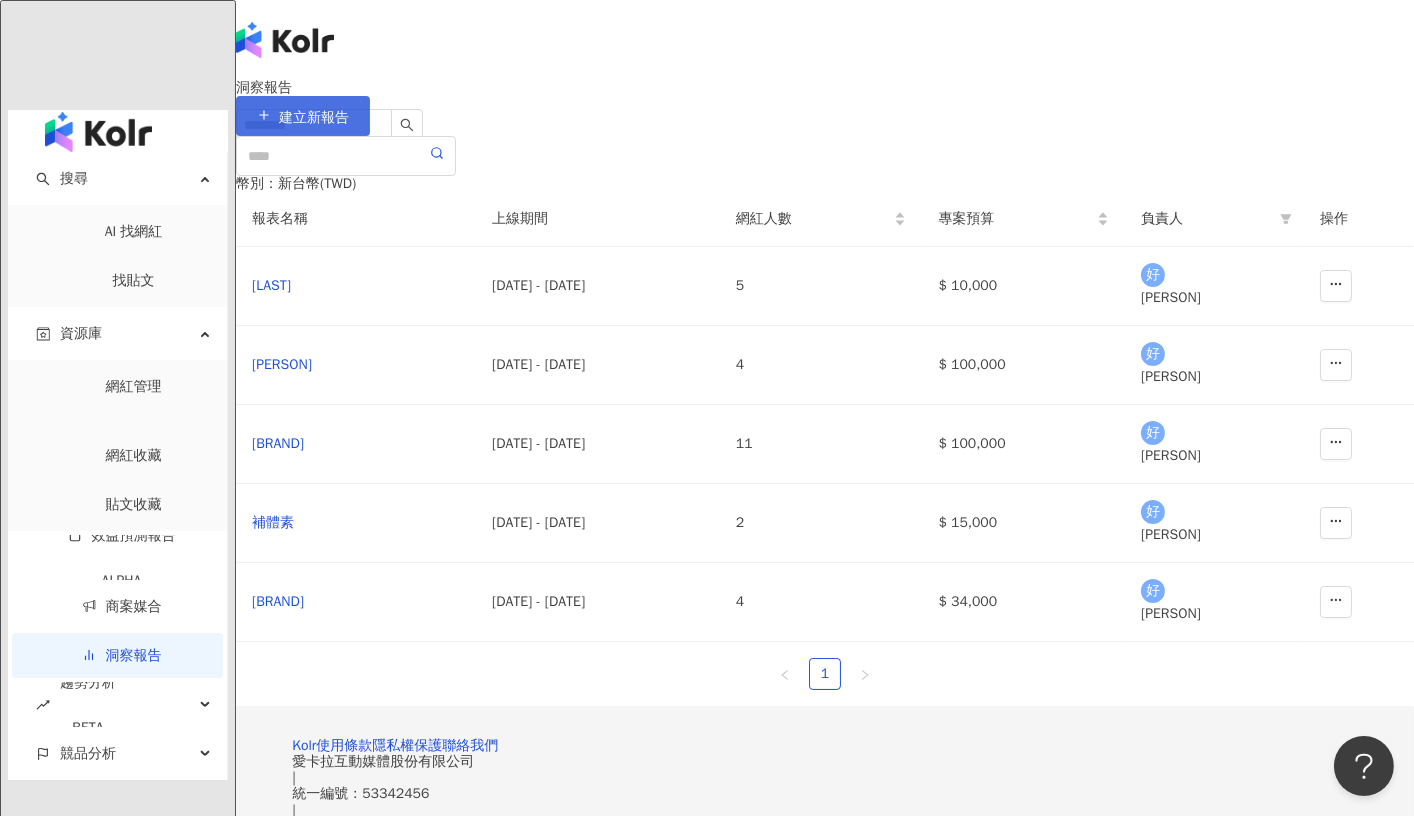 click on "建立新報告" at bounding box center (314, 118) 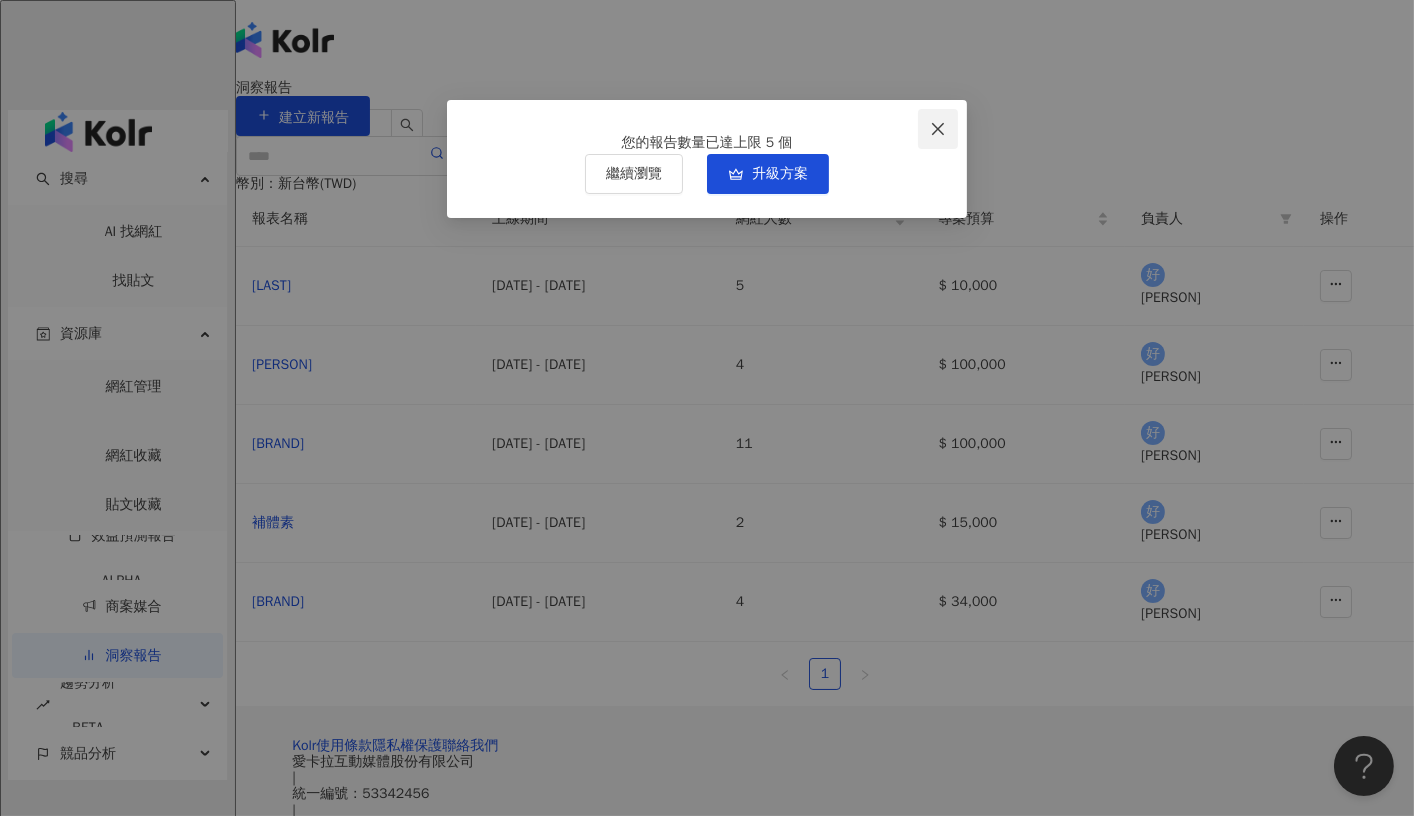 click 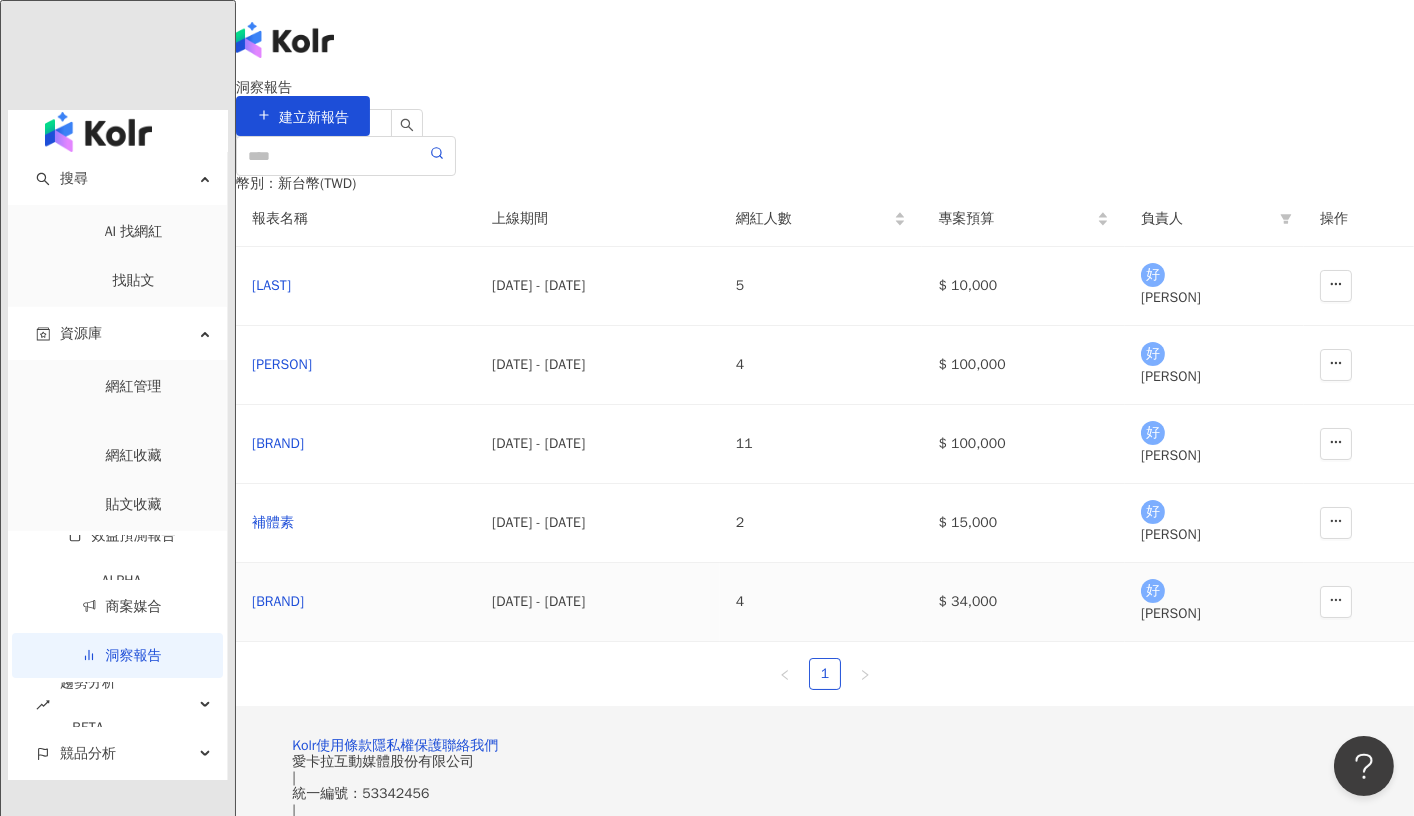 click on "[DATE] - [DATE]" at bounding box center (598, 602) 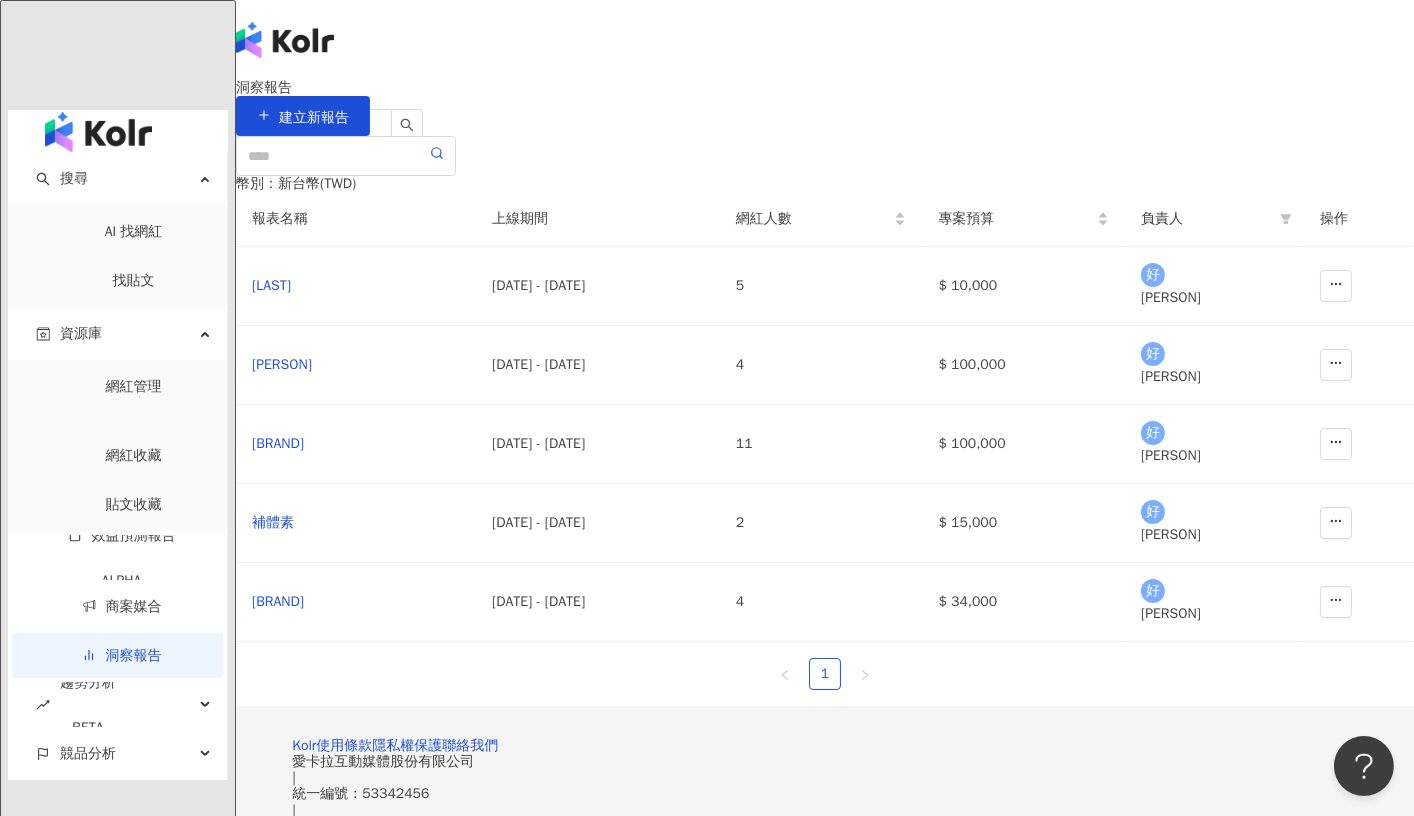 click on "幣別 ： 新台幣 ( TWD ) 報表名稱 上線期間 網紅人數 專案預算 負責人 操作             [PERSON] [DATE] - [DATE] [NUMBER] $   [NUMBER] 好 好食課 經紀部門 [PERSON] [DATE] - [DATE] [NUMBER] $   [NUMBER] 好 好食課 經紀部門 [BRAND] [DATE] - [DATE] [NUMBER] $   [NUMBER] 好 好食課 經紀部門 [PERSON] [DATE] - [DATE] [NUMBER] $   [NUMBER] 好 好食課 經紀部門 [PERSON] [DATE] - [DATE] [NUMBER] $   [NUMBER] 好 好食課 經紀部門 1" at bounding box center [825, 421] 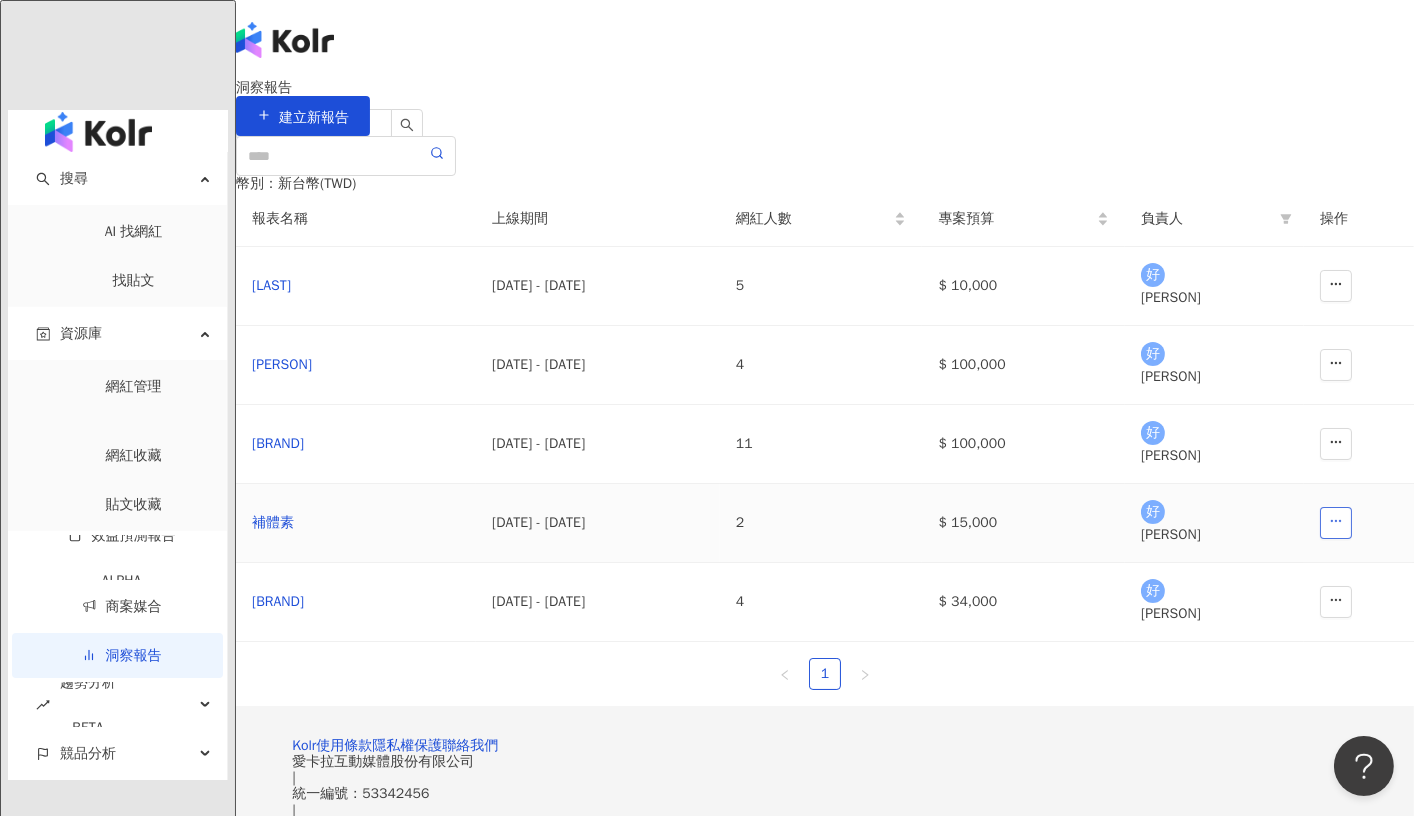 click 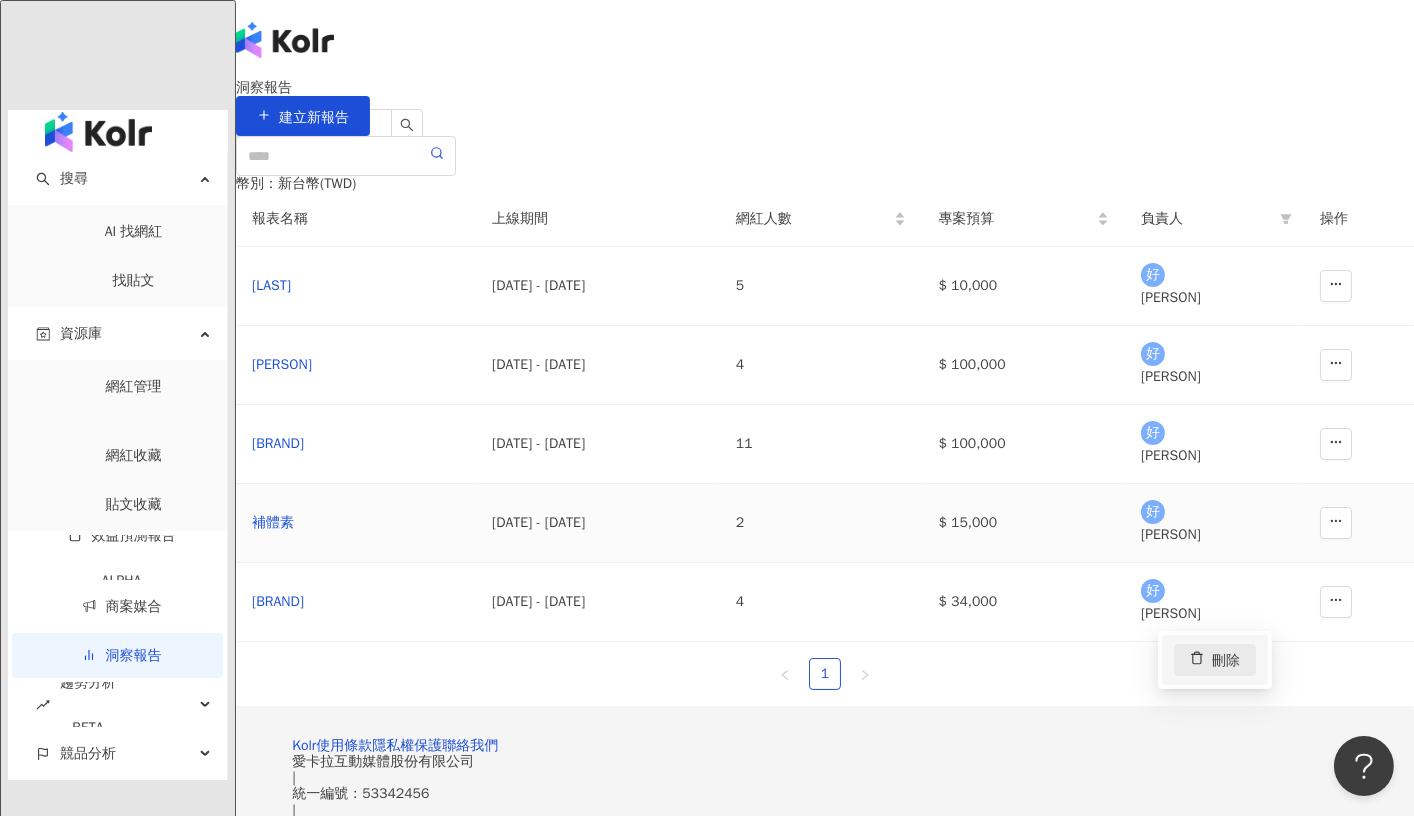 click on "刪除" at bounding box center (1226, 661) 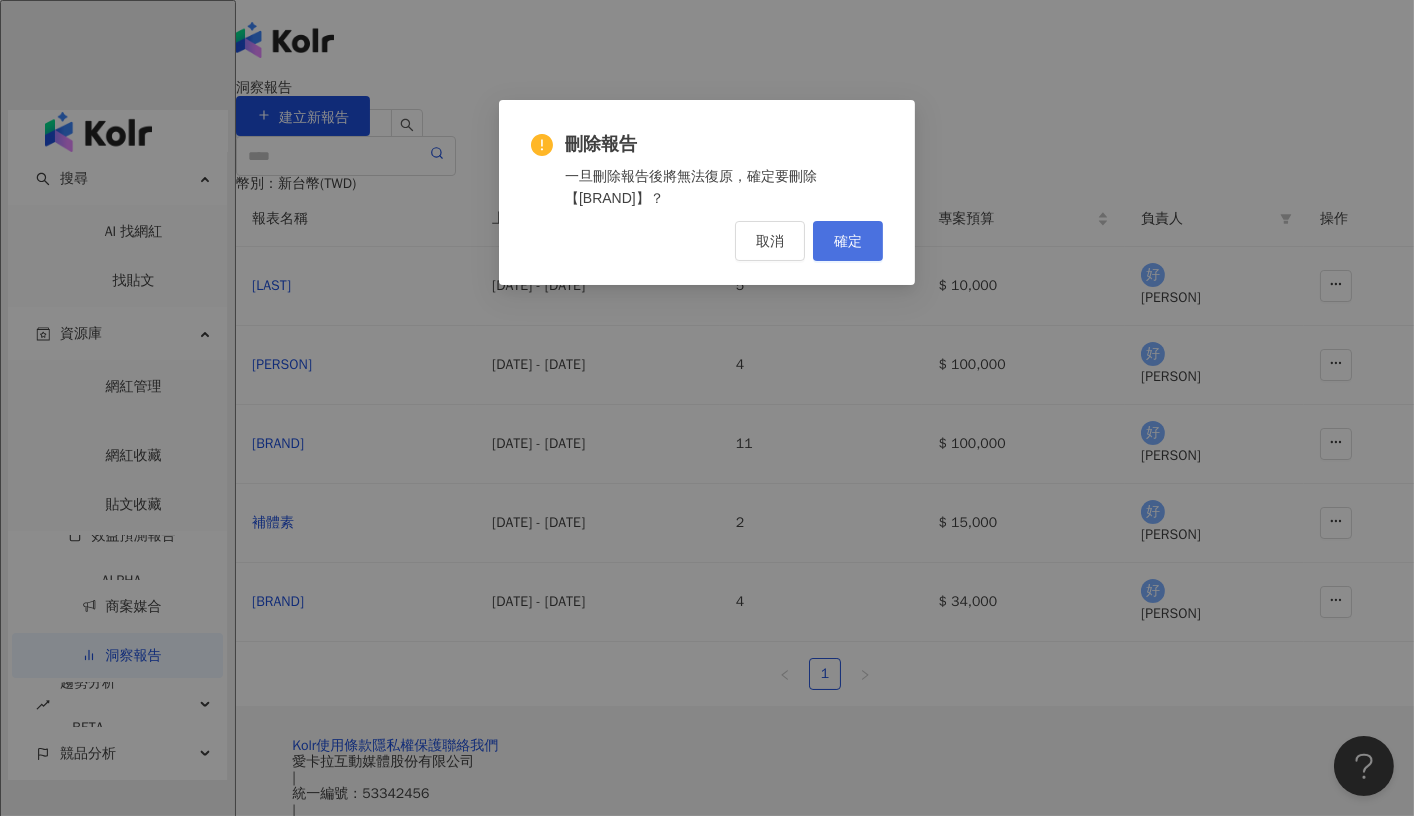 click on "確定" at bounding box center (848, 241) 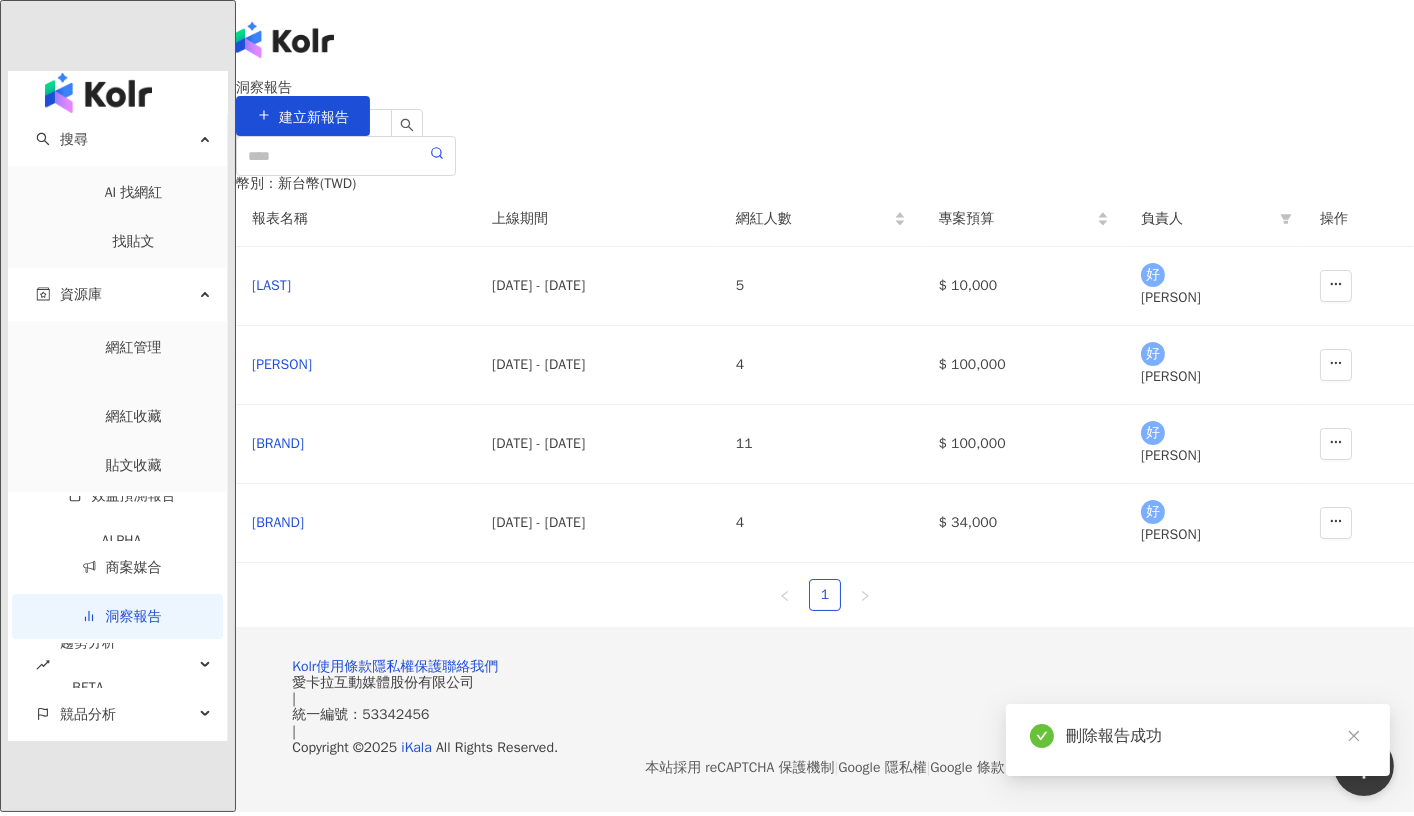 click on "洞察報告 建立新報告" at bounding box center [825, 108] 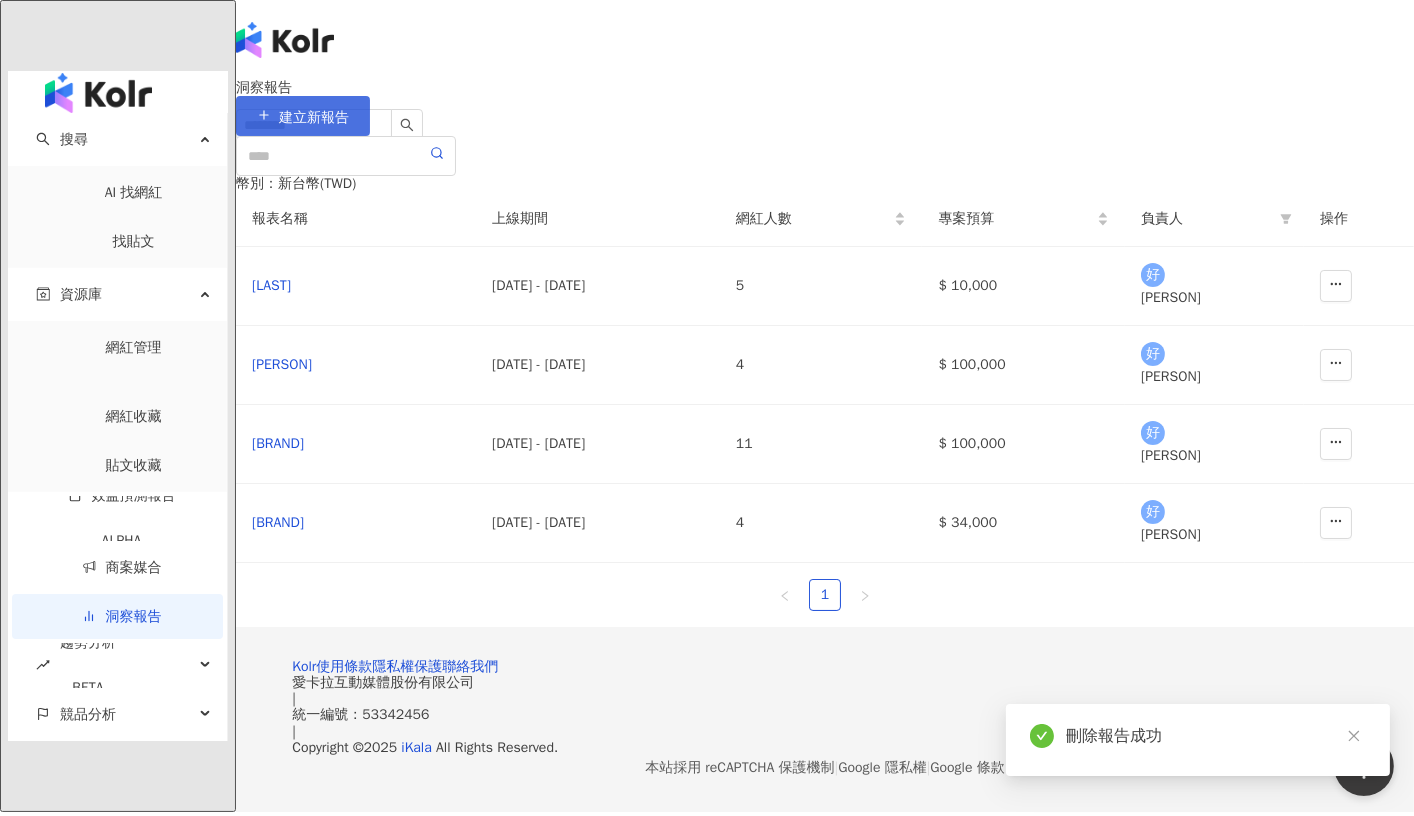 click on "建立新報告" at bounding box center (314, 118) 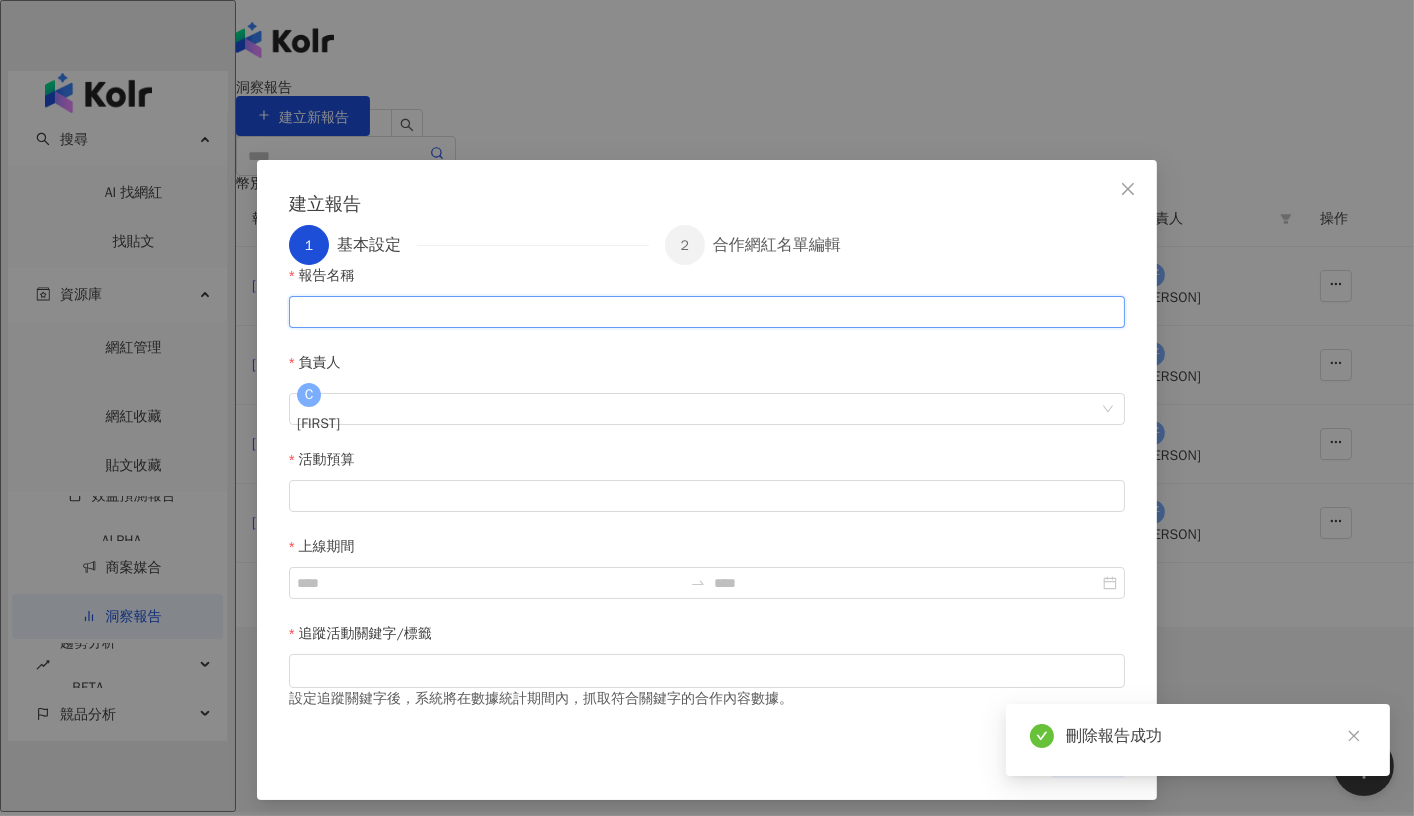 click on "報告名稱" at bounding box center (707, 312) 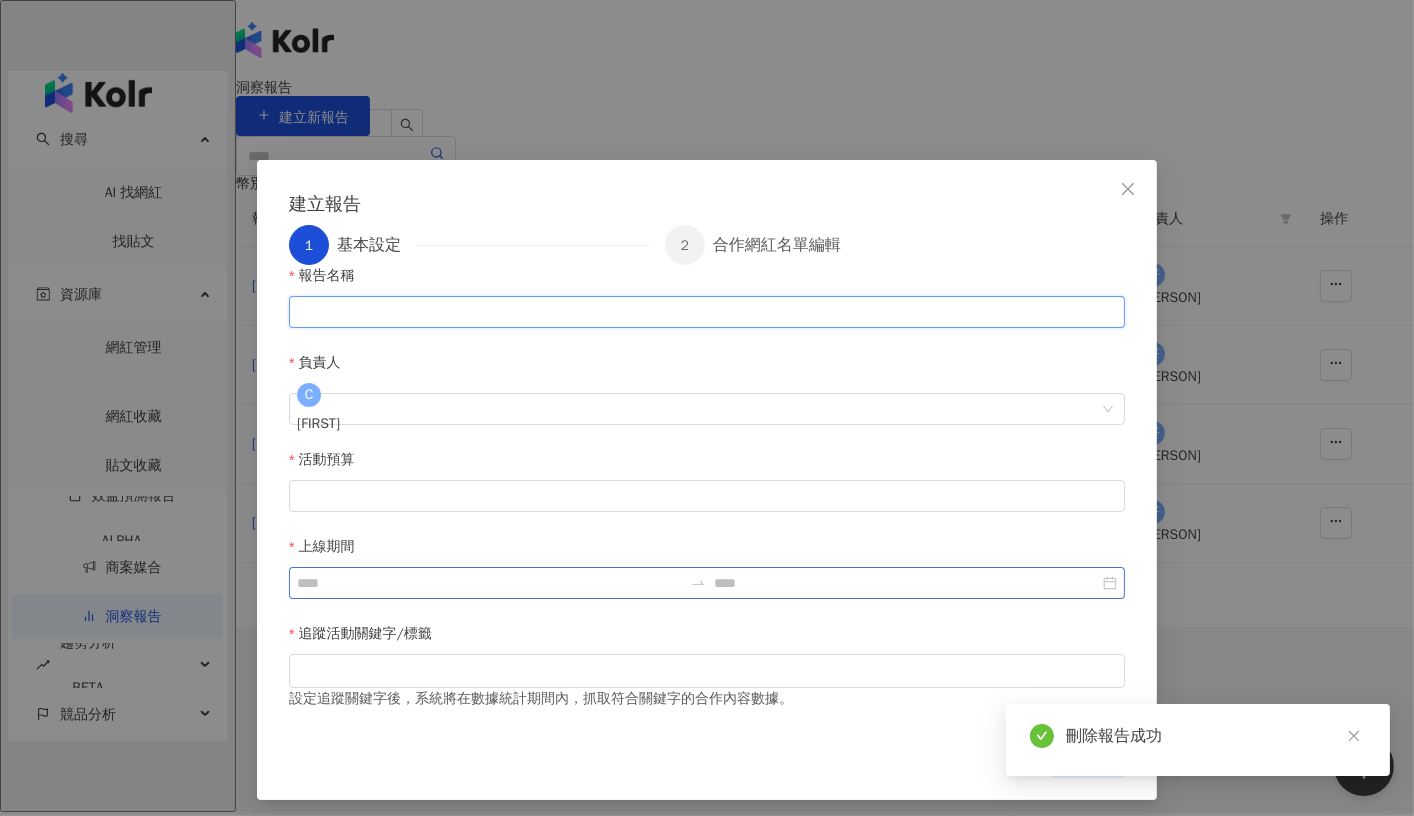 type on "*" 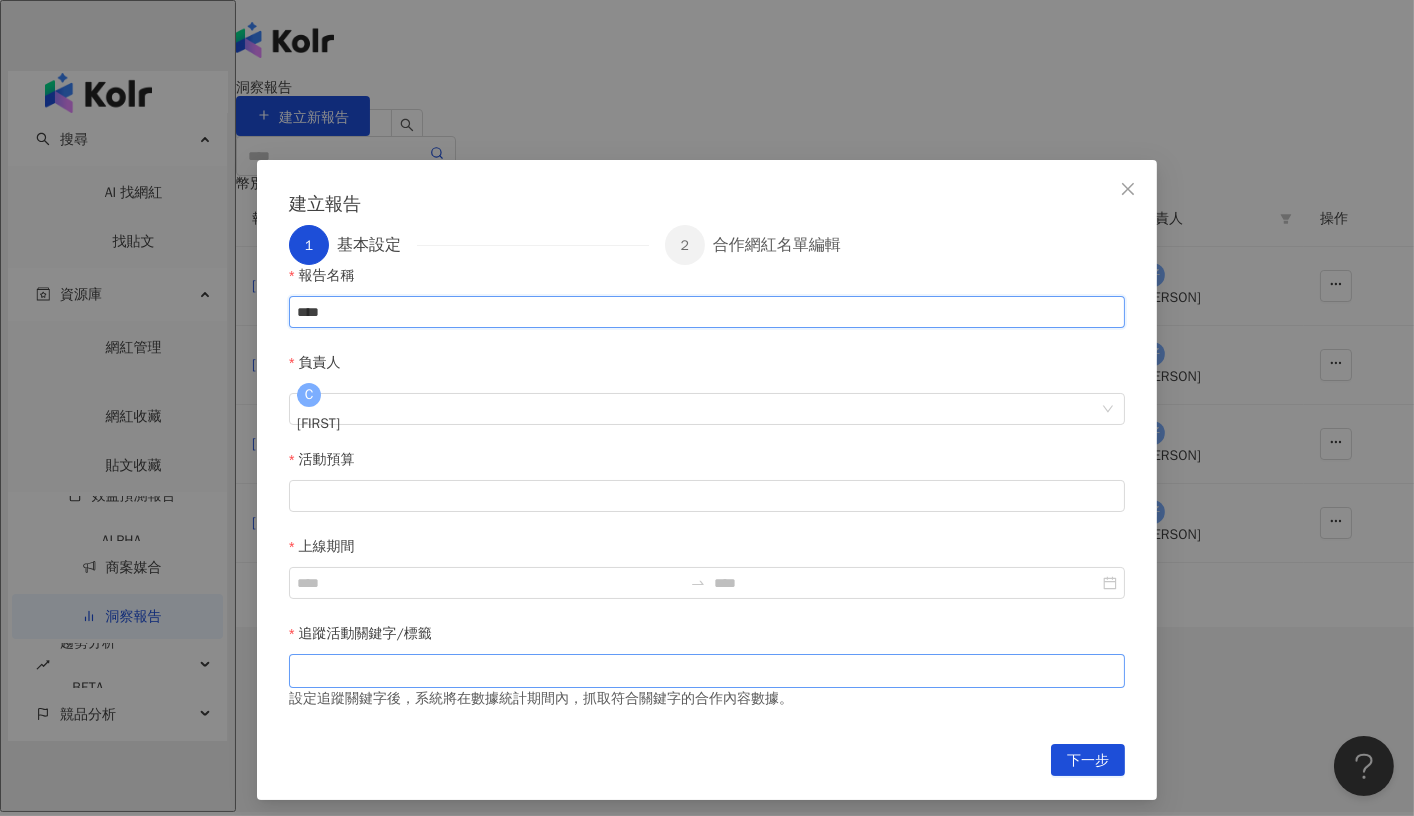 click at bounding box center [707, 671] 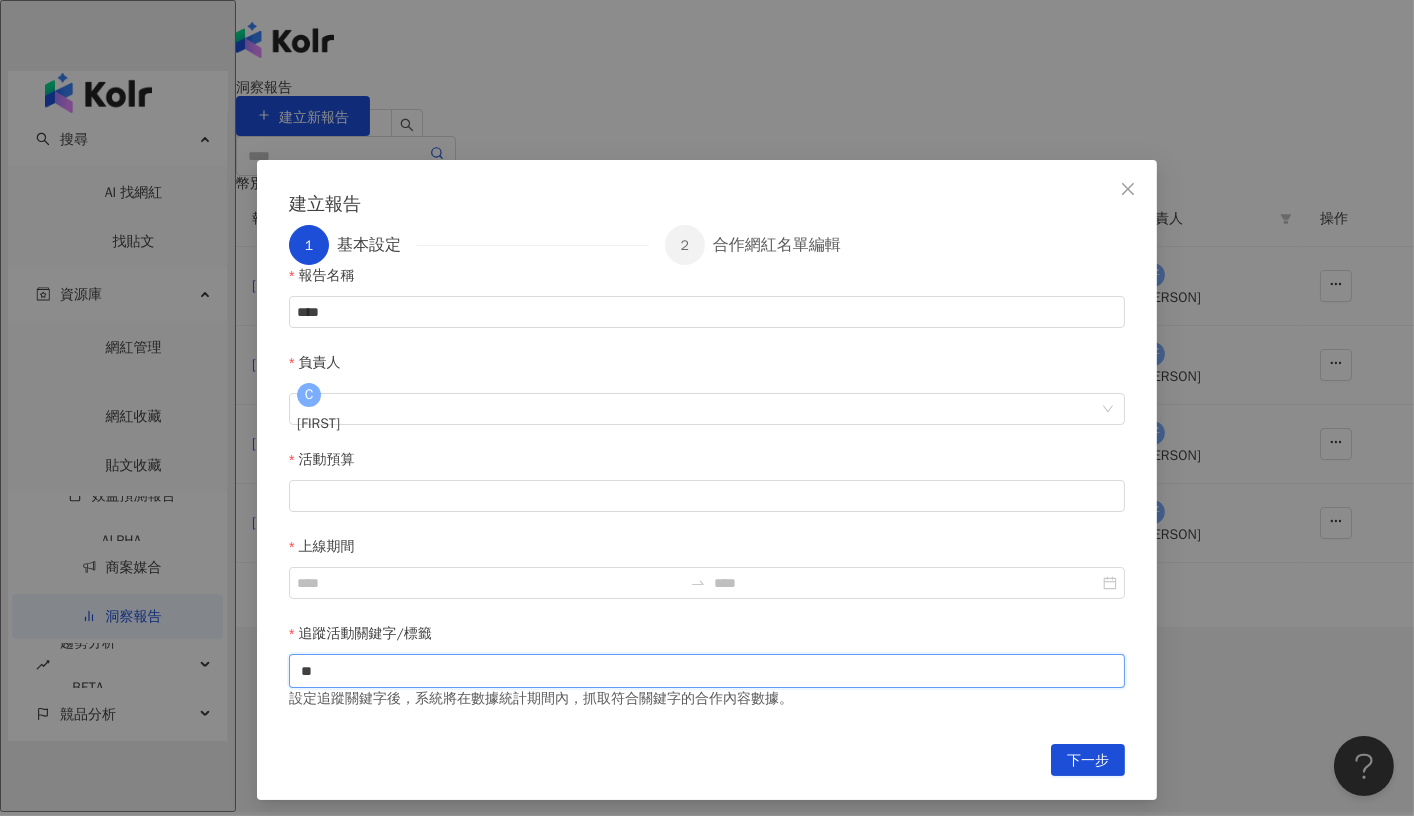 type on "**" 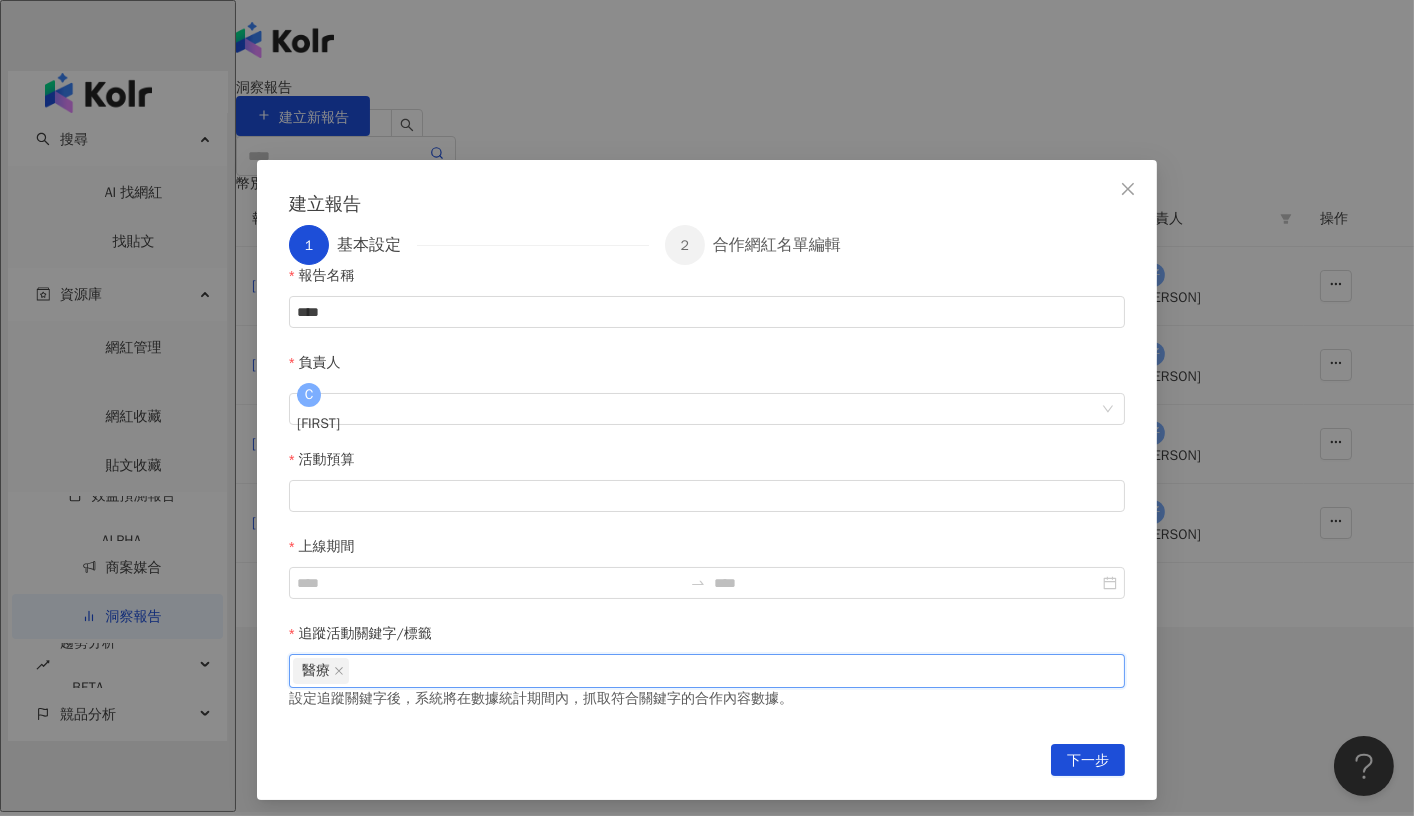 click on "報告名稱 **** 負責人 C [PERSON] 活動預算 上線期間 追蹤活動關鍵字/標籤 醫療 醫療   設定追蹤關鍵字後，系統將在數據統計期間內，抓取符合關鍵字的合作內容數據。" at bounding box center [707, 492] 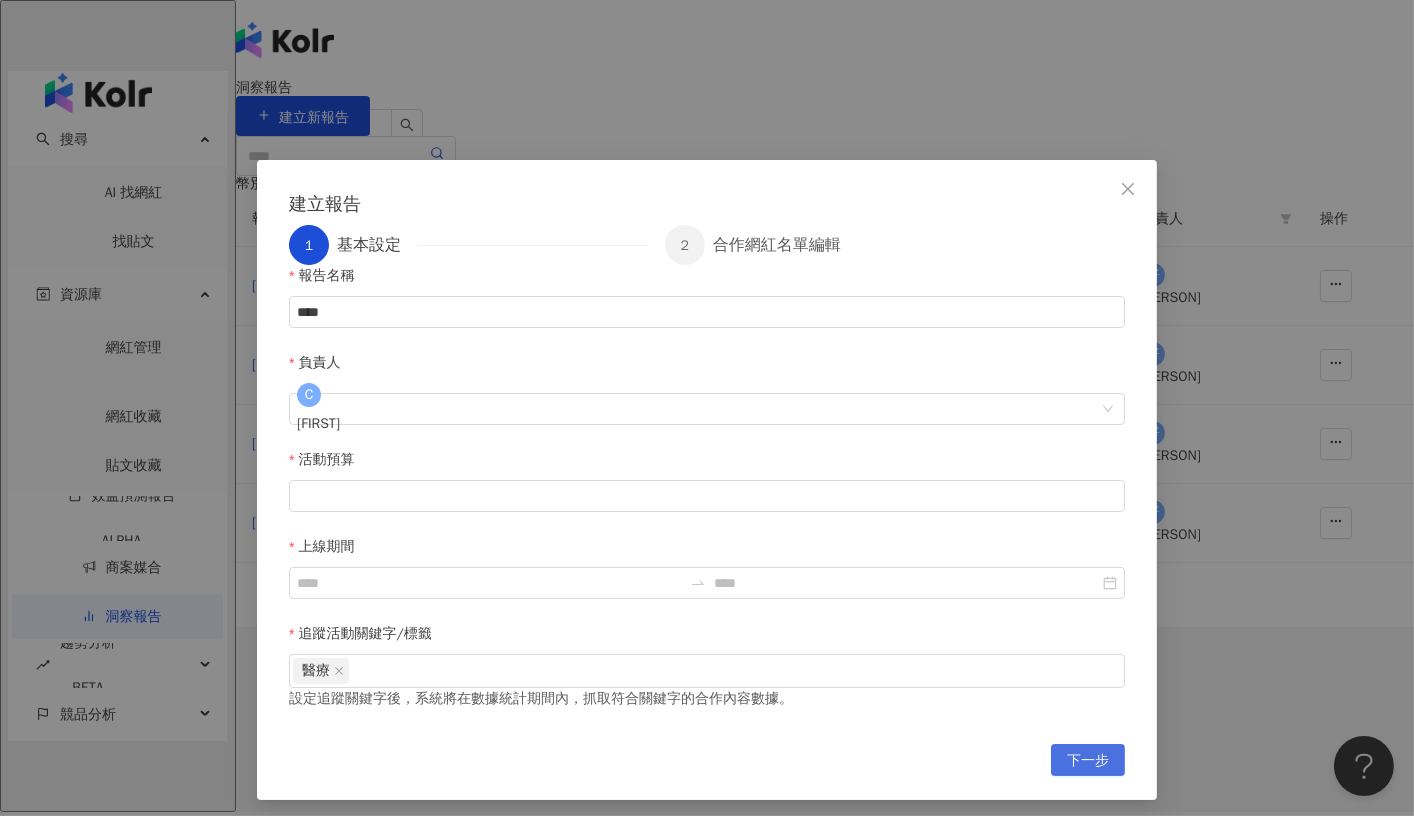 click on "下一步" at bounding box center [1088, 761] 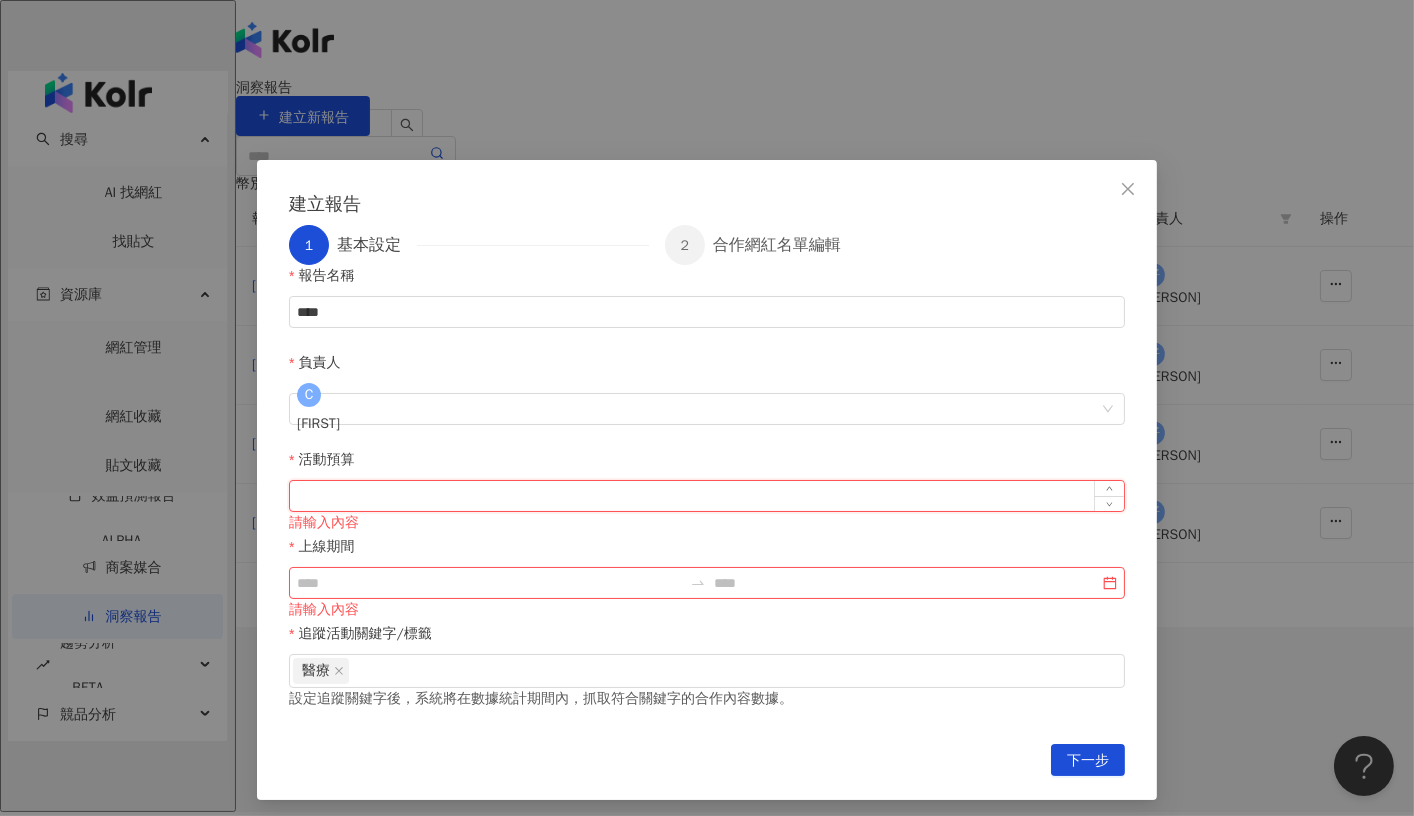 click on "活動預算" at bounding box center [707, 496] 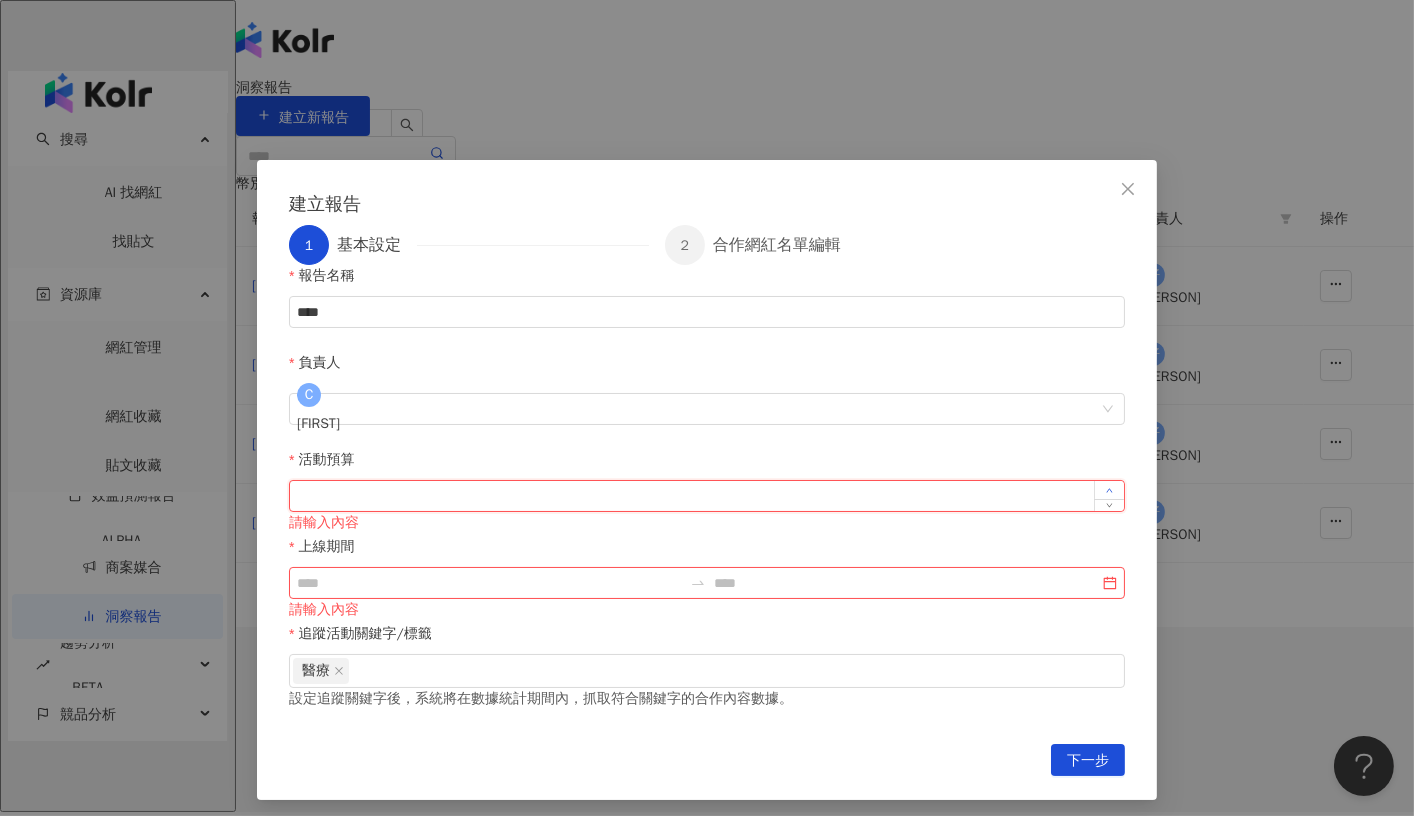 type on "*" 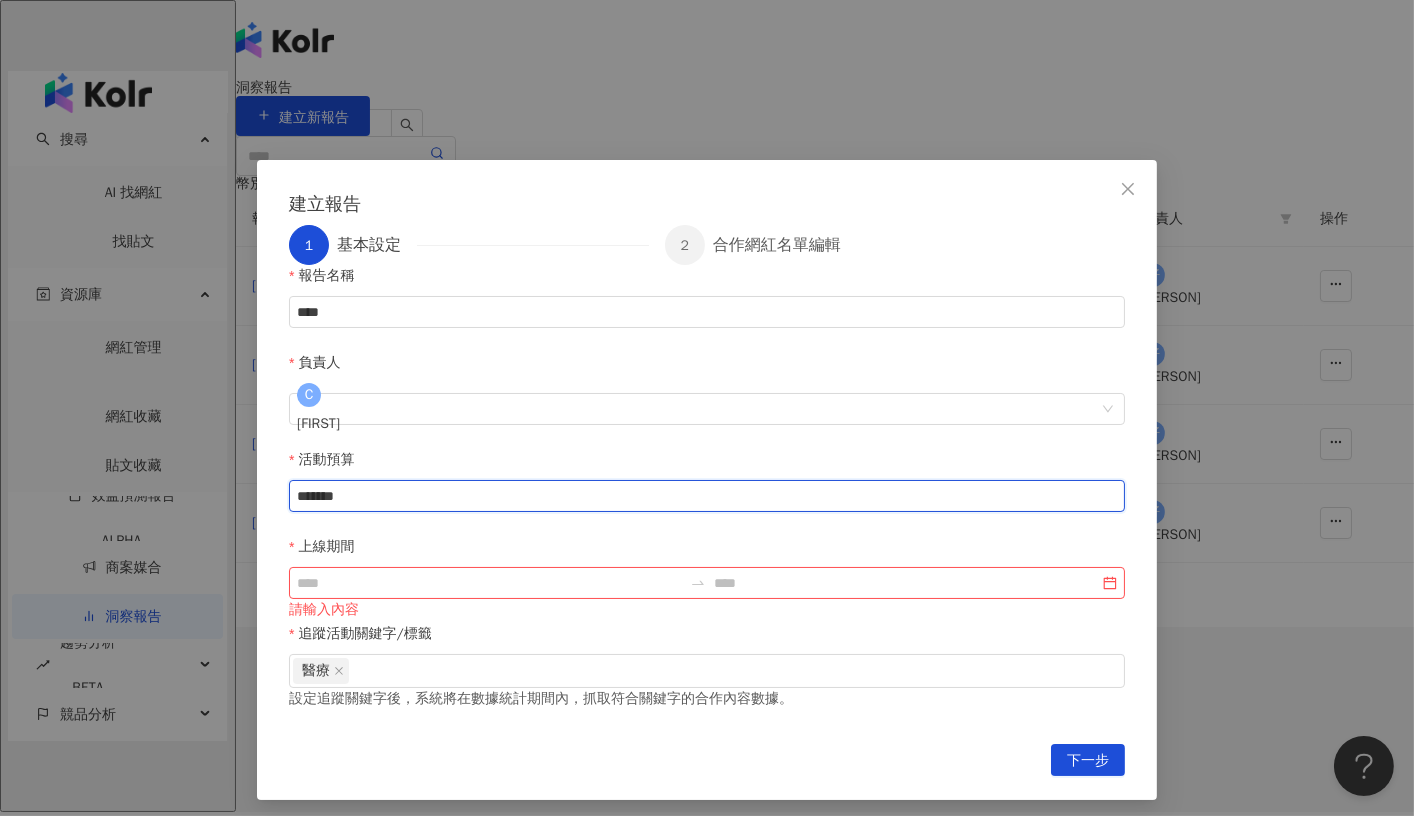 type on "*******" 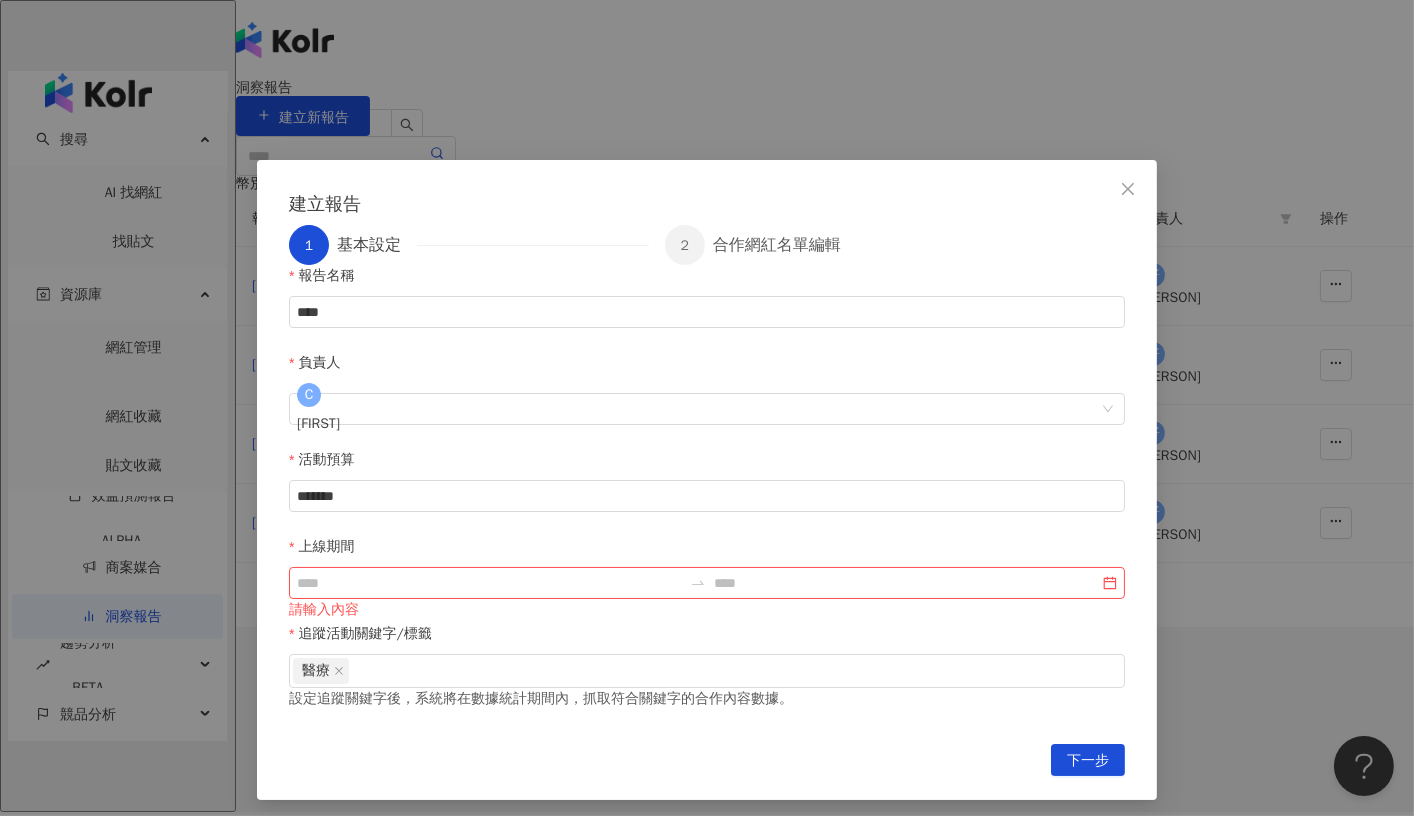 click on "請輸入內容" at bounding box center [707, 610] 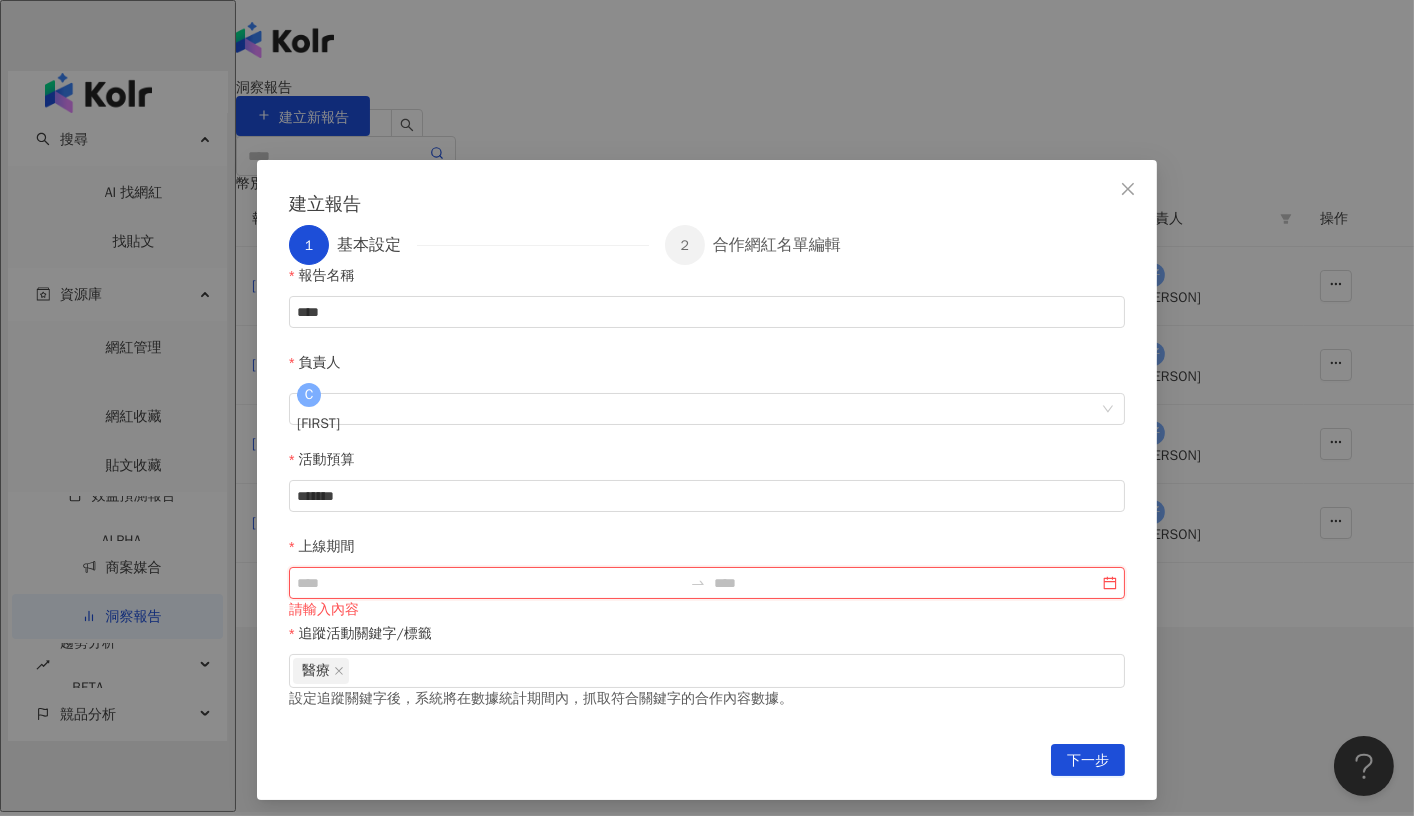 click on "上線期間" at bounding box center [489, 583] 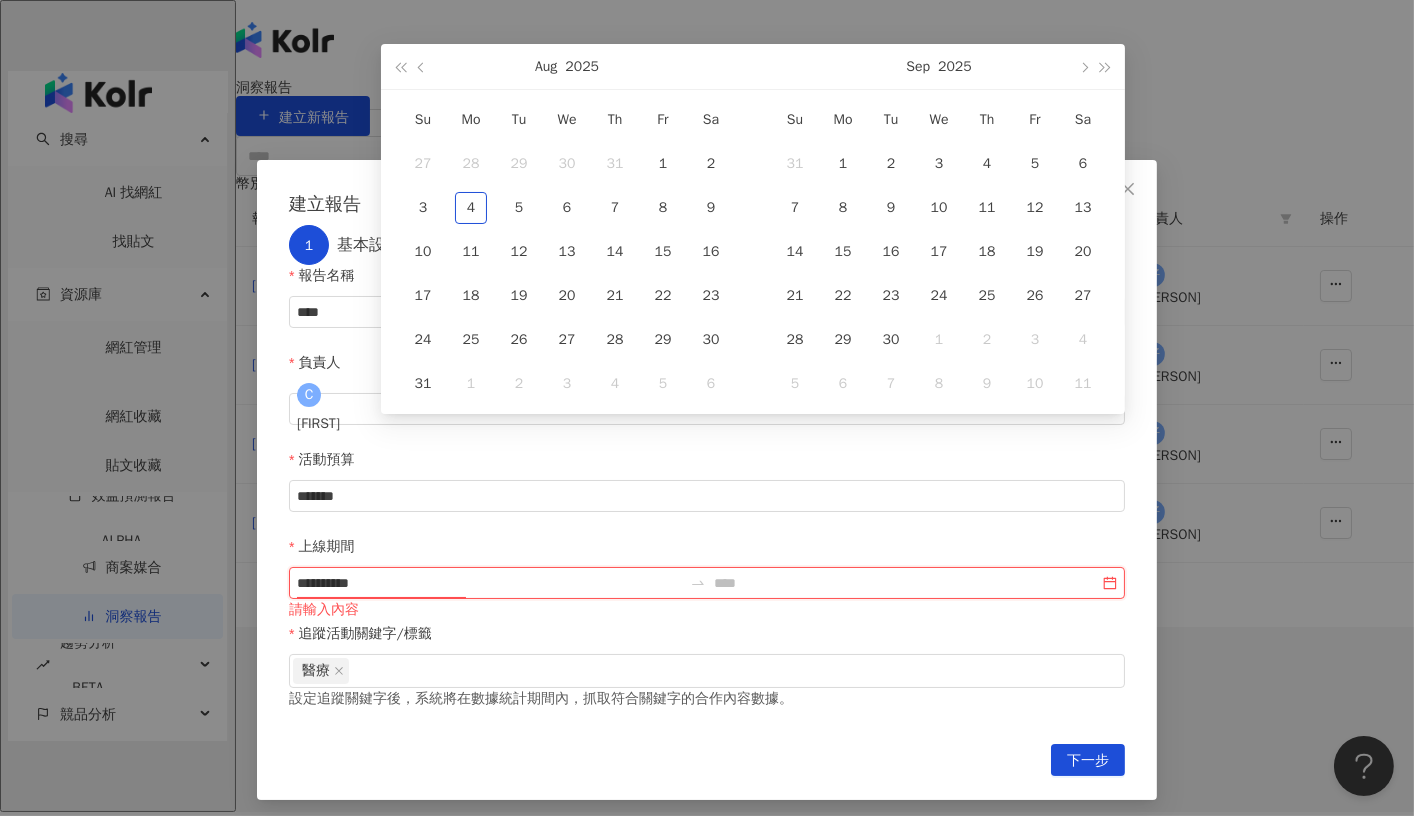type on "**********" 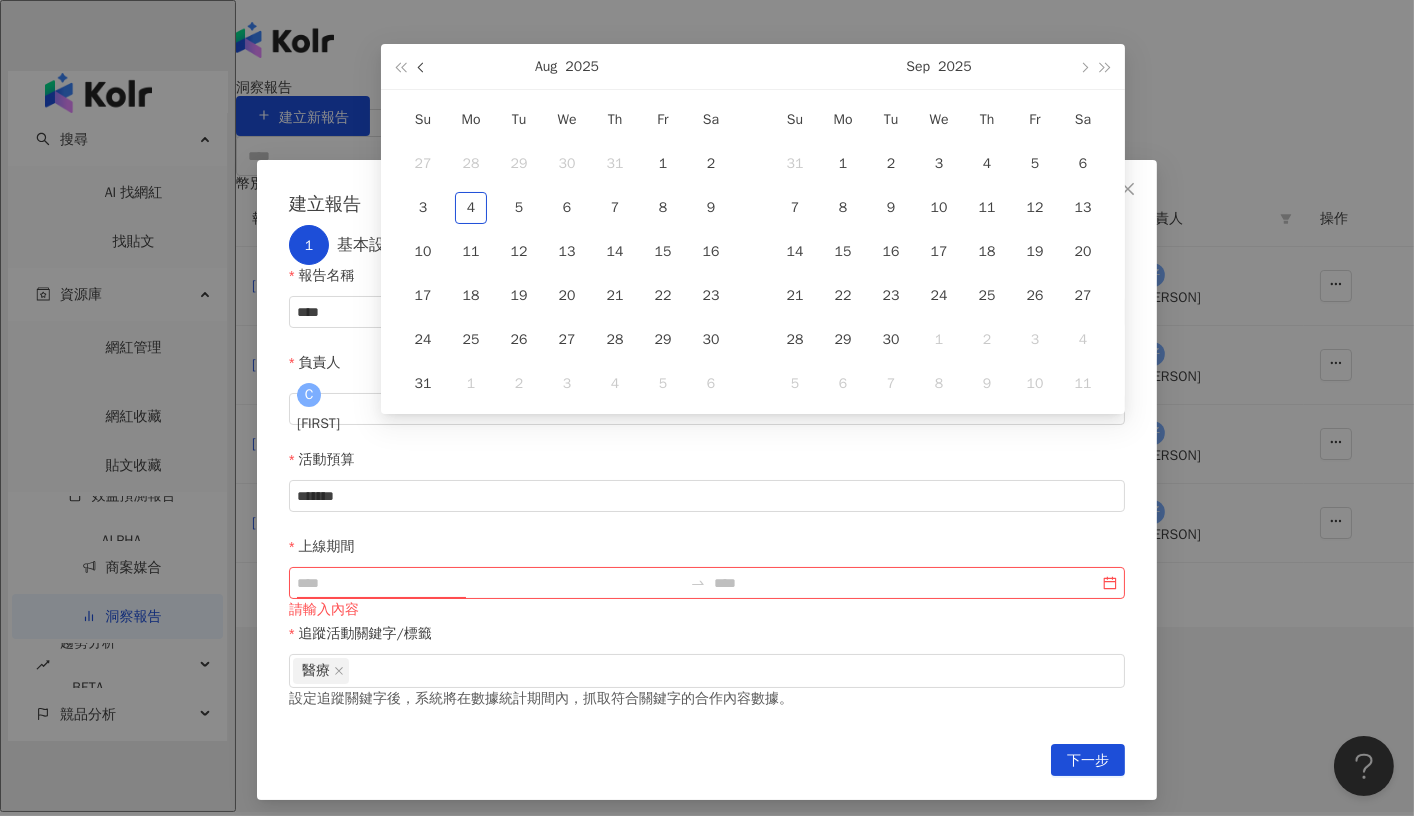 click at bounding box center (423, 67) 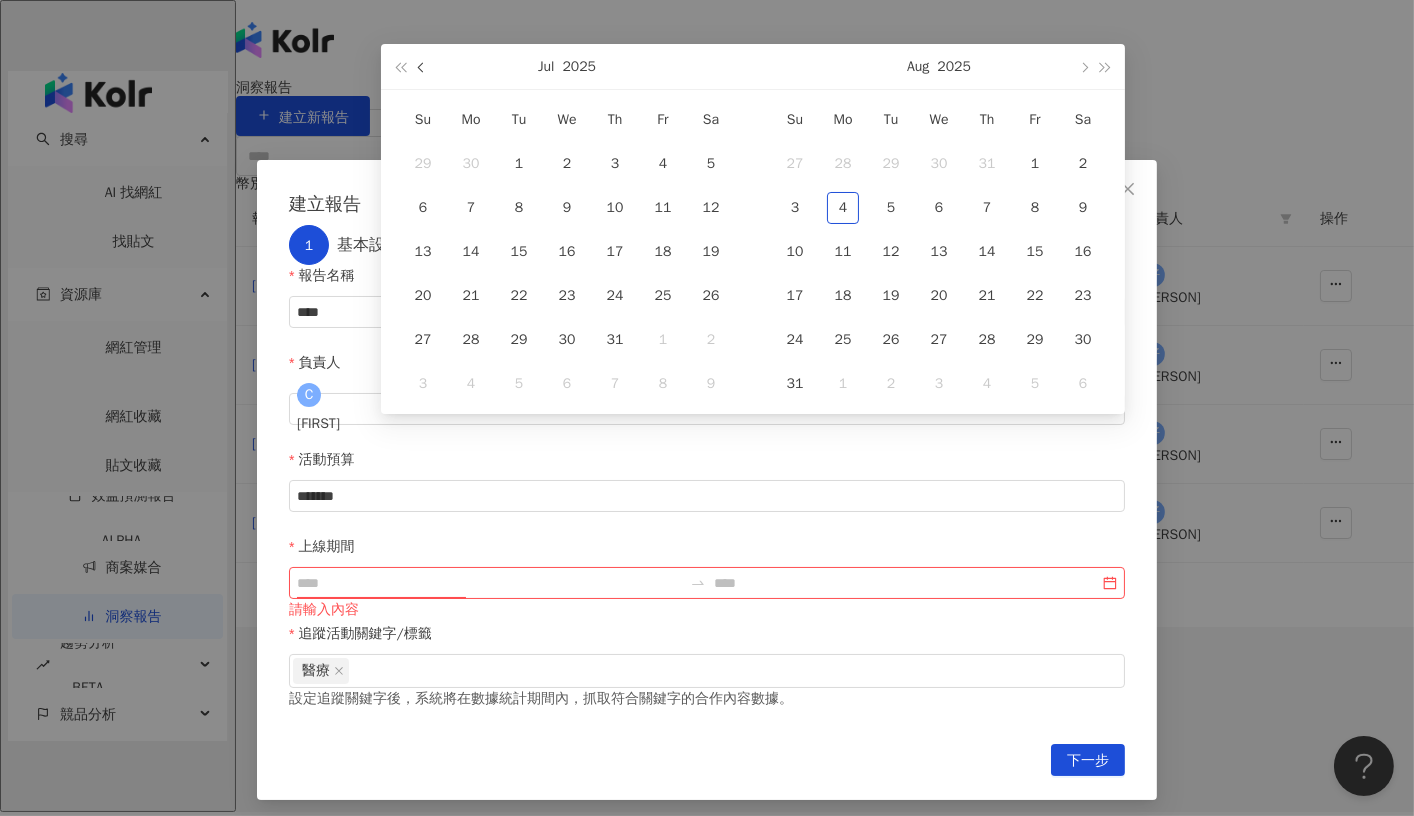click at bounding box center (423, 67) 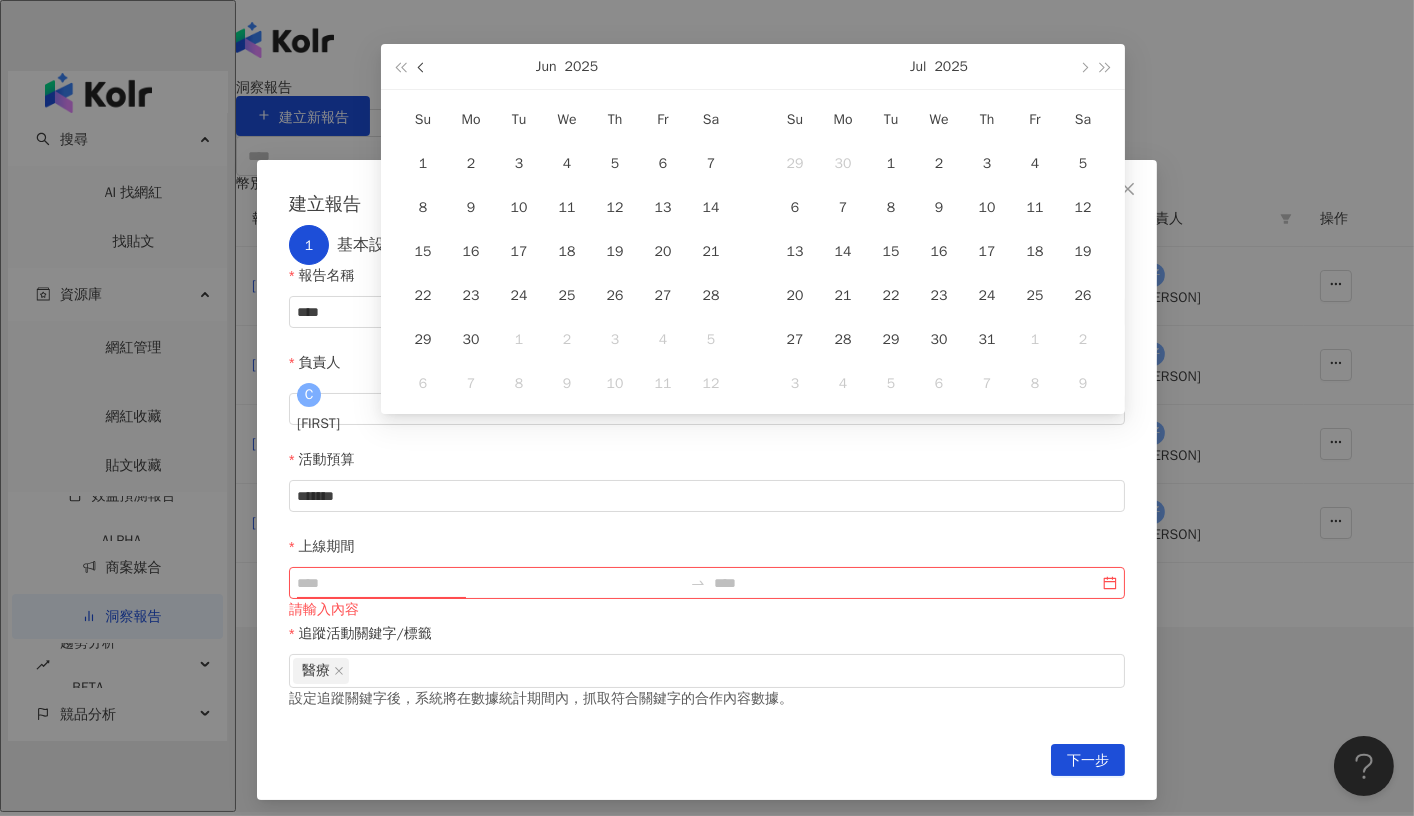 click at bounding box center (423, 67) 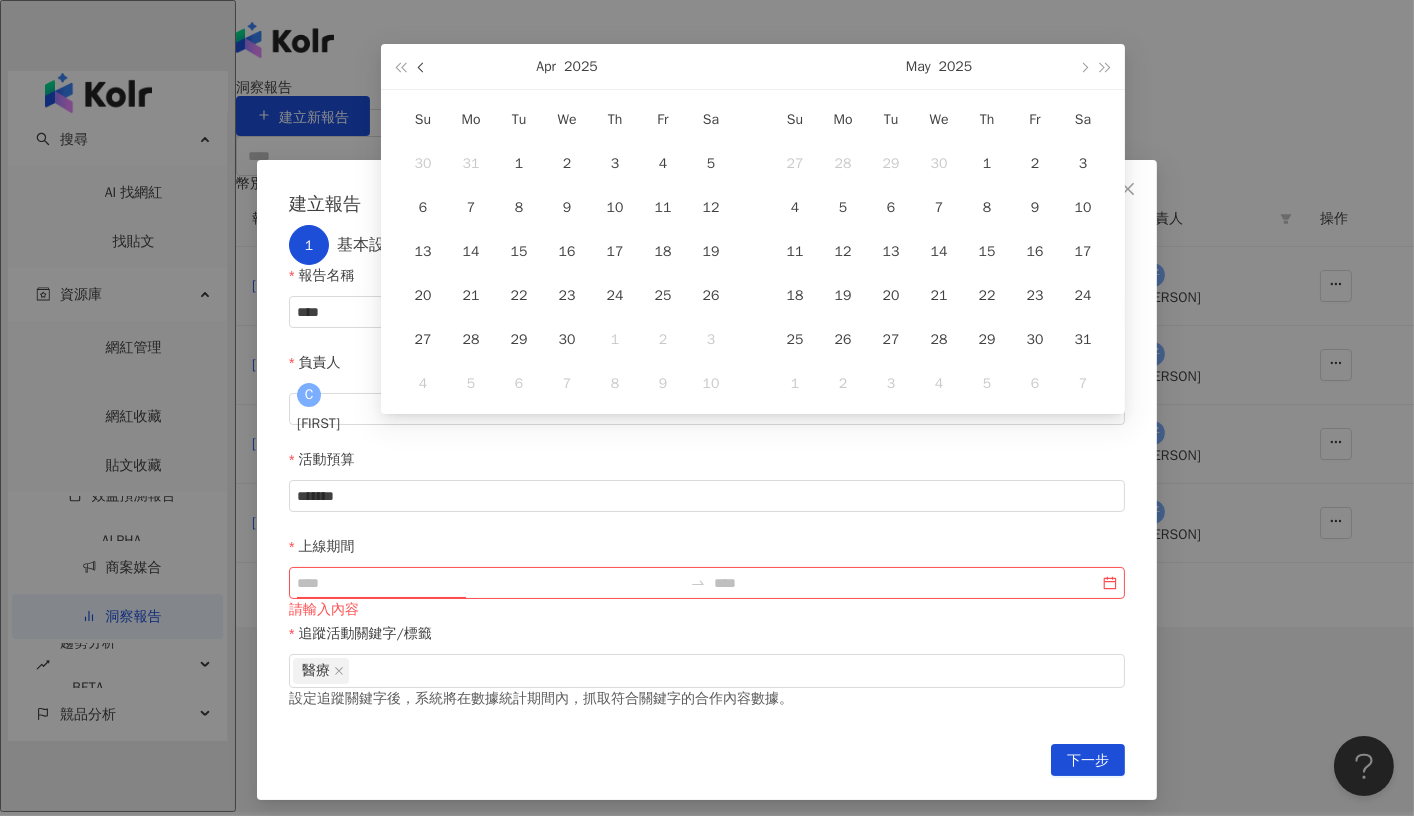 click at bounding box center (423, 67) 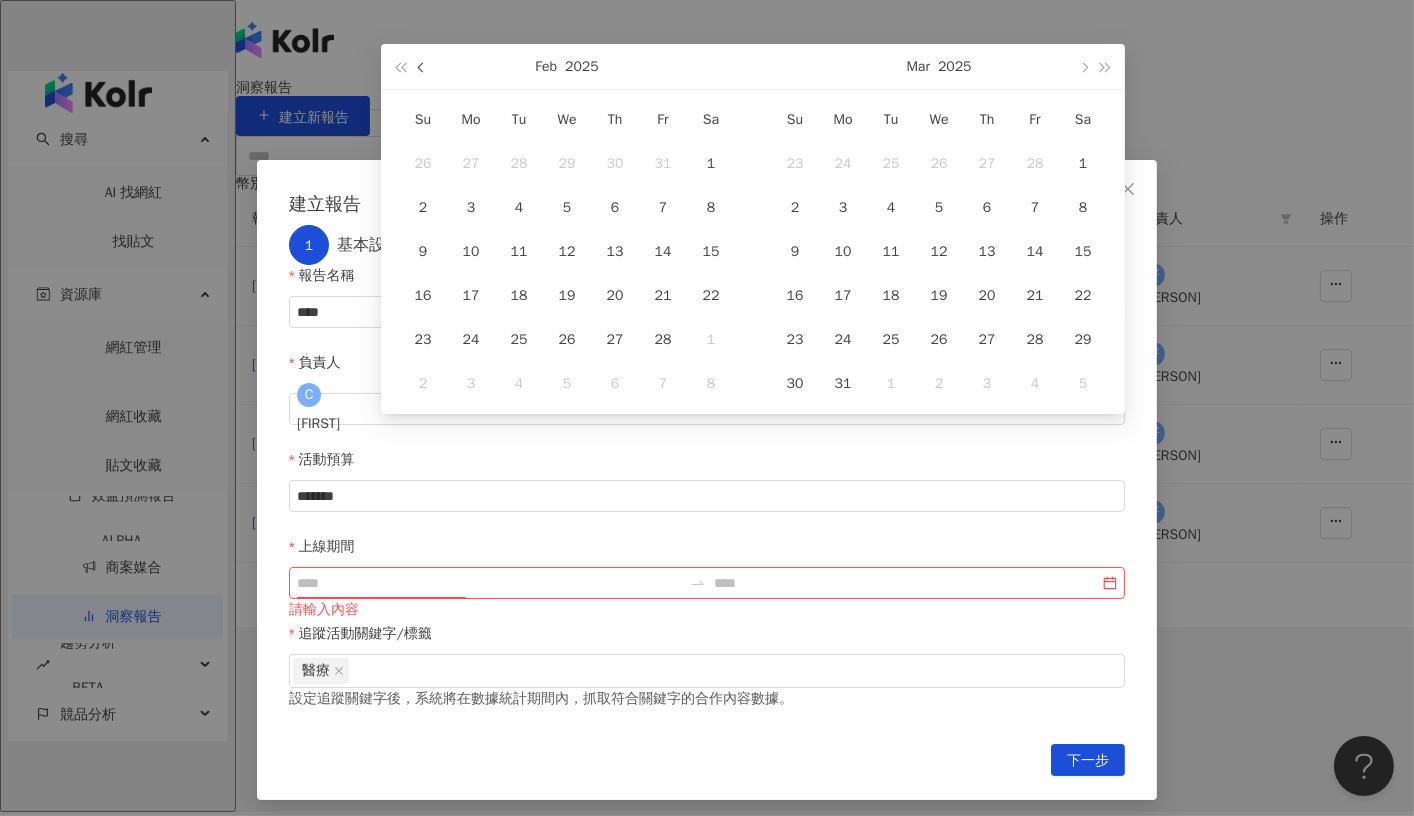 click at bounding box center [423, 67] 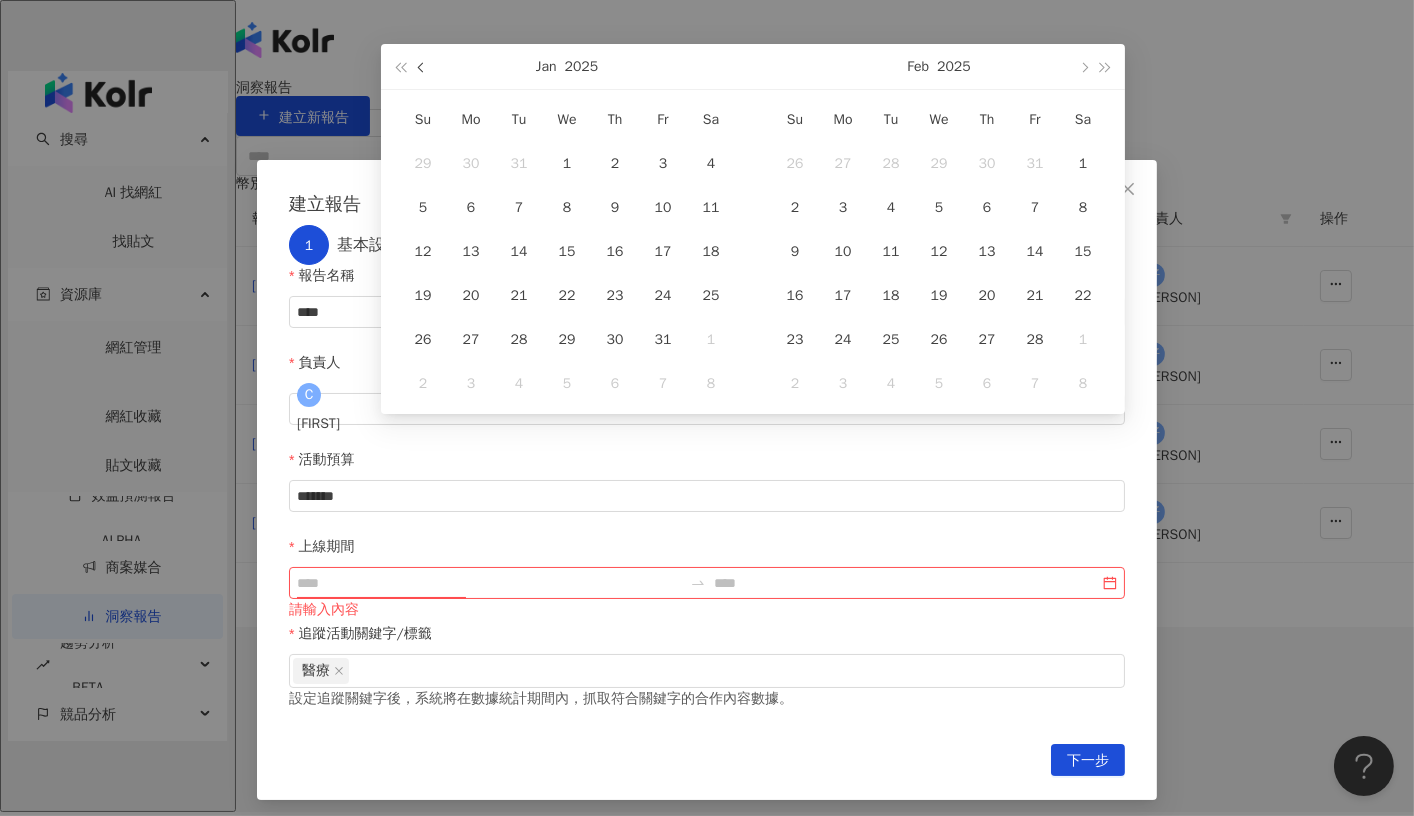 click at bounding box center [423, 67] 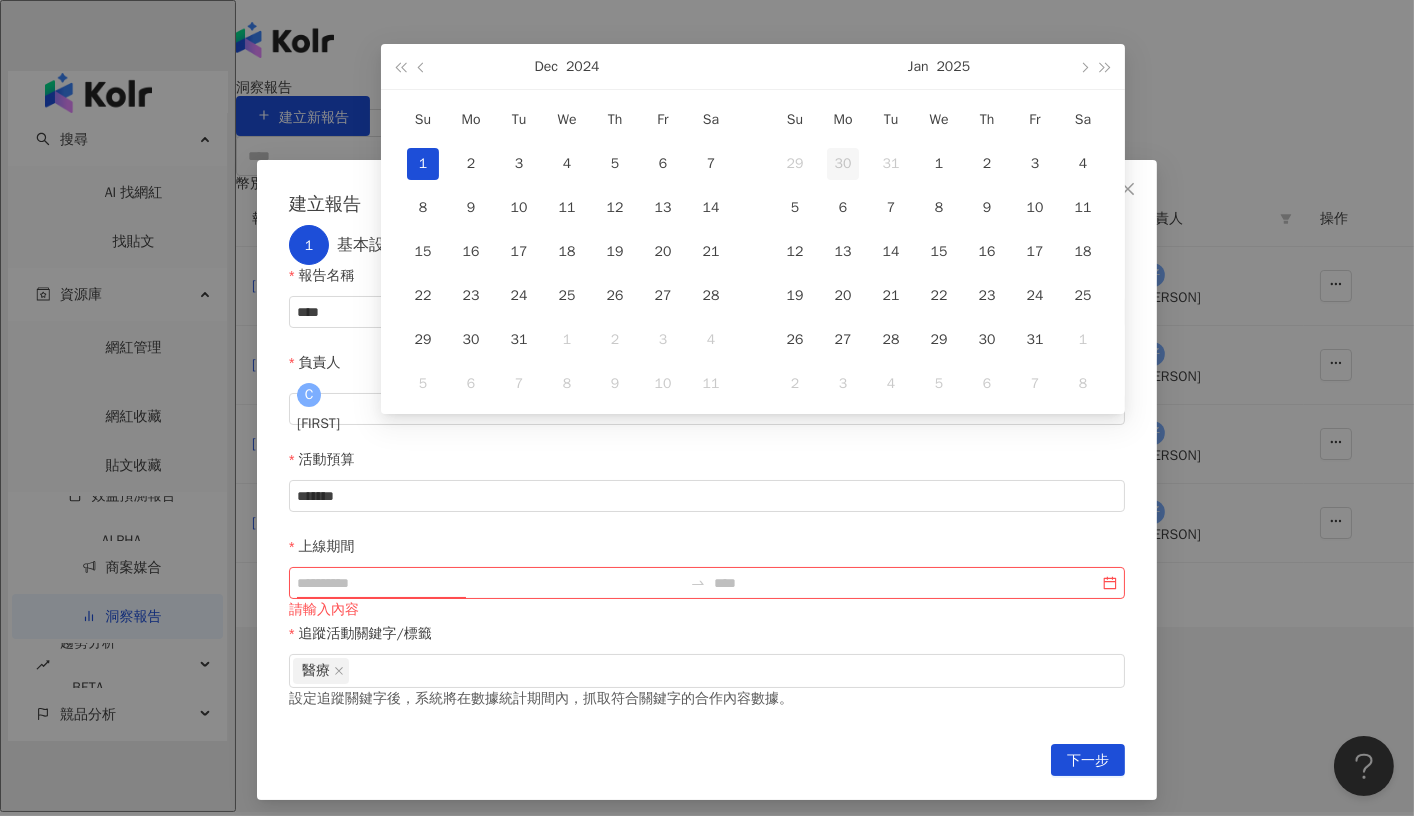 type on "**********" 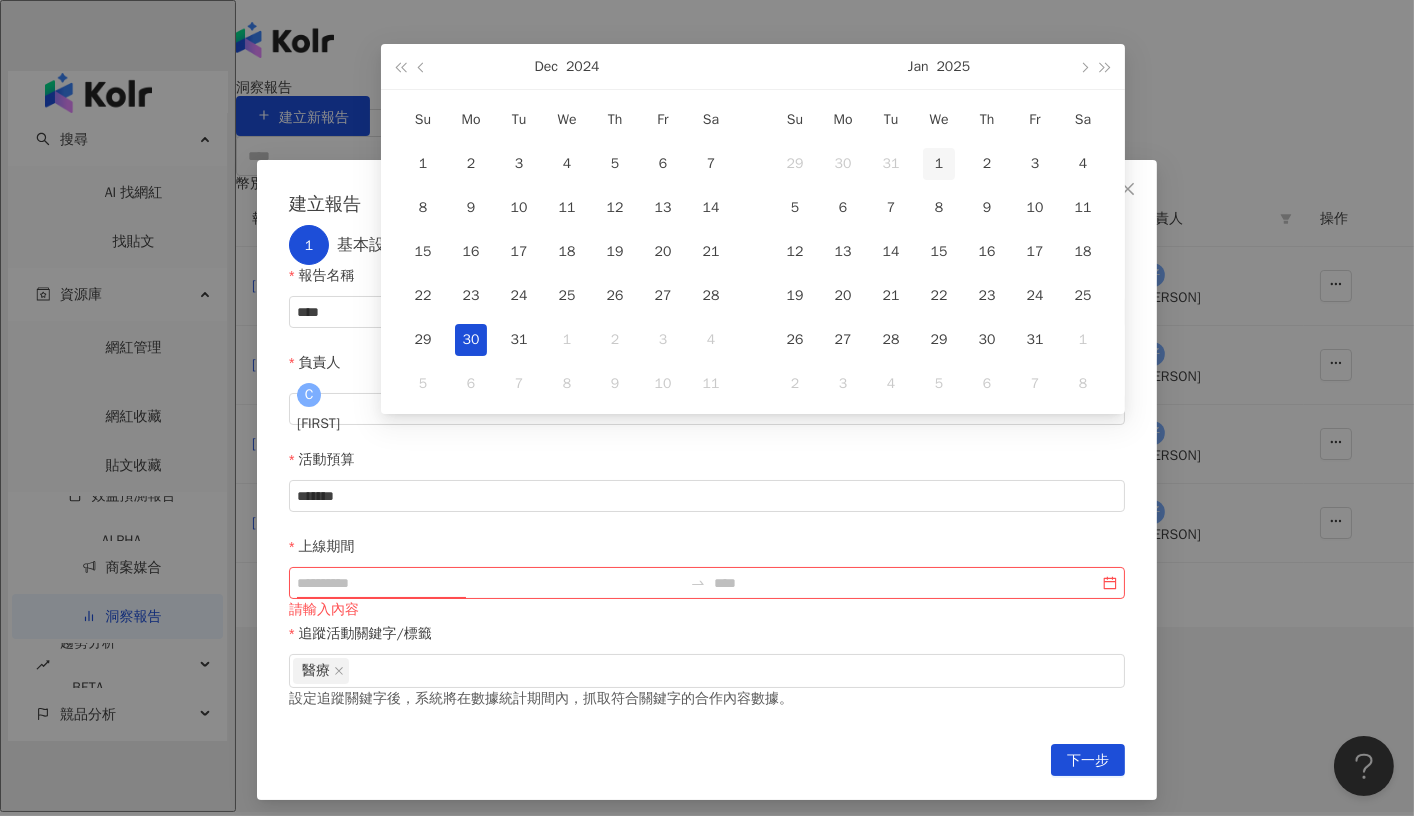 type on "**********" 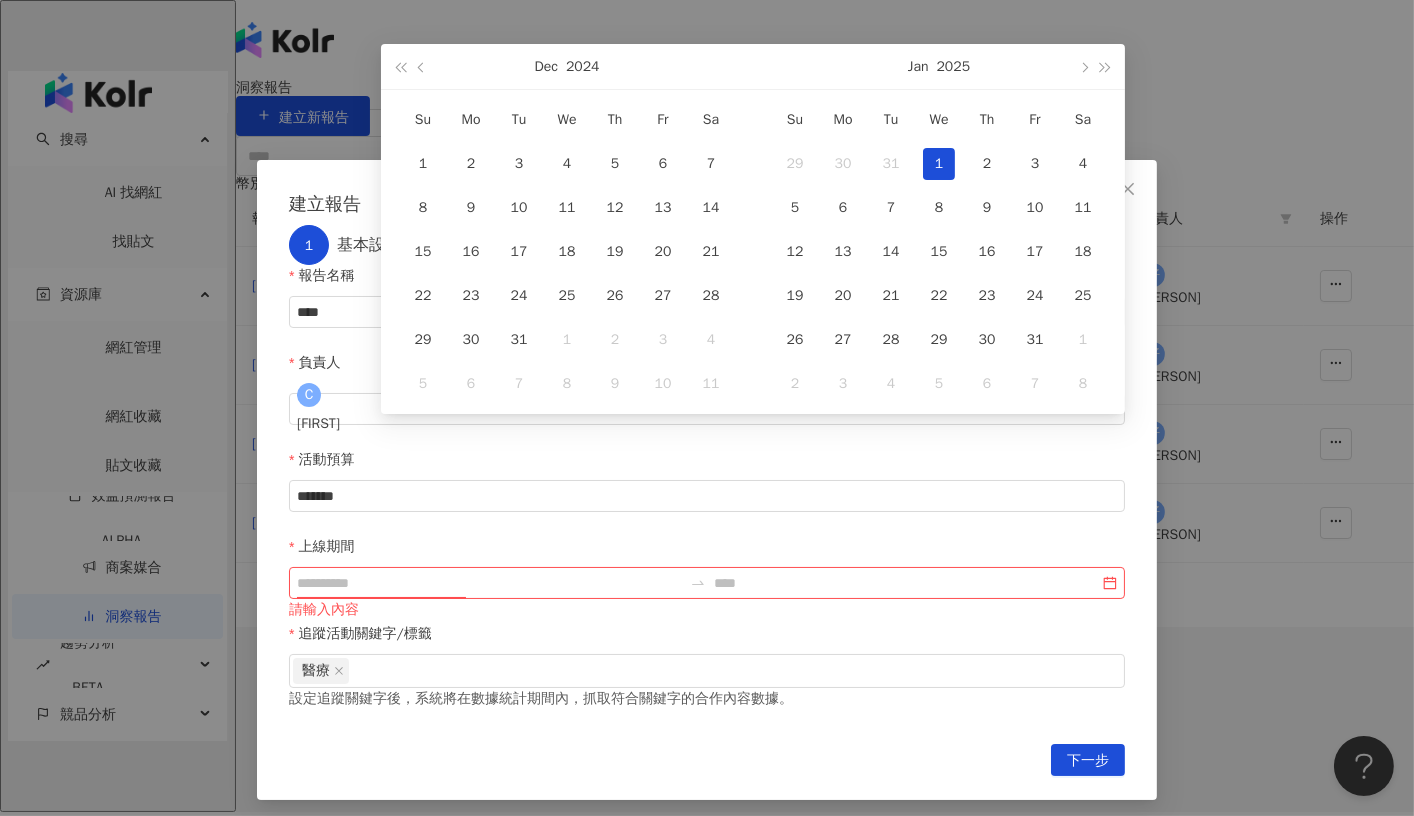 click on "1" at bounding box center [939, 164] 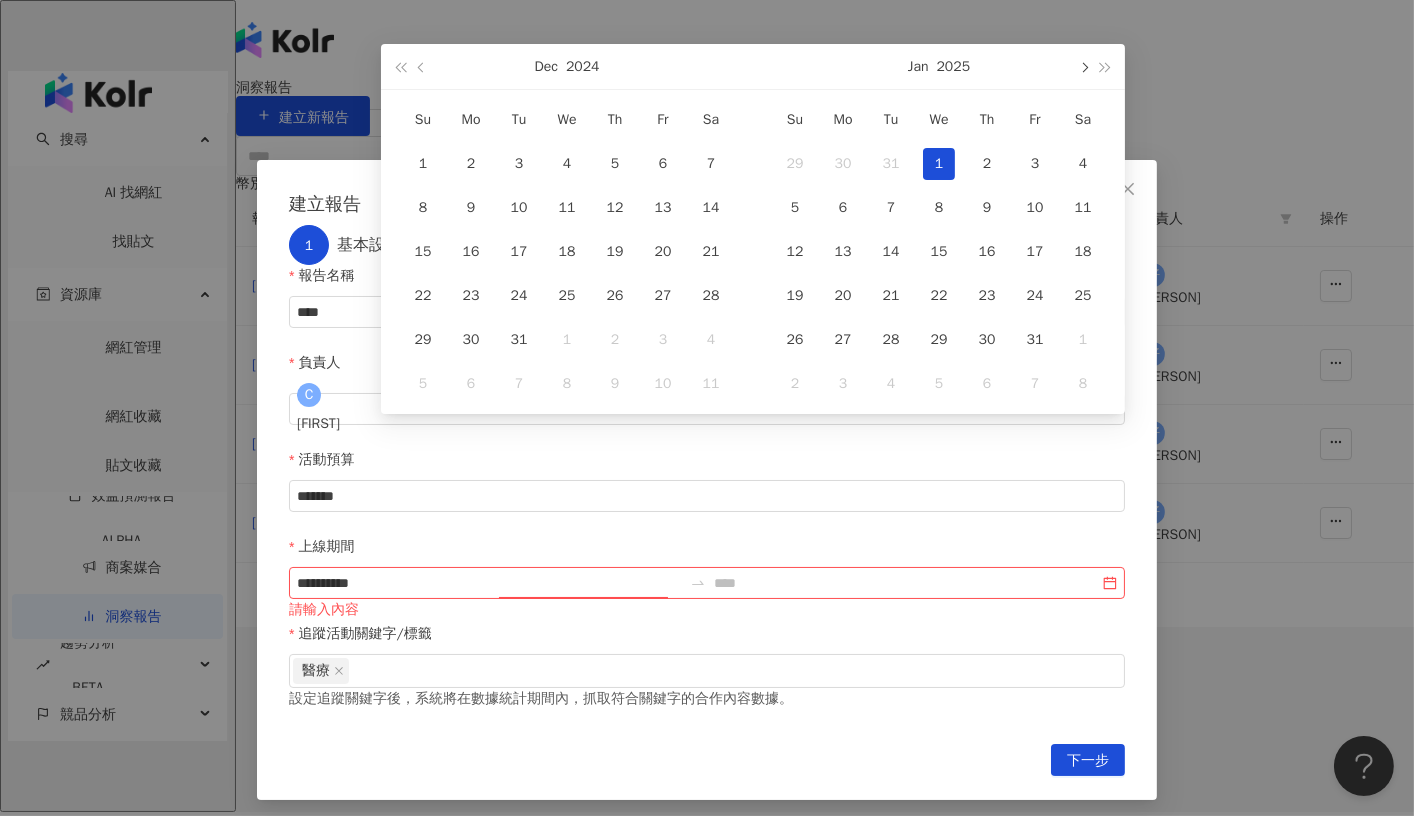 click at bounding box center [1083, 67] 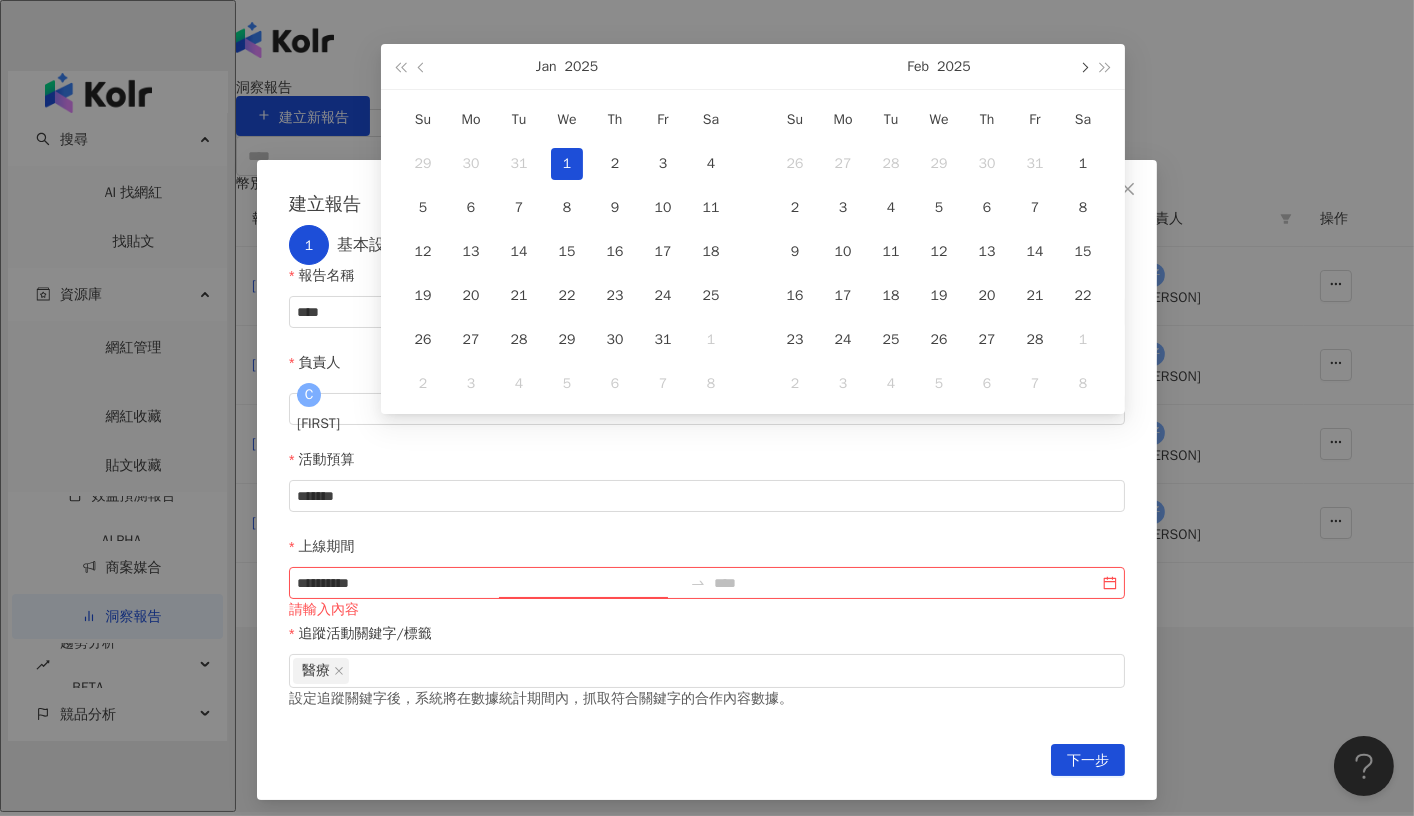 click at bounding box center [1083, 67] 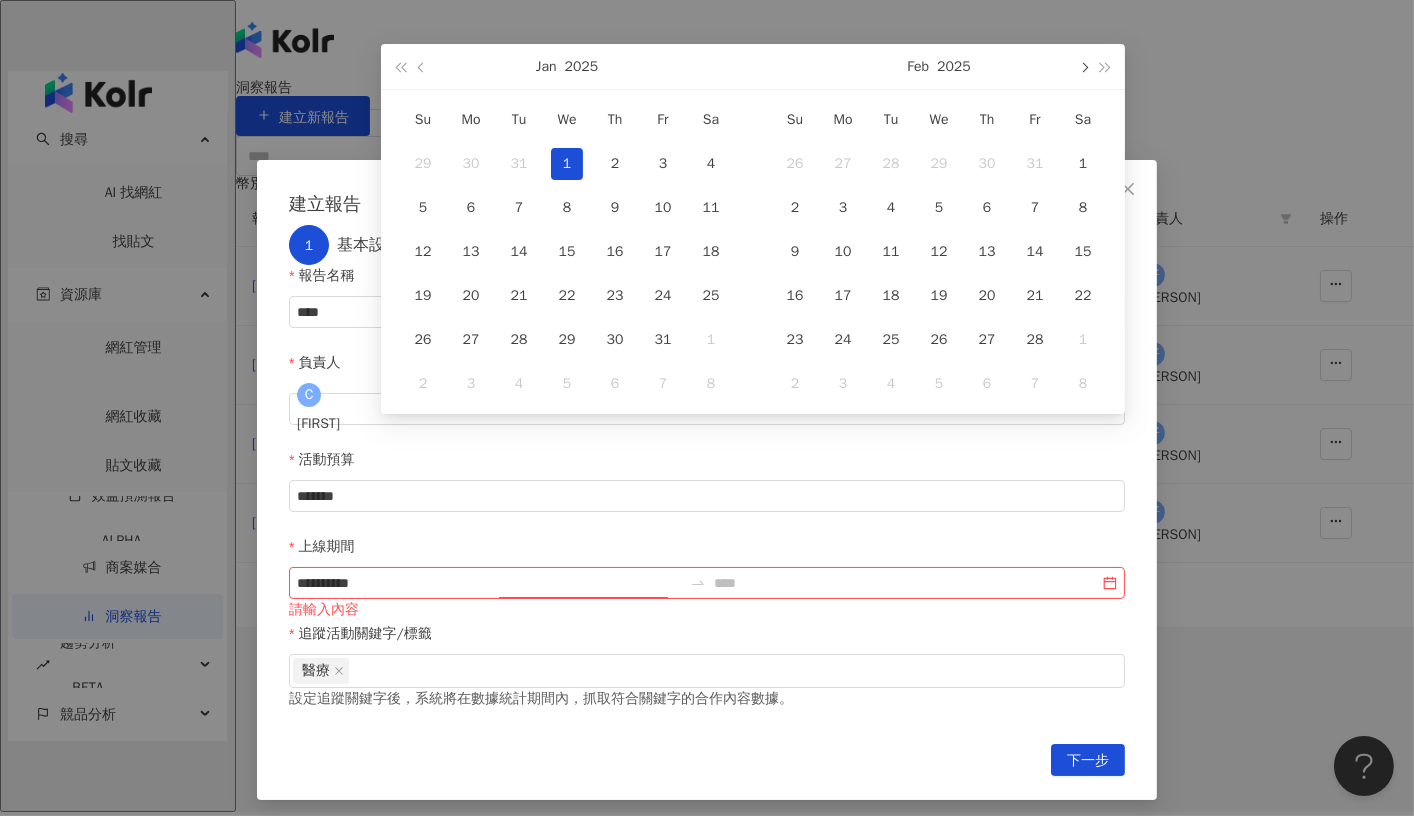 click at bounding box center (1083, 67) 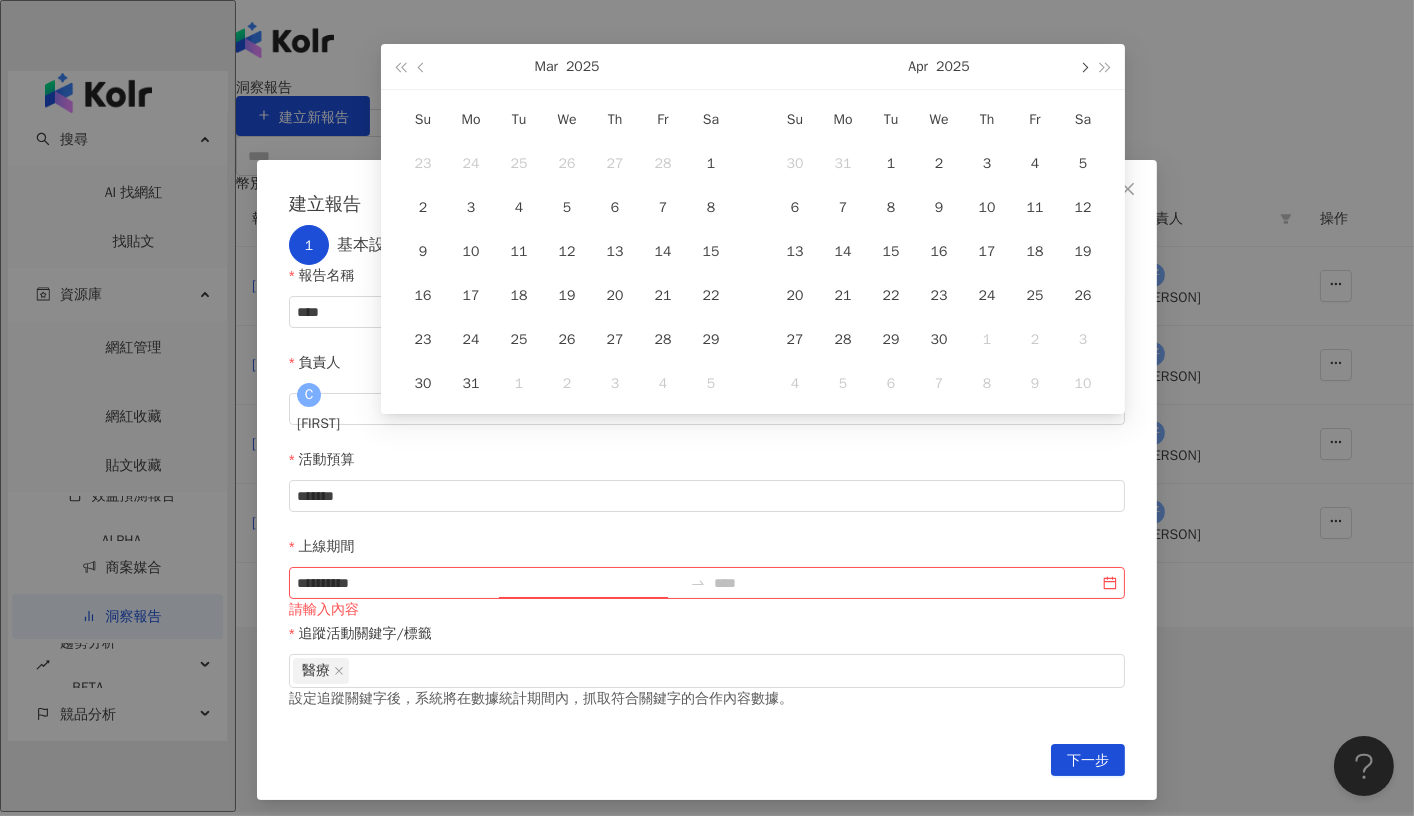 click at bounding box center (1083, 67) 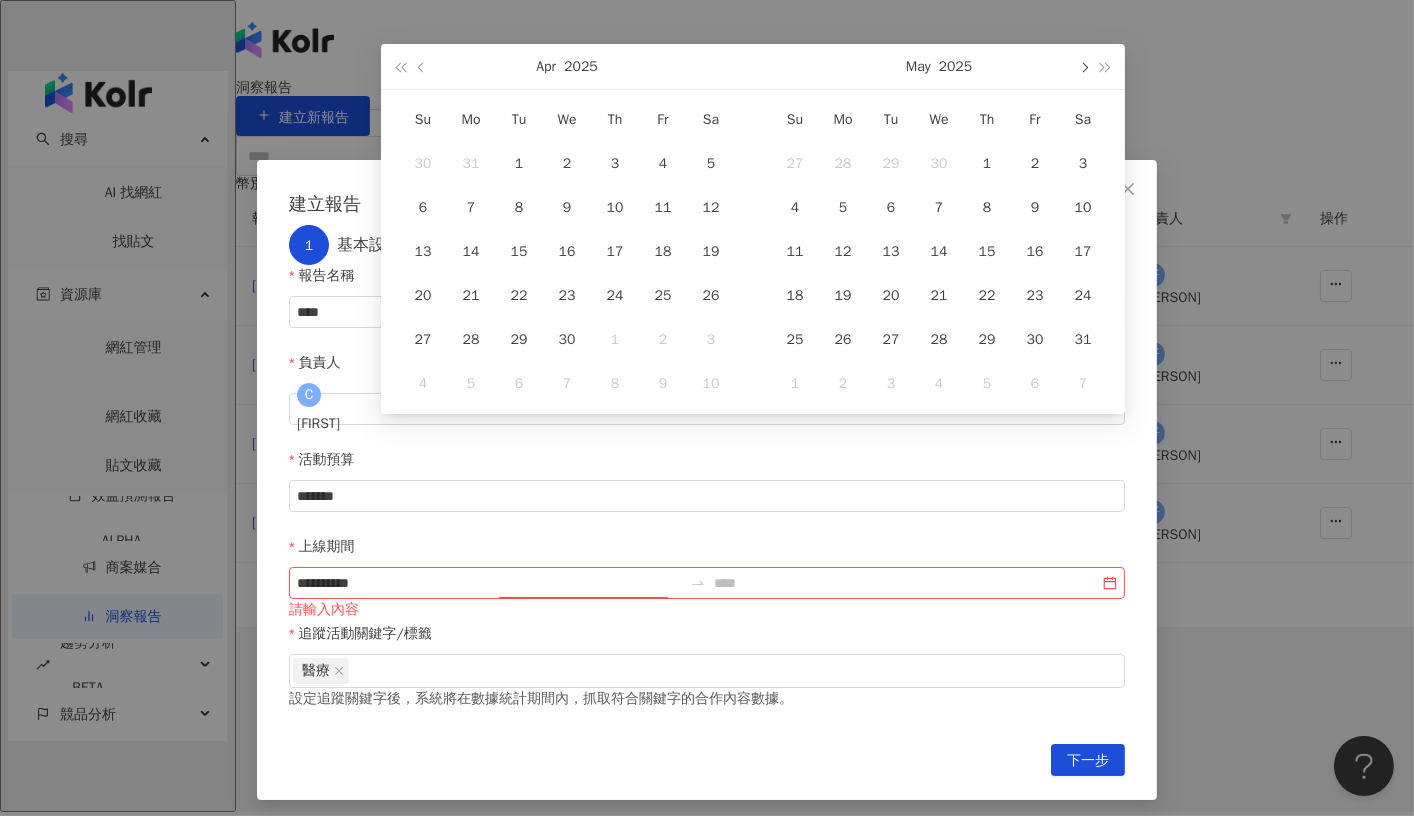 click at bounding box center [1083, 67] 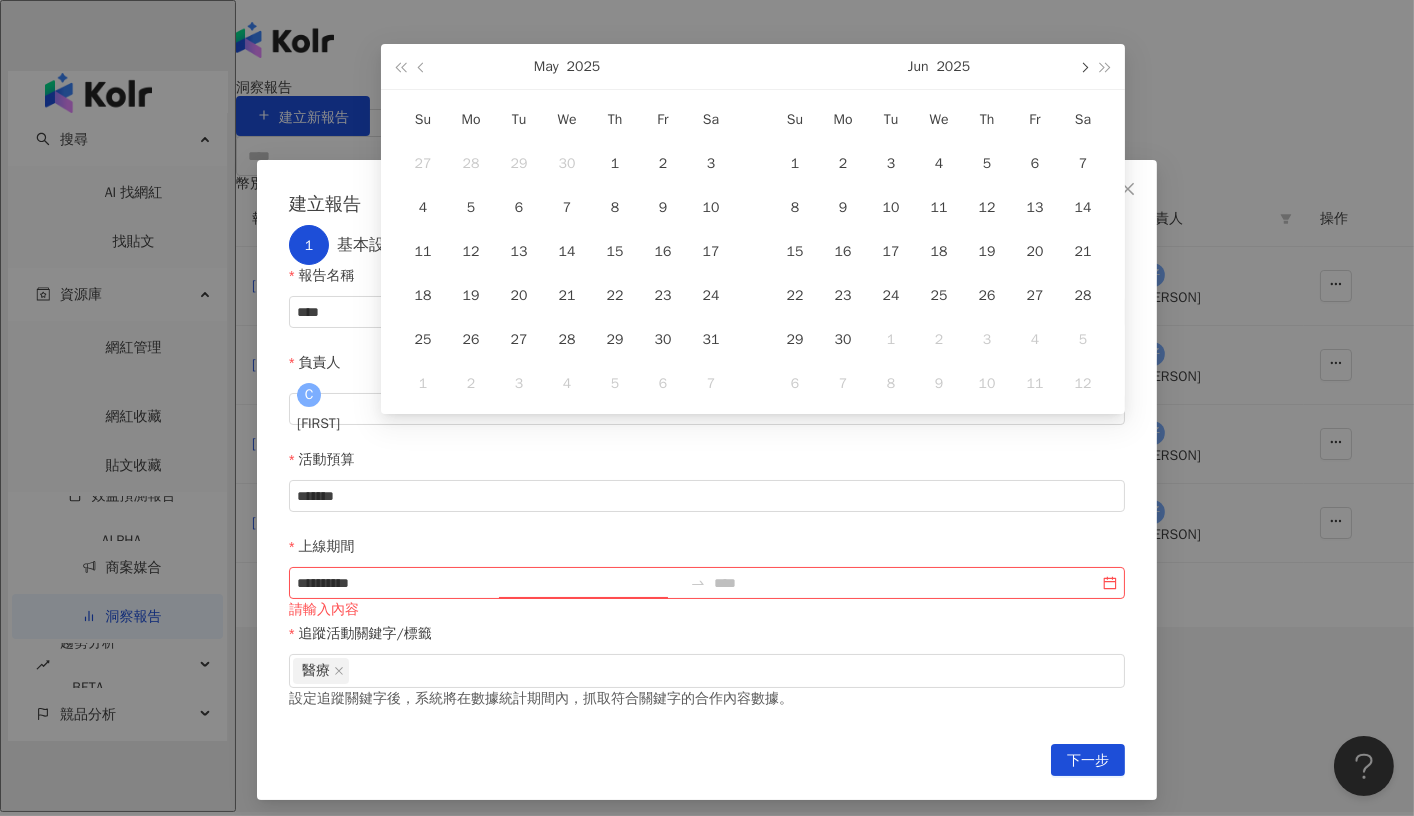 click at bounding box center (1083, 67) 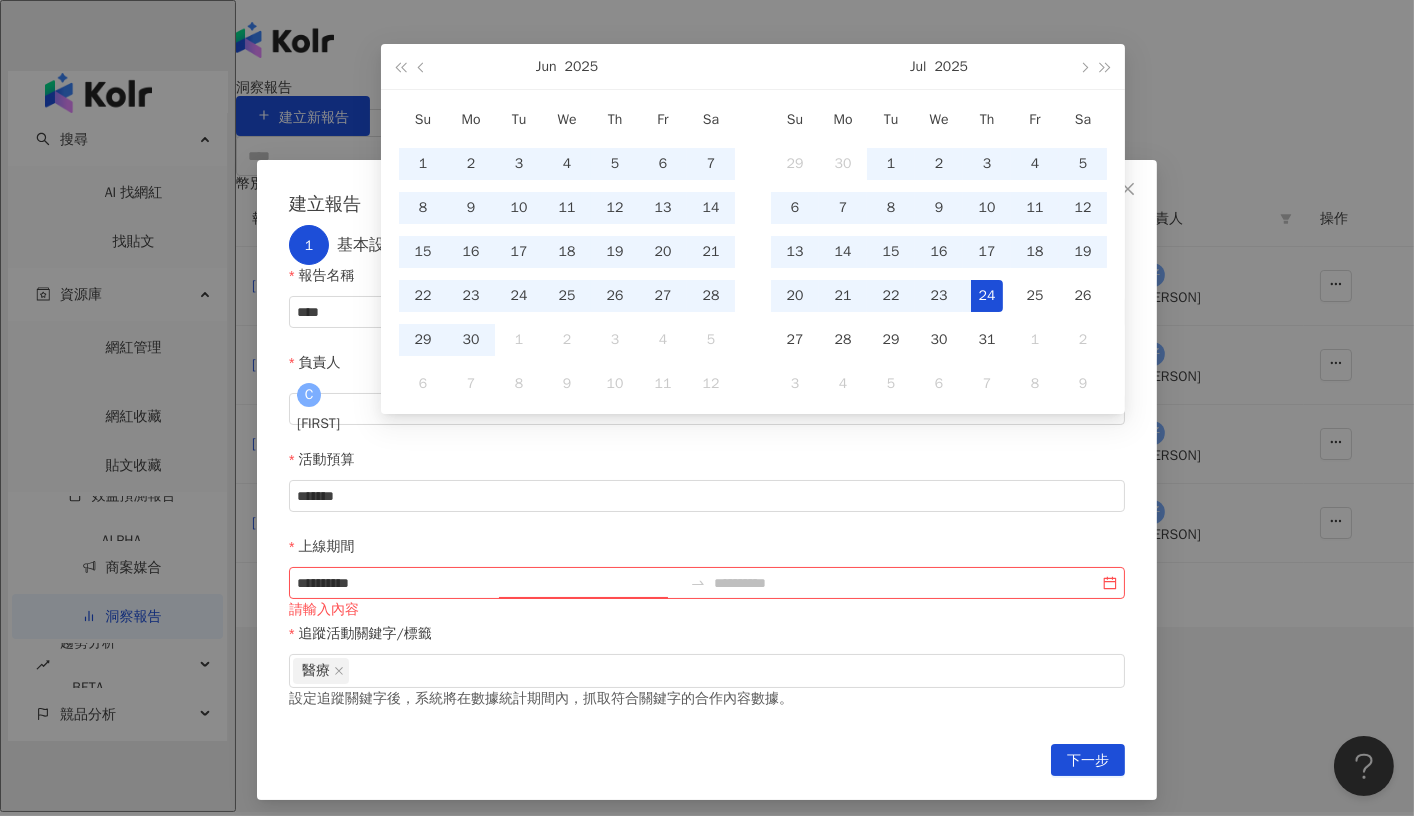 type on "**********" 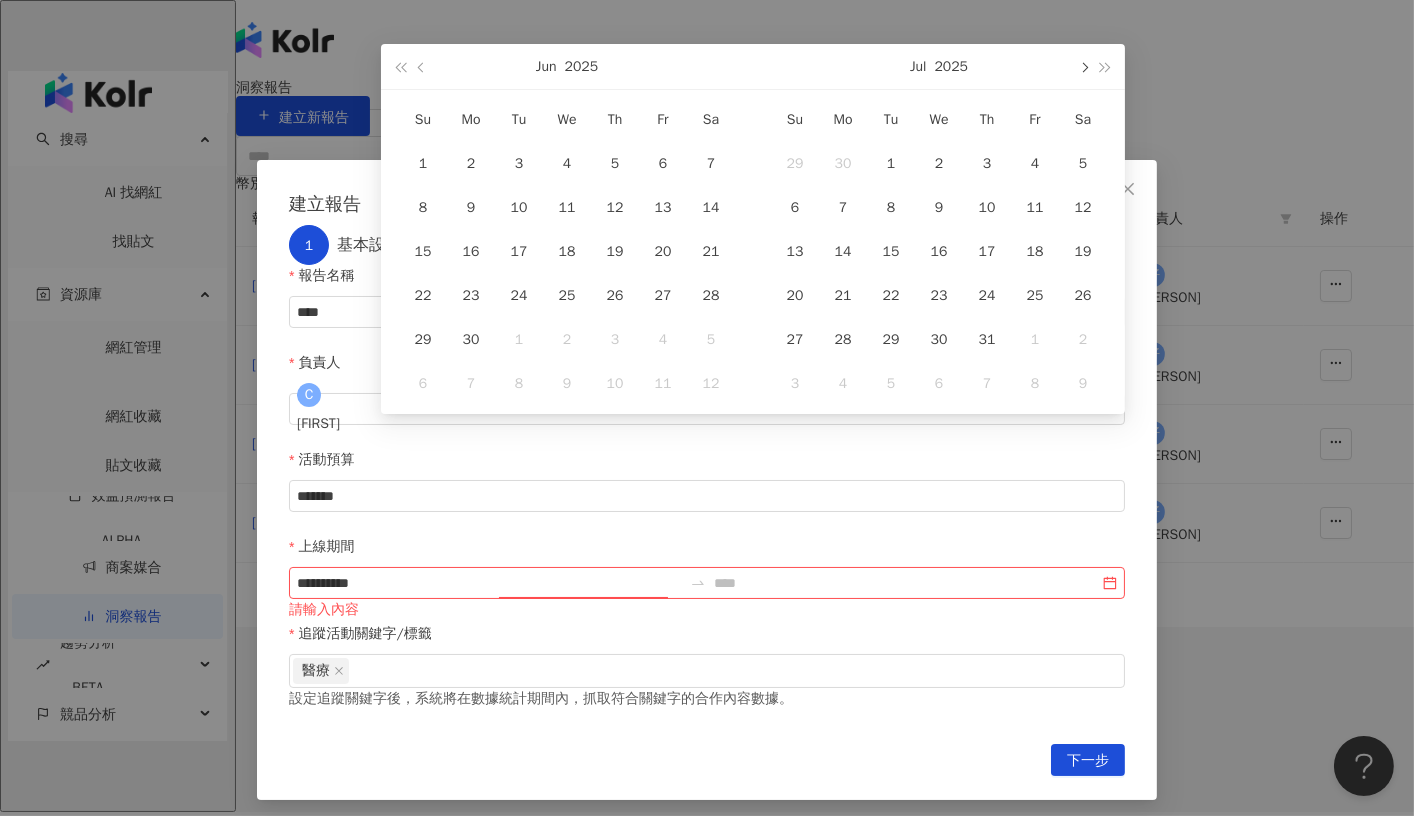 click at bounding box center (1083, 66) 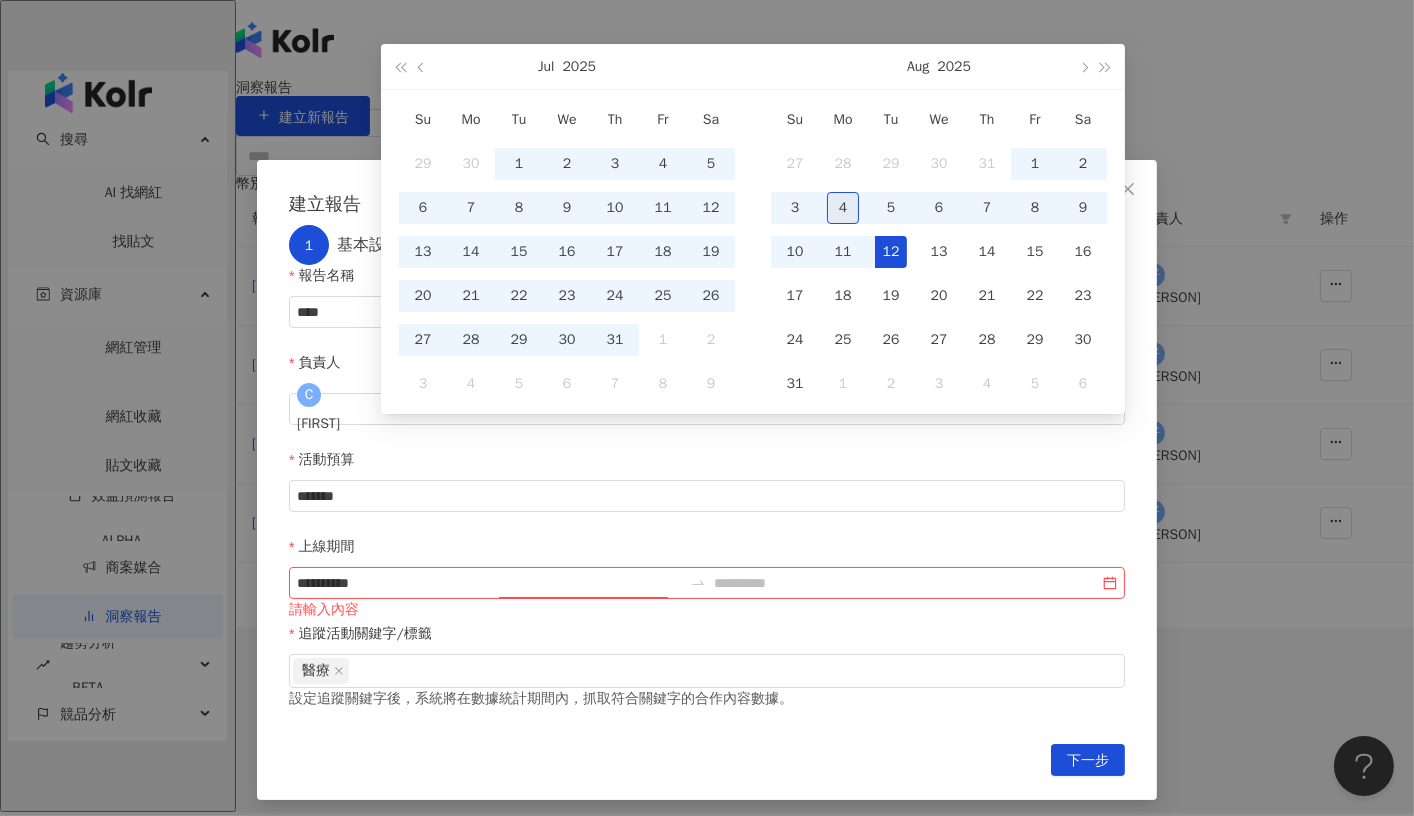 type on "**********" 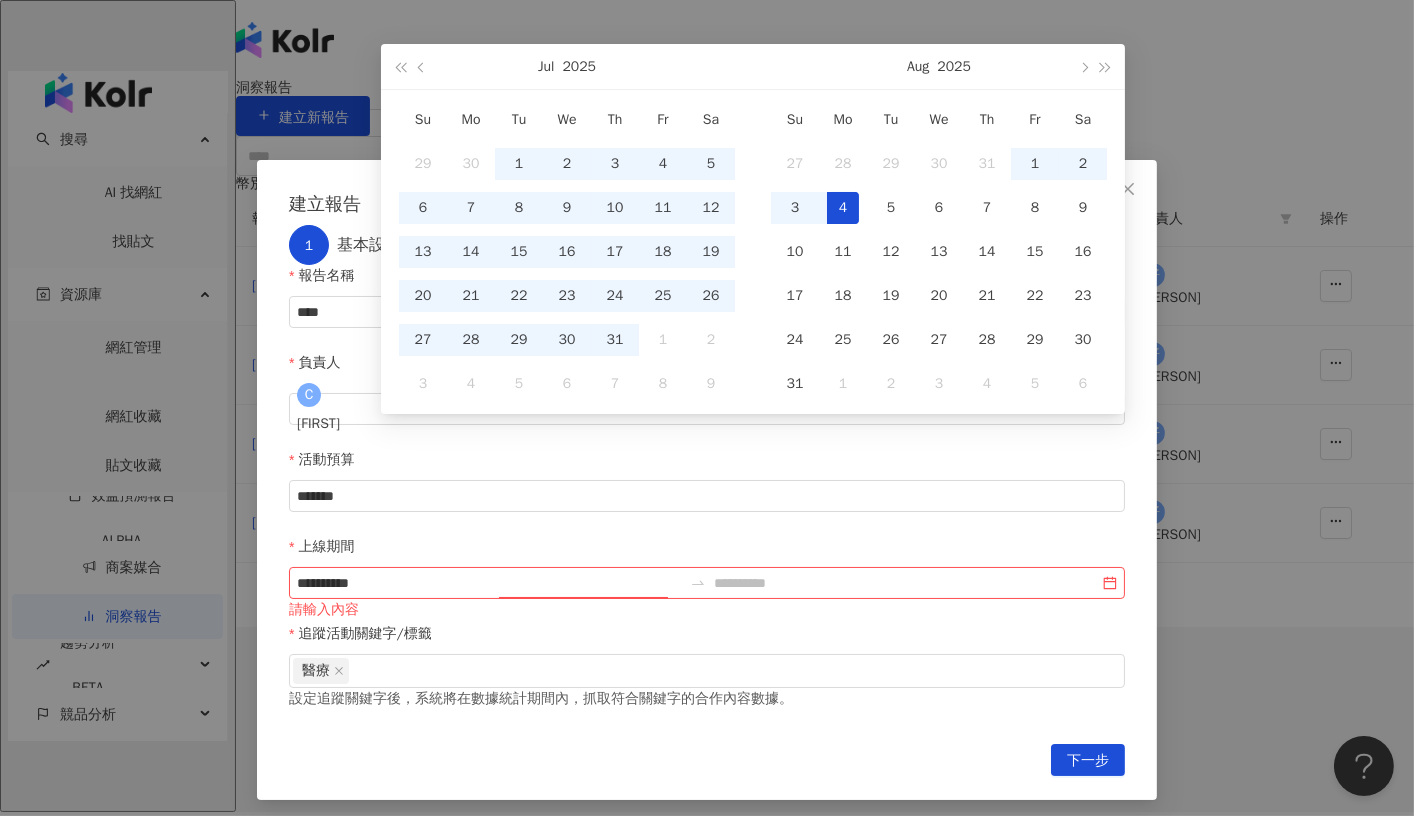 click on "4" at bounding box center (843, 208) 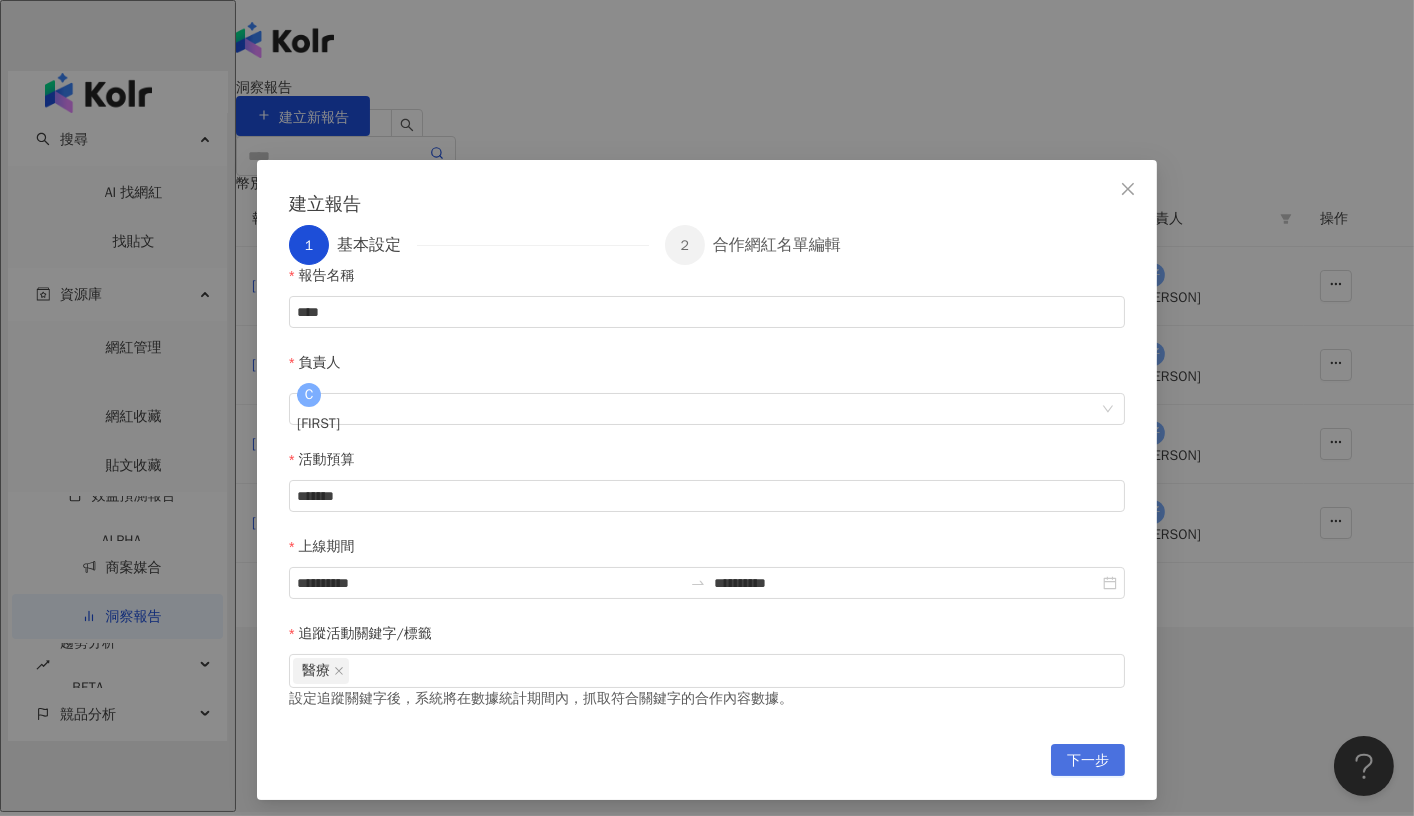 click on "下一步" at bounding box center [1088, 761] 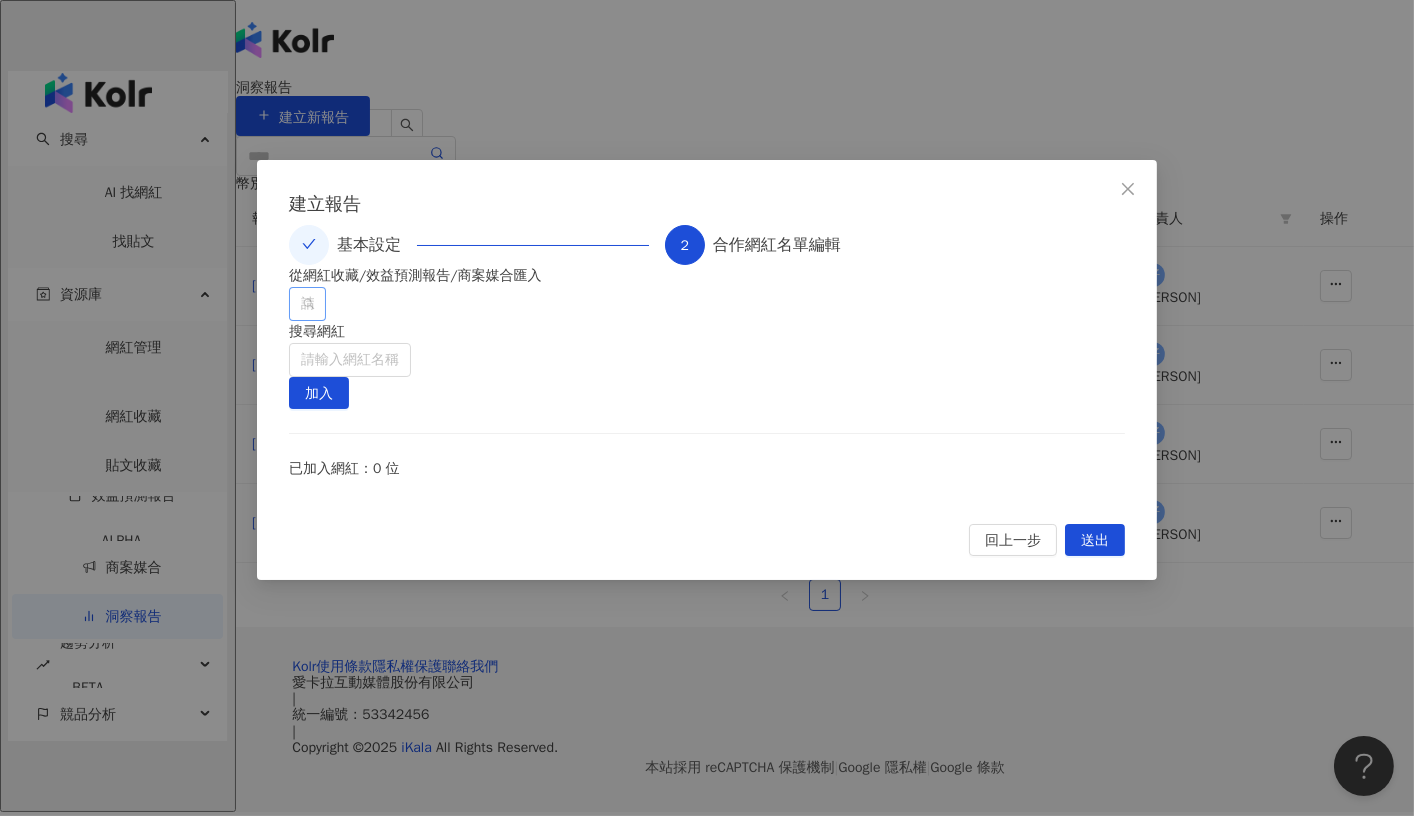 click on "請搜尋或選擇" at bounding box center (307, 304) 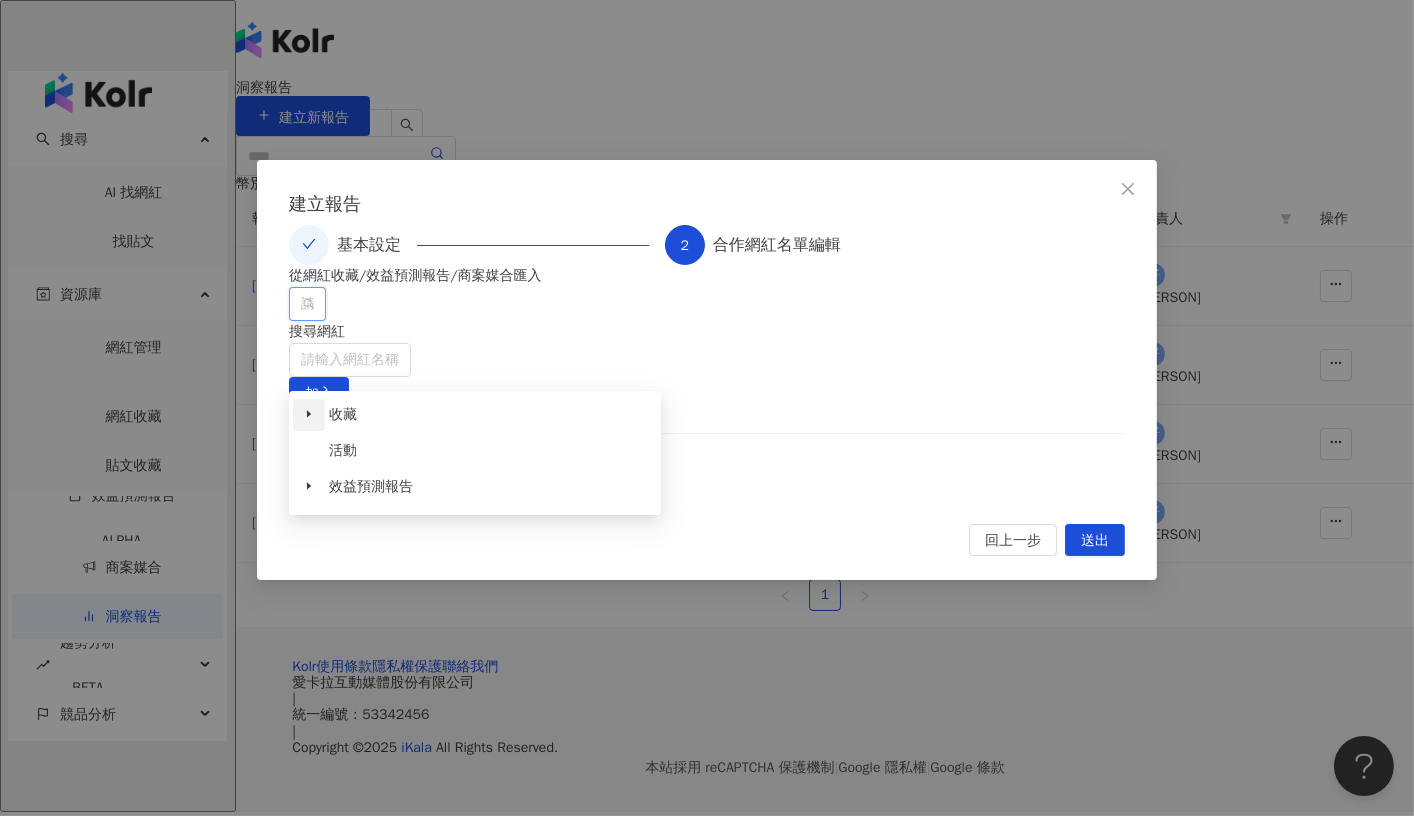 click 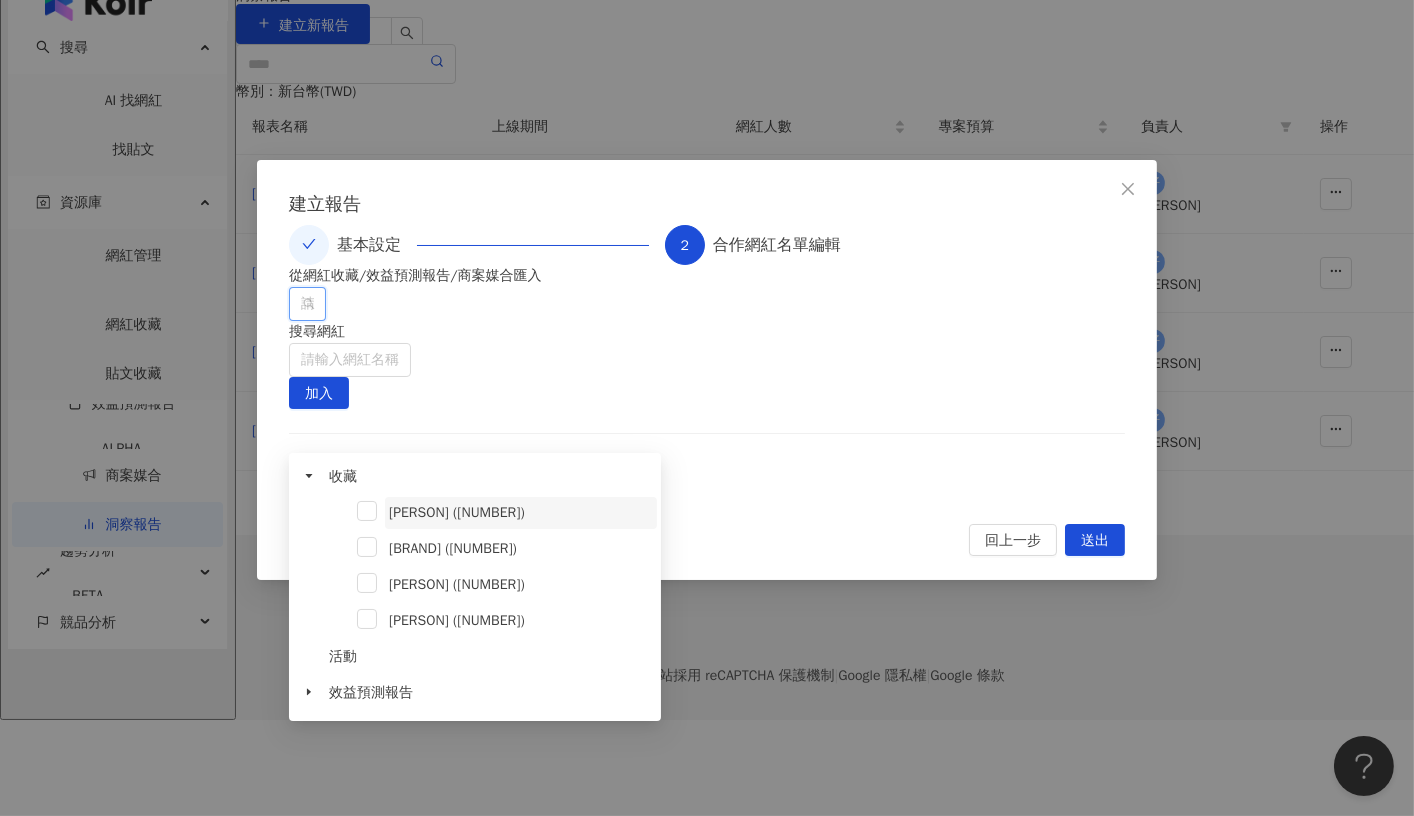 scroll, scrollTop: 152, scrollLeft: 0, axis: vertical 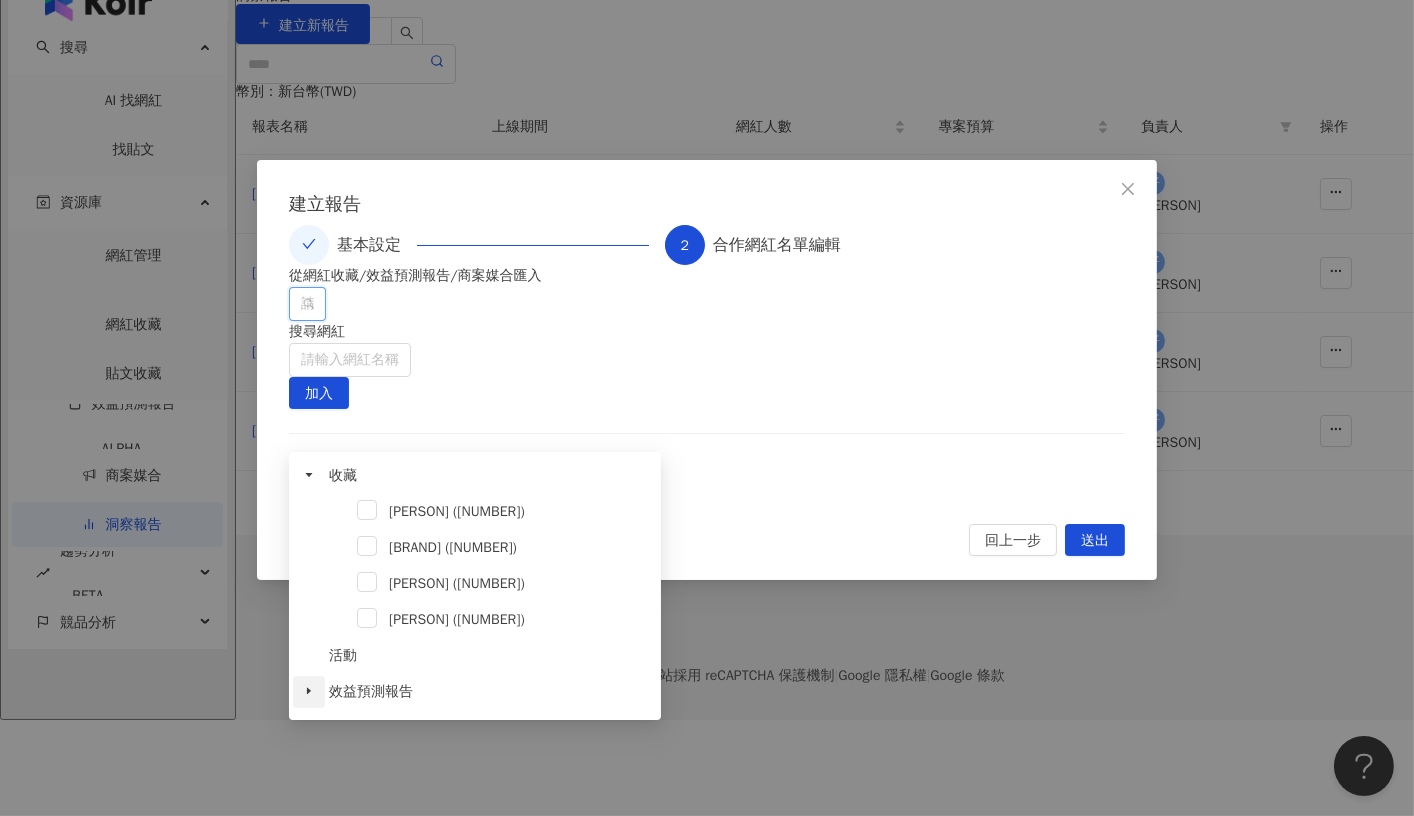 click 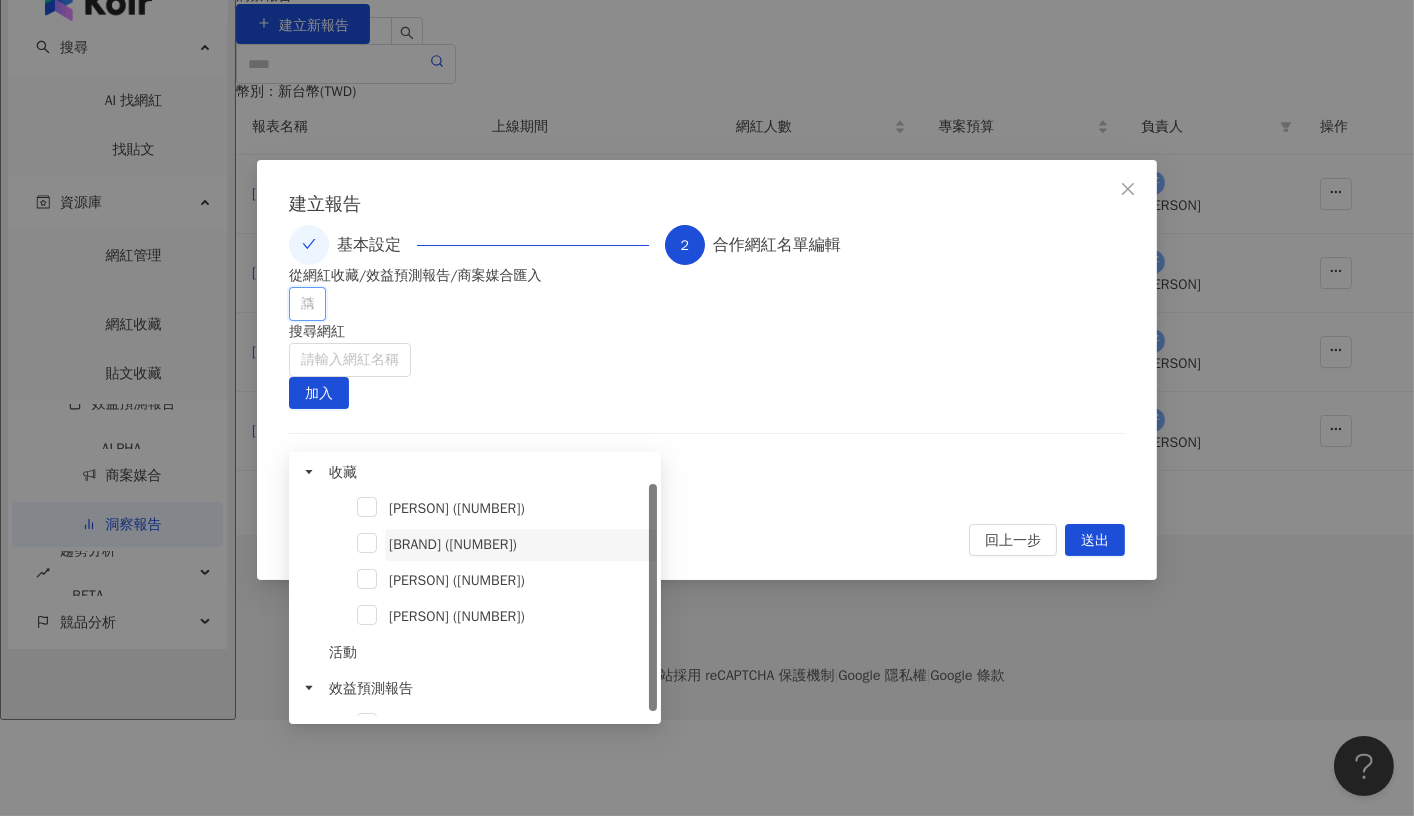 scroll, scrollTop: 0, scrollLeft: 0, axis: both 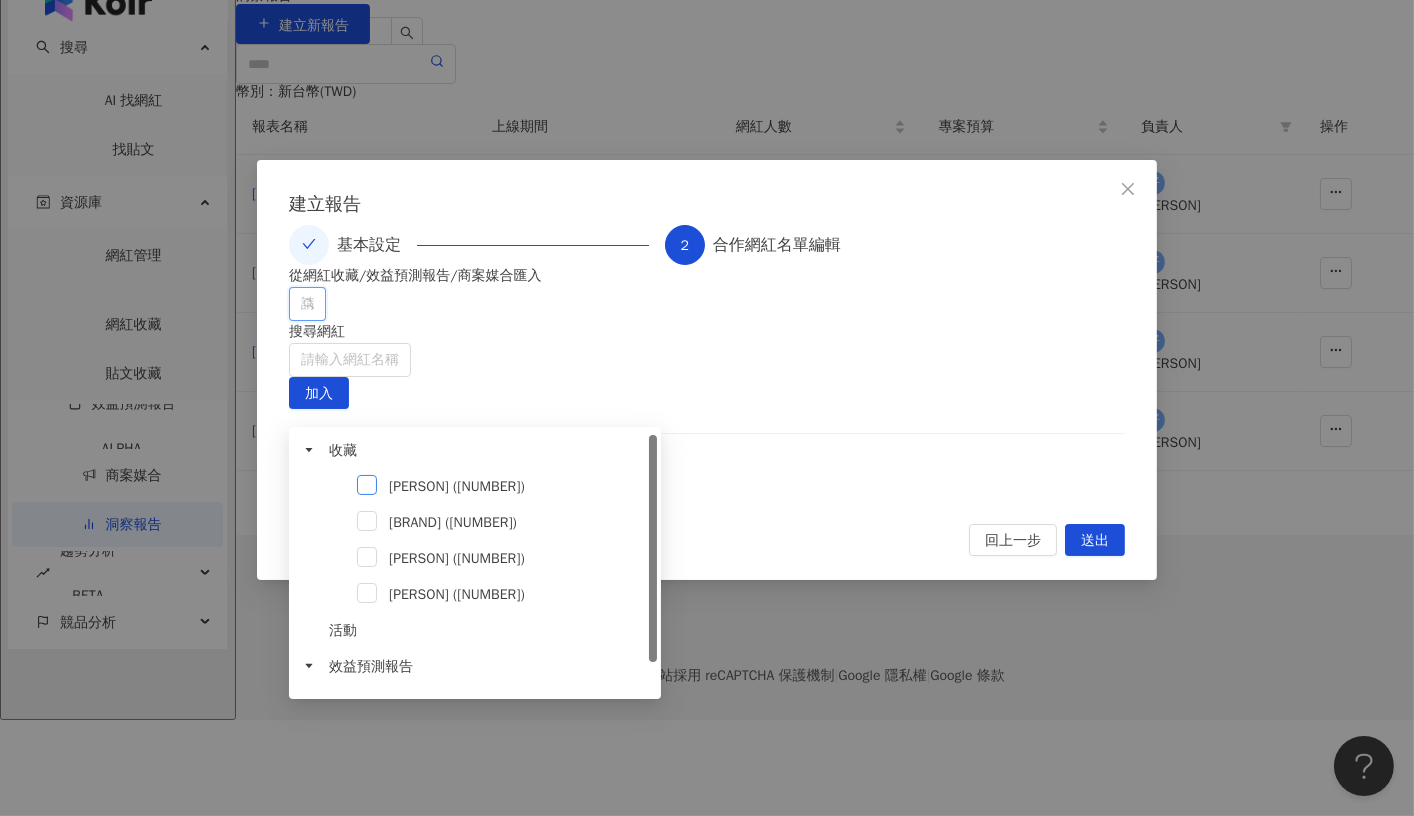 click at bounding box center [367, 485] 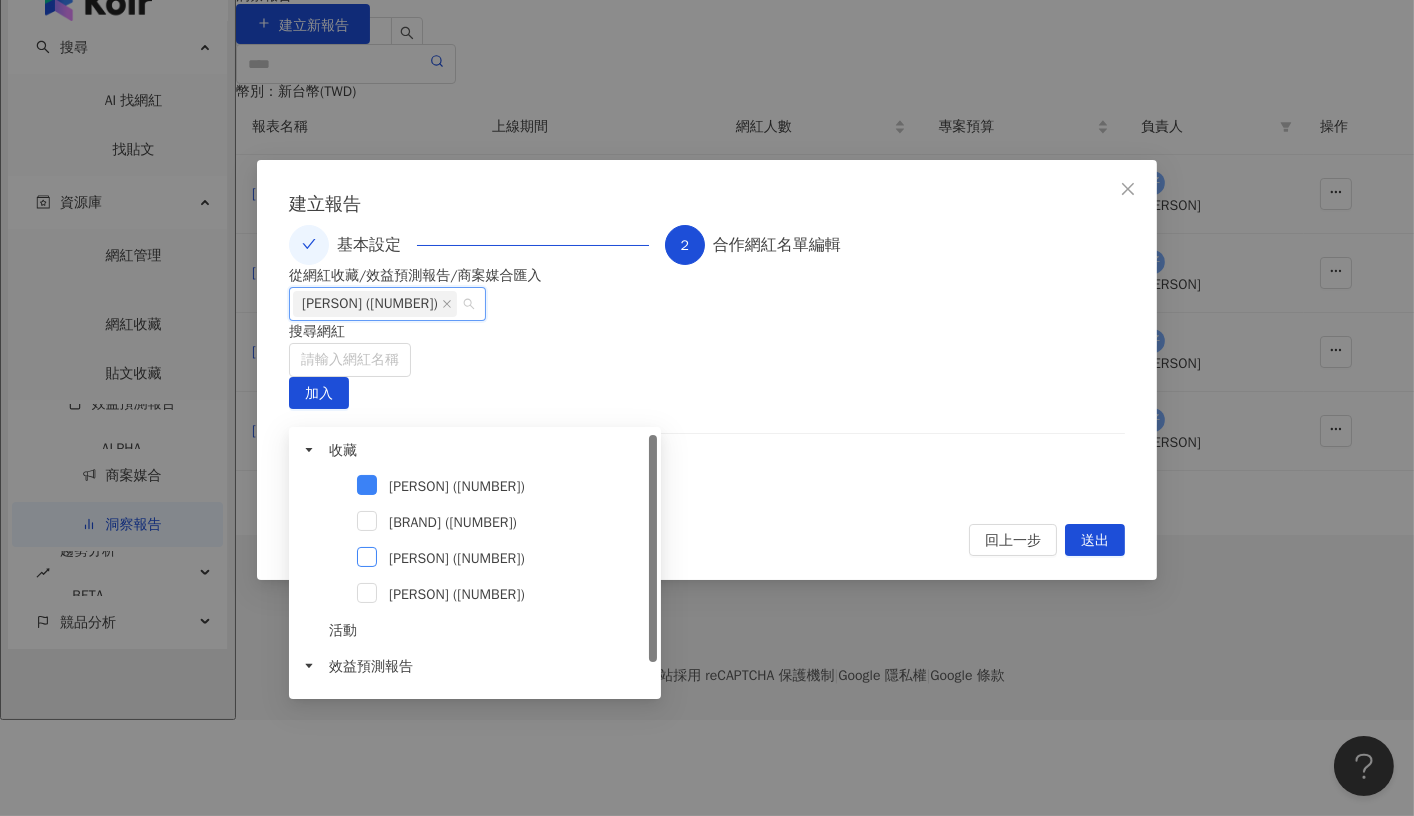 click at bounding box center [367, 557] 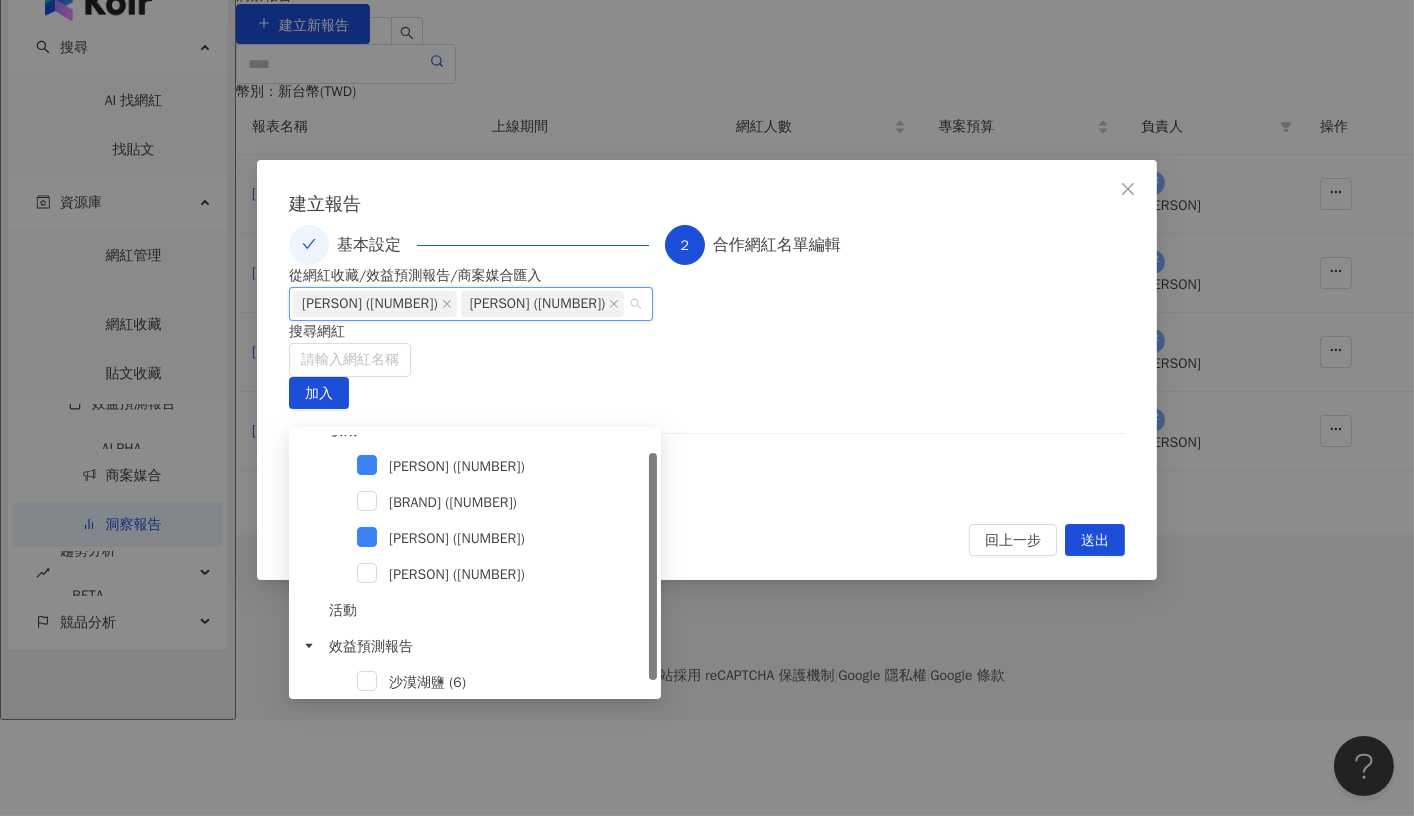 scroll, scrollTop: 20, scrollLeft: 0, axis: vertical 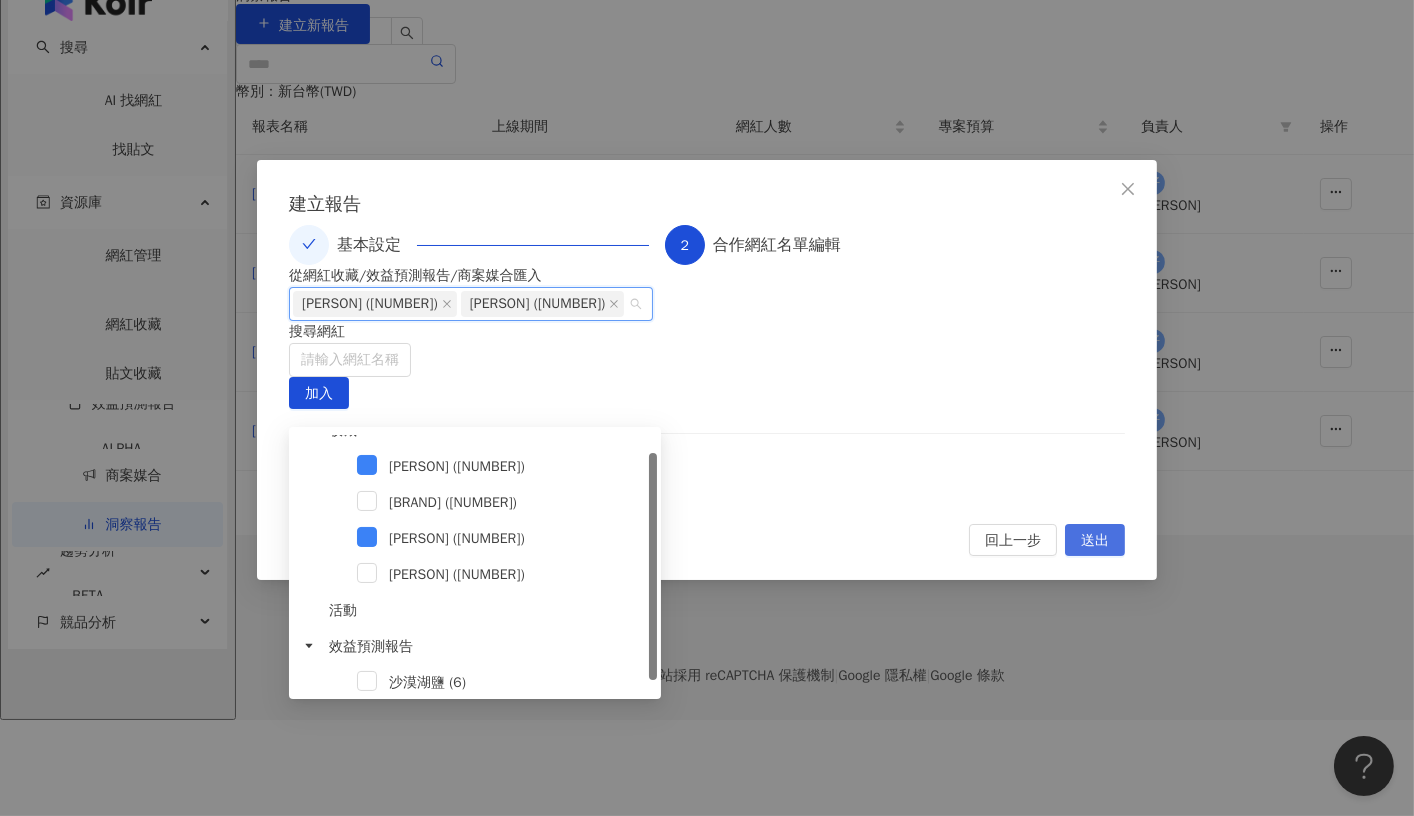 click on "送出" at bounding box center [1095, 540] 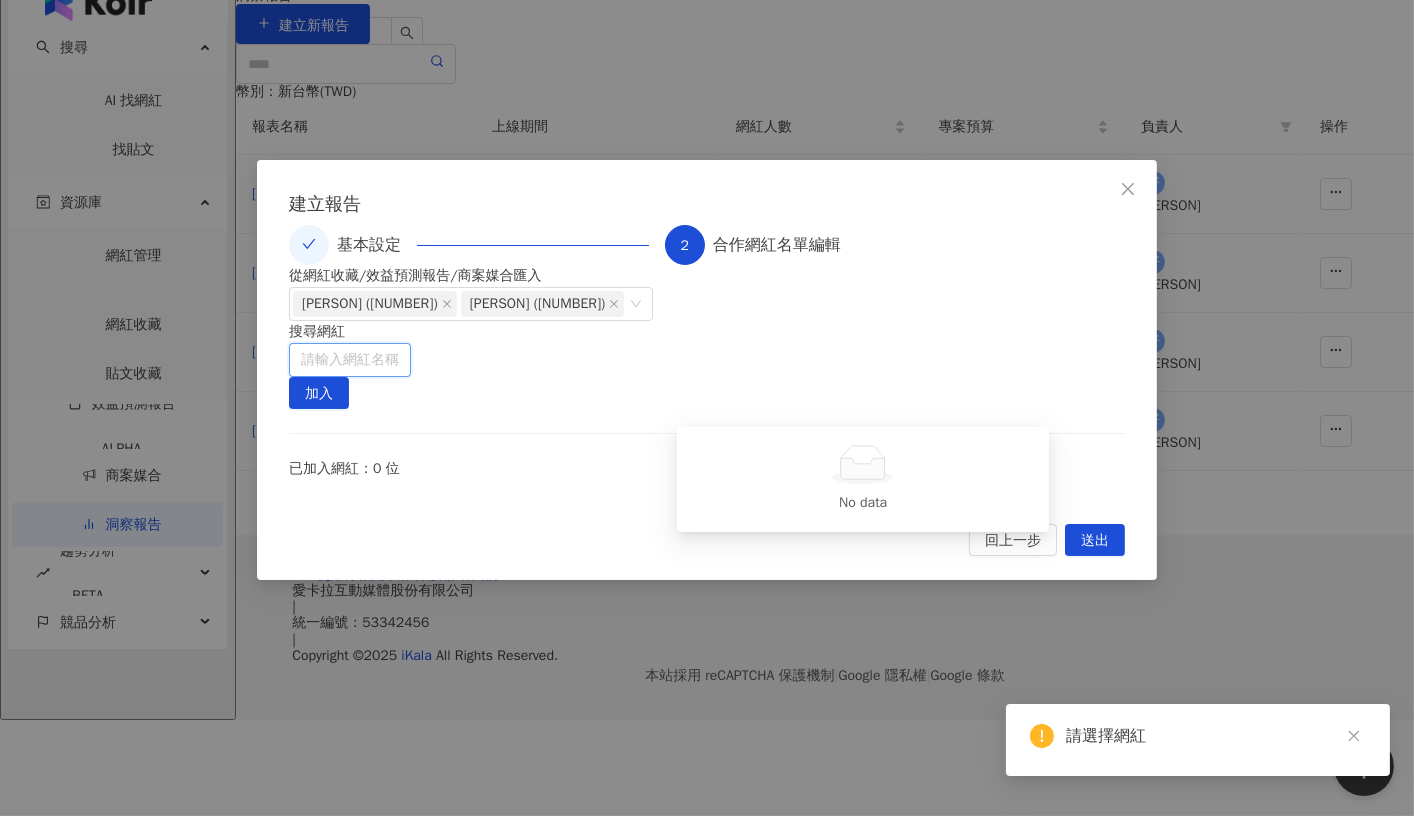 click at bounding box center (350, 360) 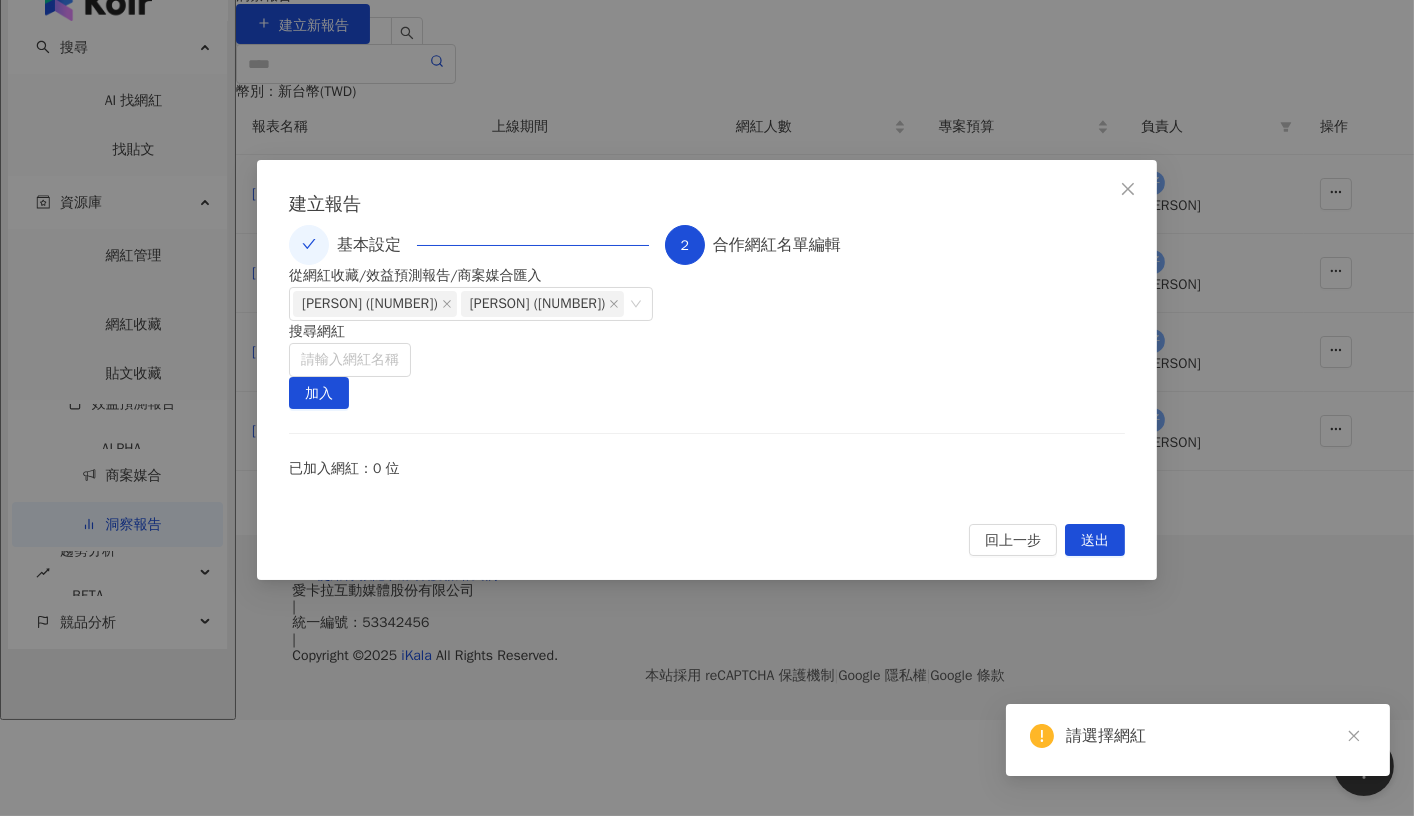 click on "從網紅收藏/效益預測報告/商案媒合匯入 [PERSON] ([NUMBER])  [PERSON] ([NUMBER])    搜尋網紅 請輸入網紅名稱 加入 已加入網紅：0 位" at bounding box center (707, 382) 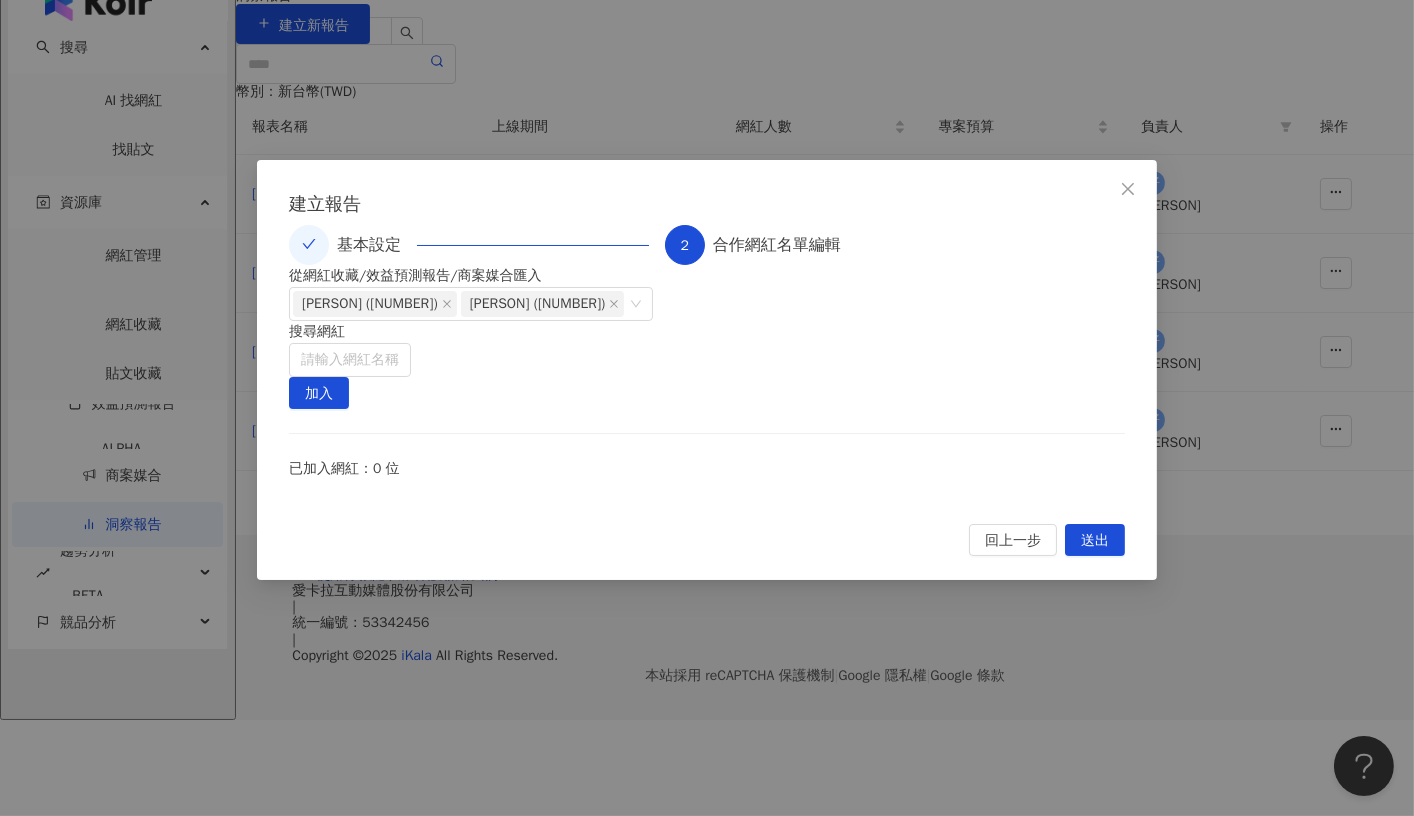 click at bounding box center (1128, 189) 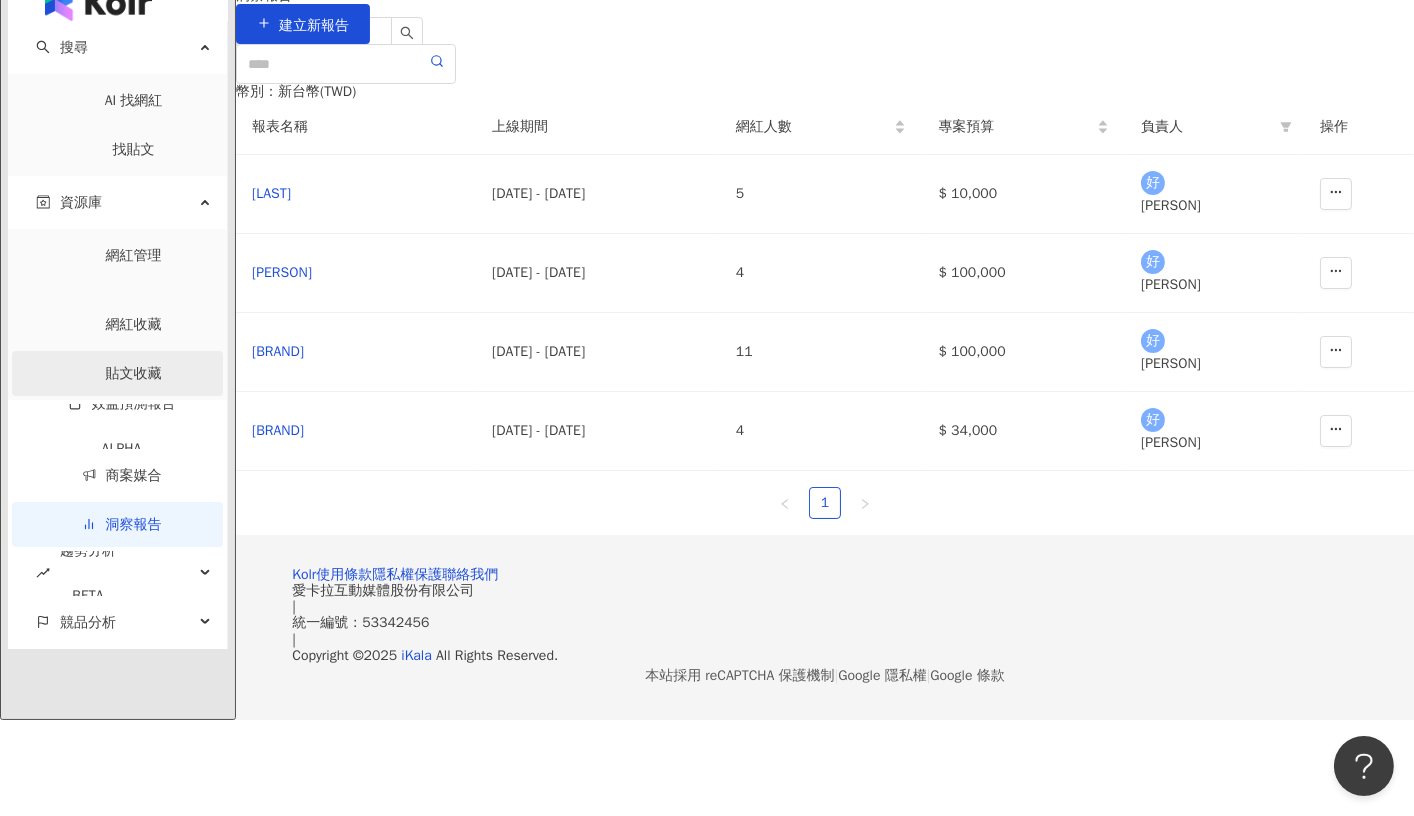 click on "貼文收藏" at bounding box center [134, 373] 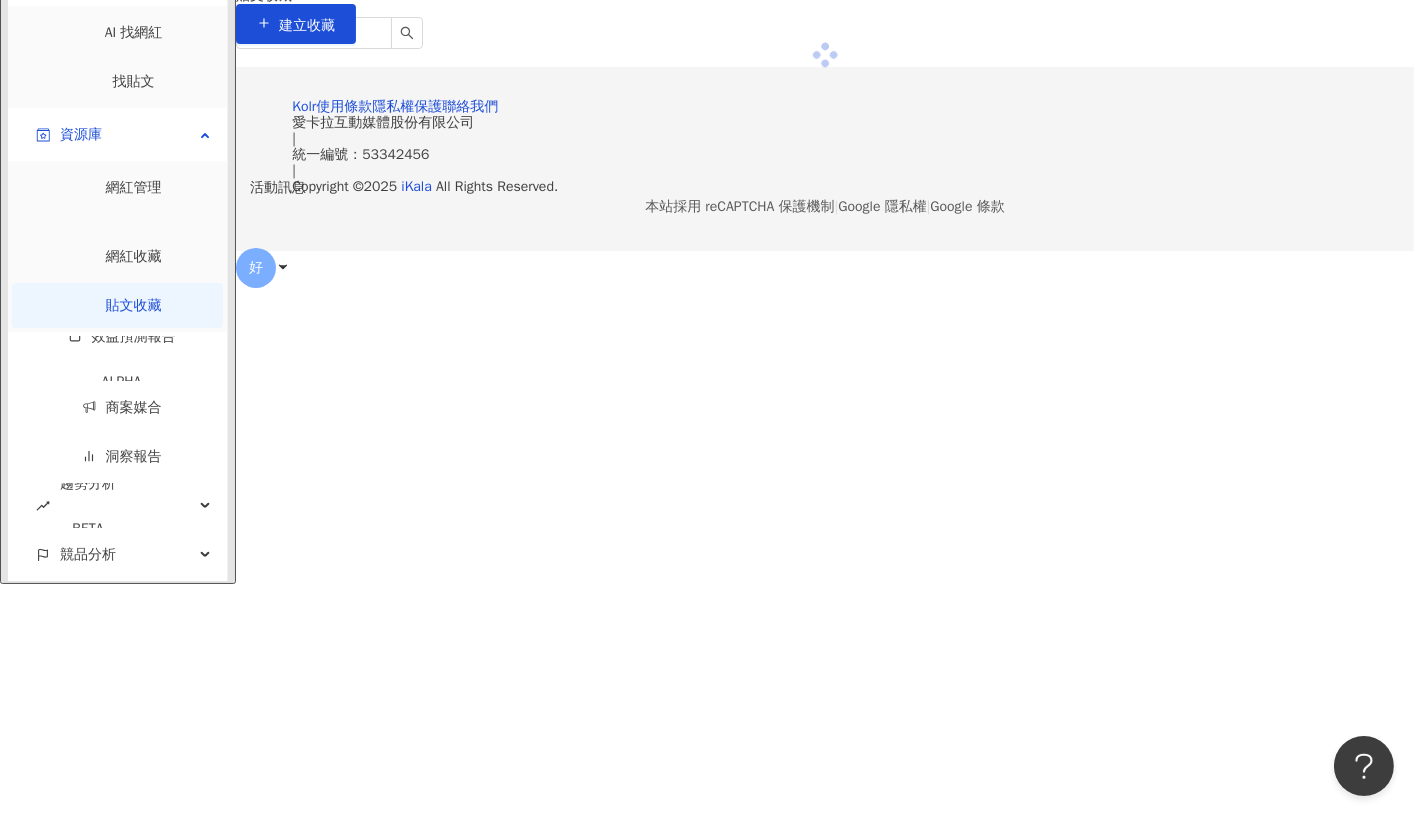 scroll, scrollTop: 0, scrollLeft: 0, axis: both 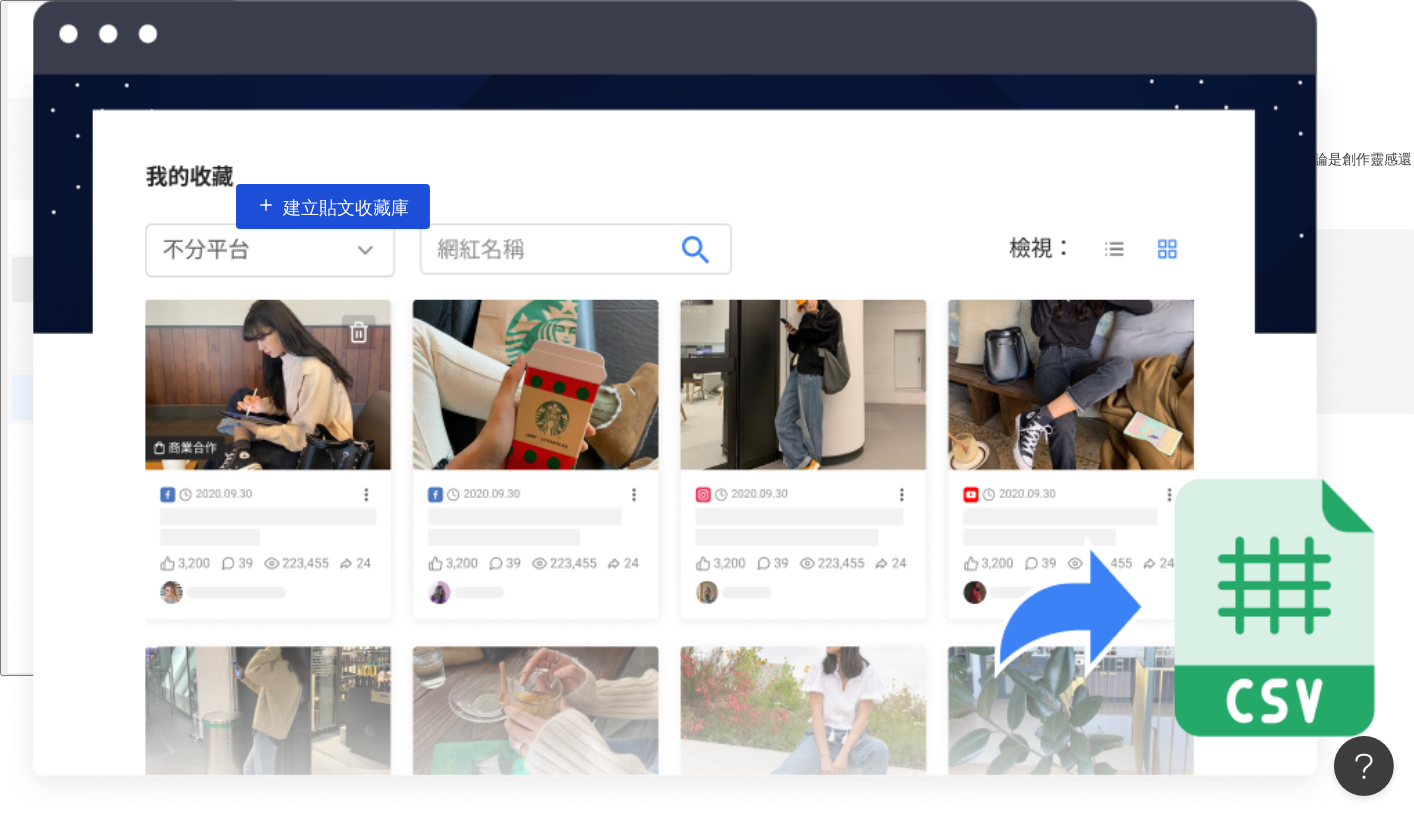 click on "網紅管理" at bounding box center [134, 279] 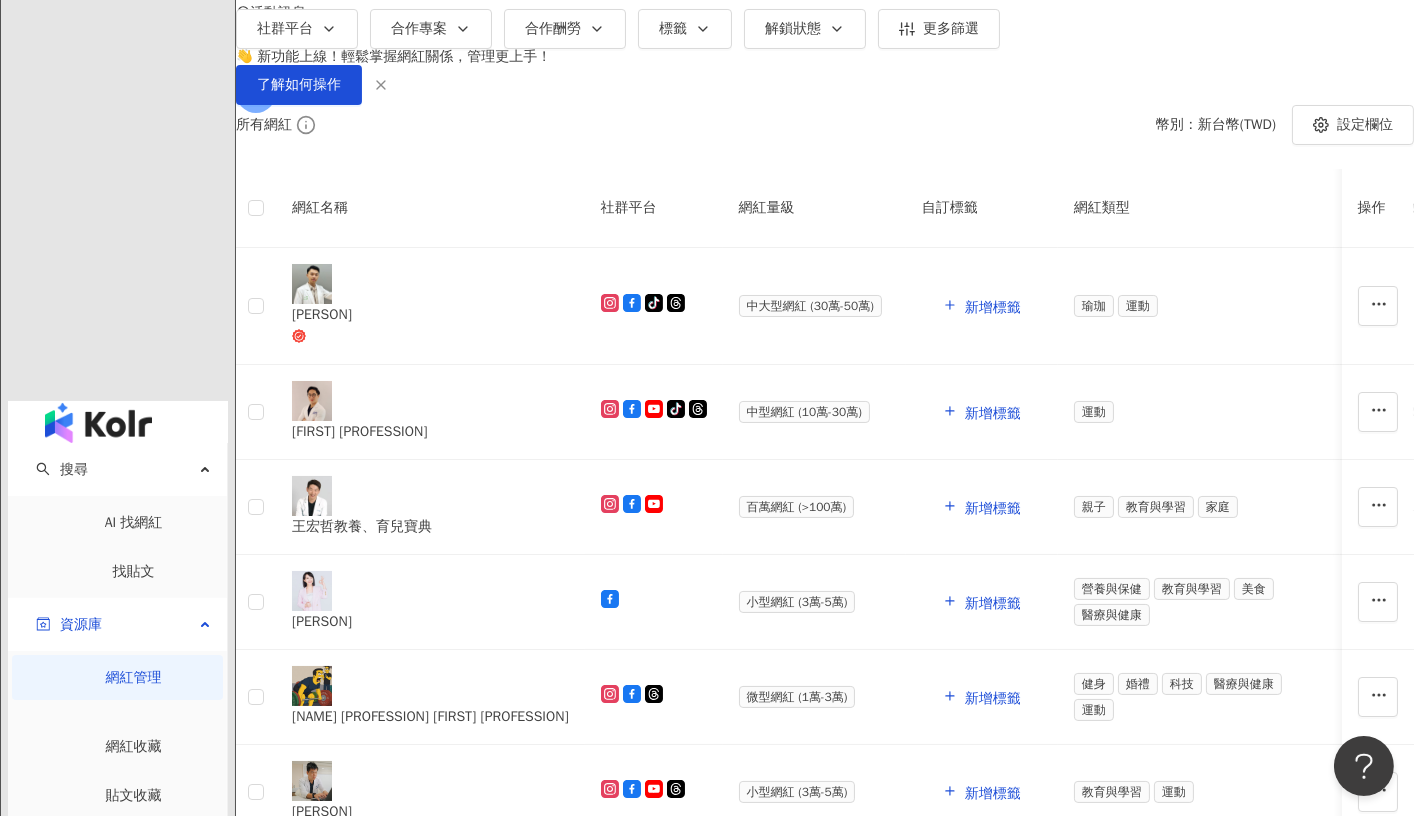 scroll, scrollTop: 190, scrollLeft: 0, axis: vertical 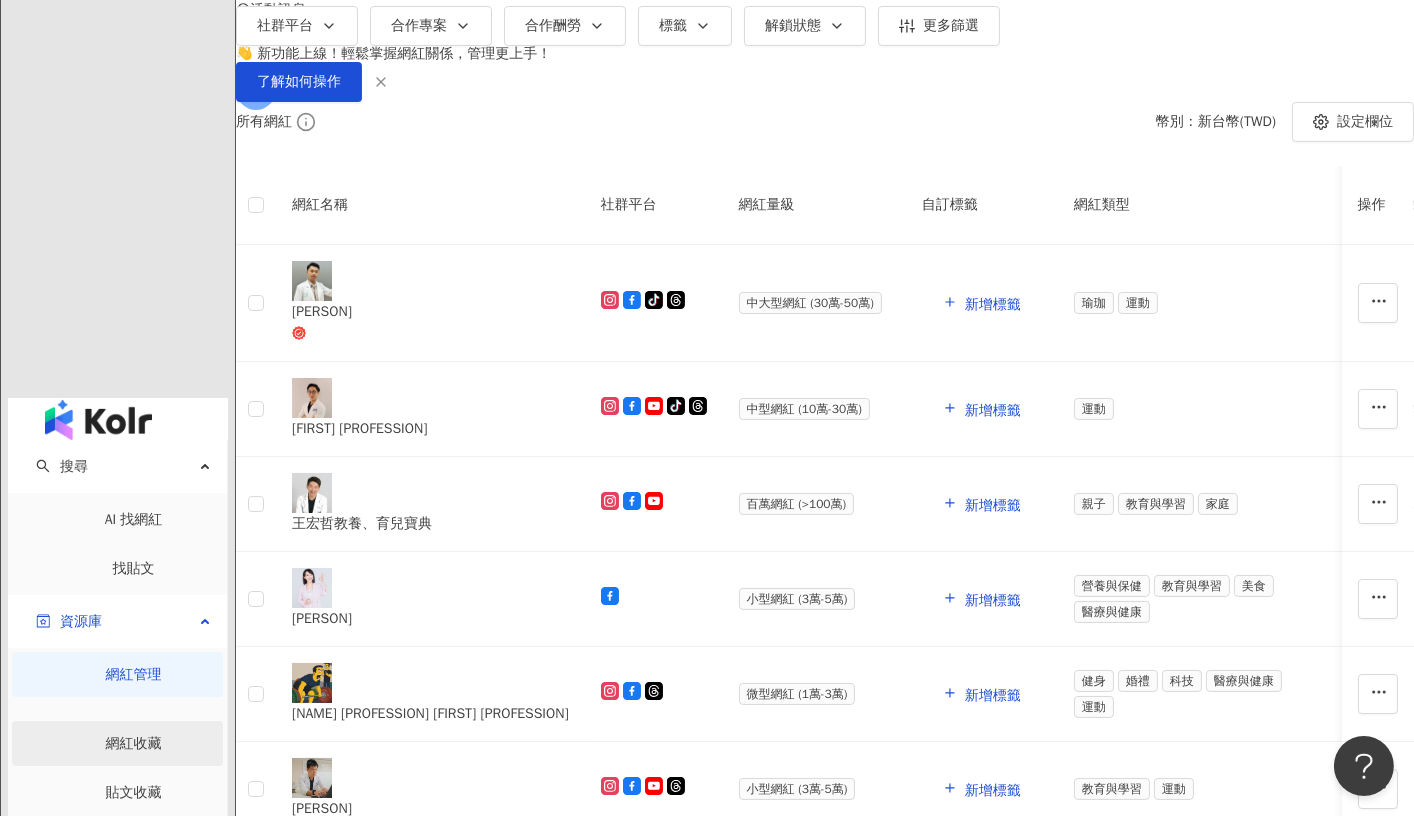 click on "網紅收藏" at bounding box center (134, 743) 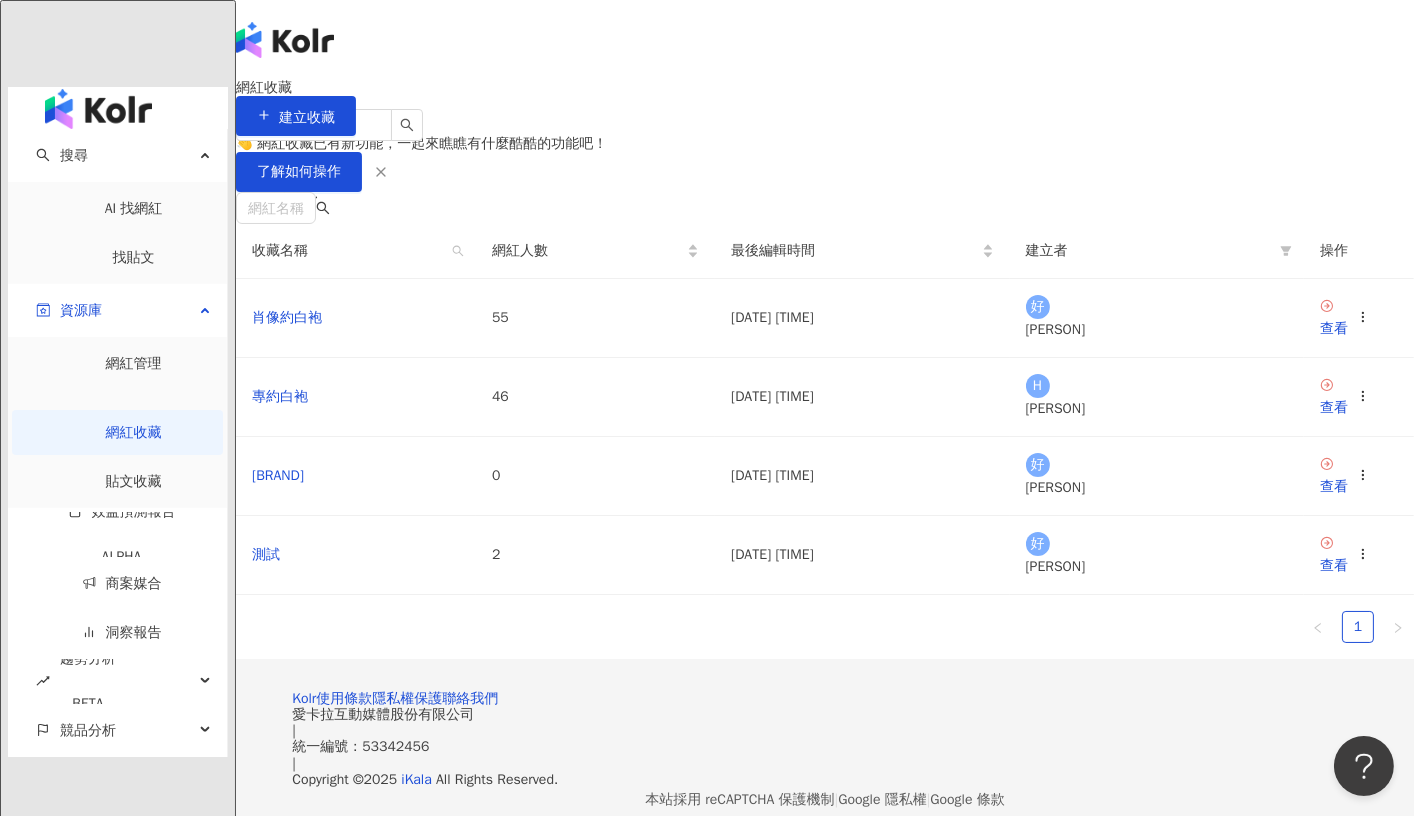 scroll, scrollTop: 0, scrollLeft: 0, axis: both 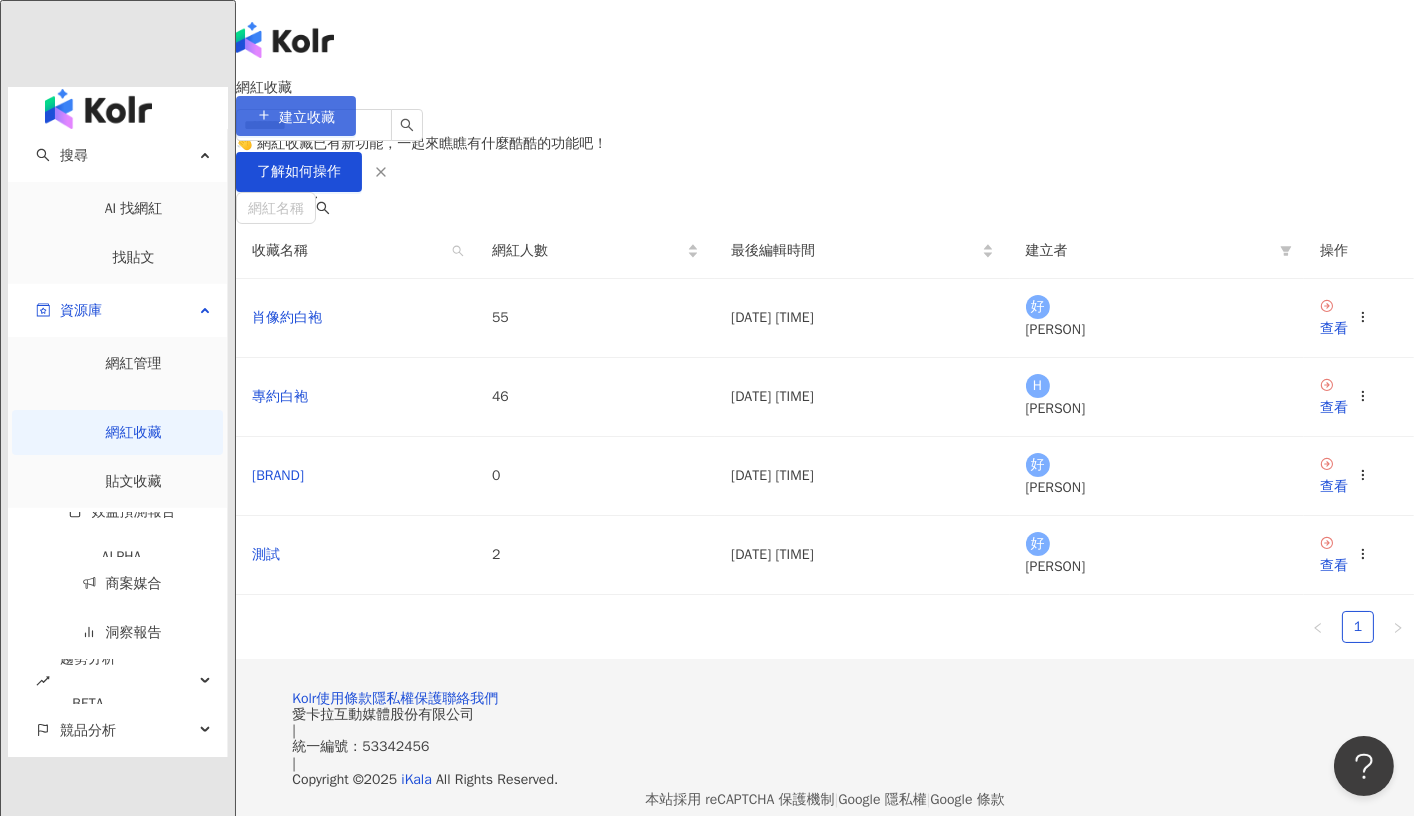 click on "建立收藏" at bounding box center (307, 118) 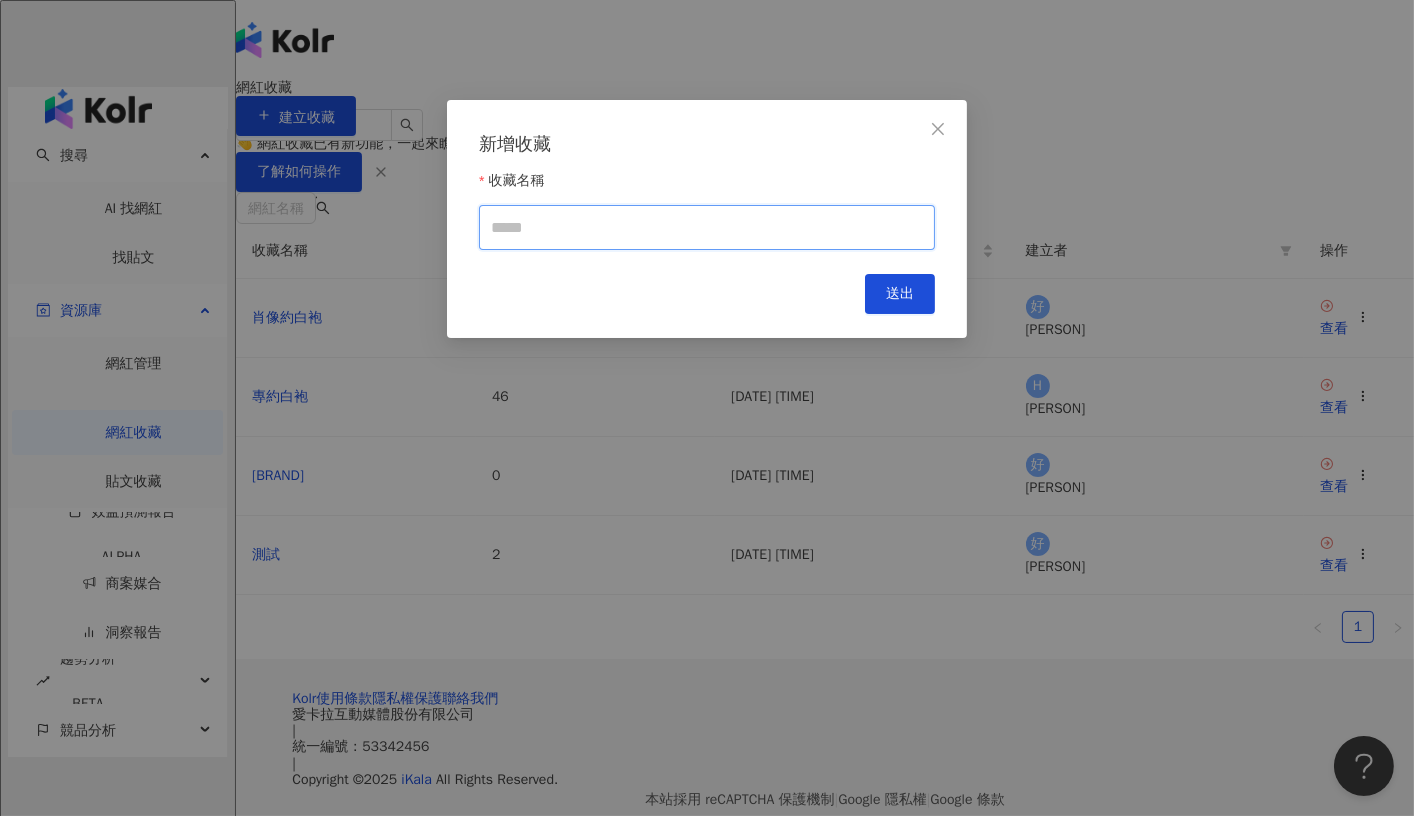 click on "收藏名稱" at bounding box center [707, 227] 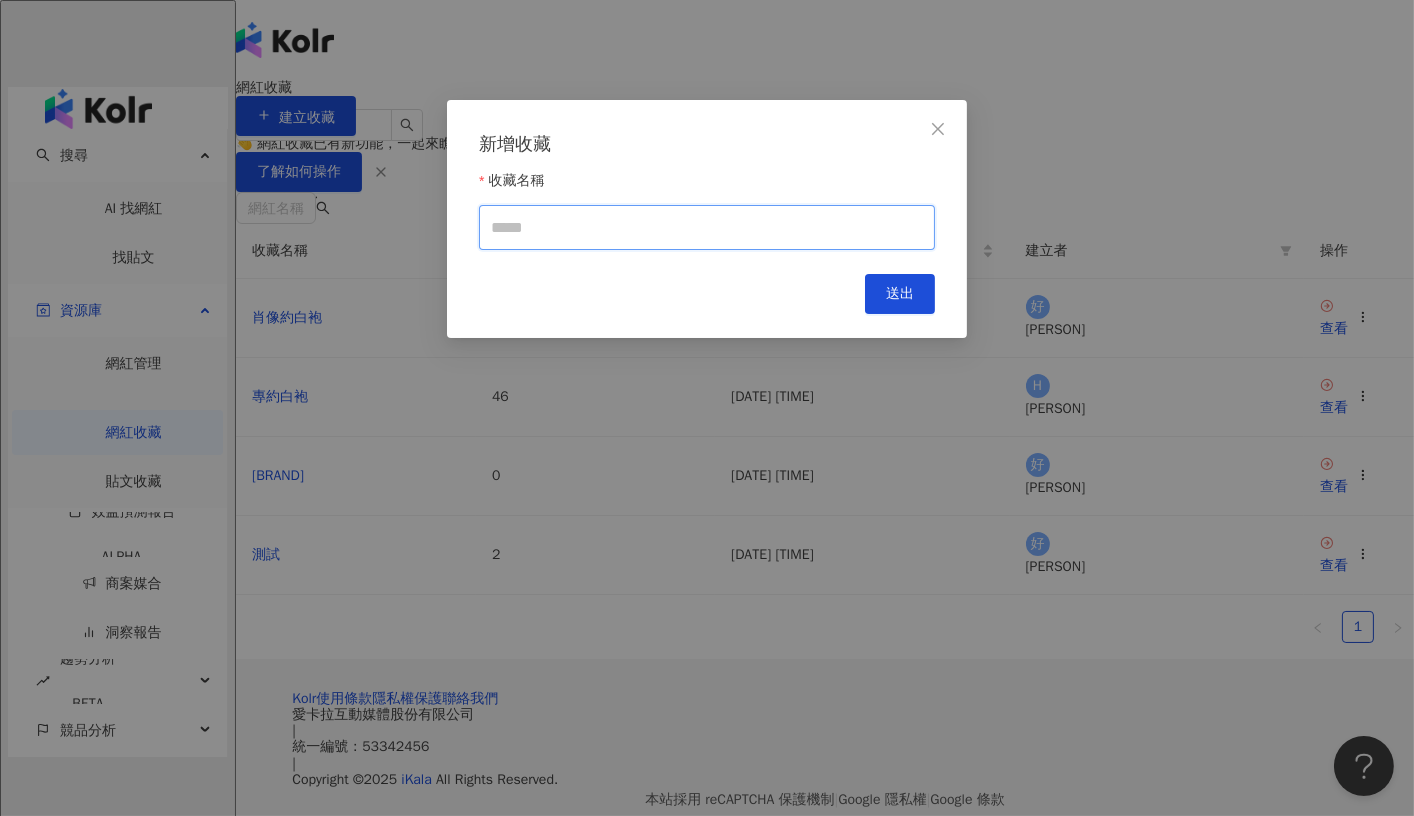 type on "*" 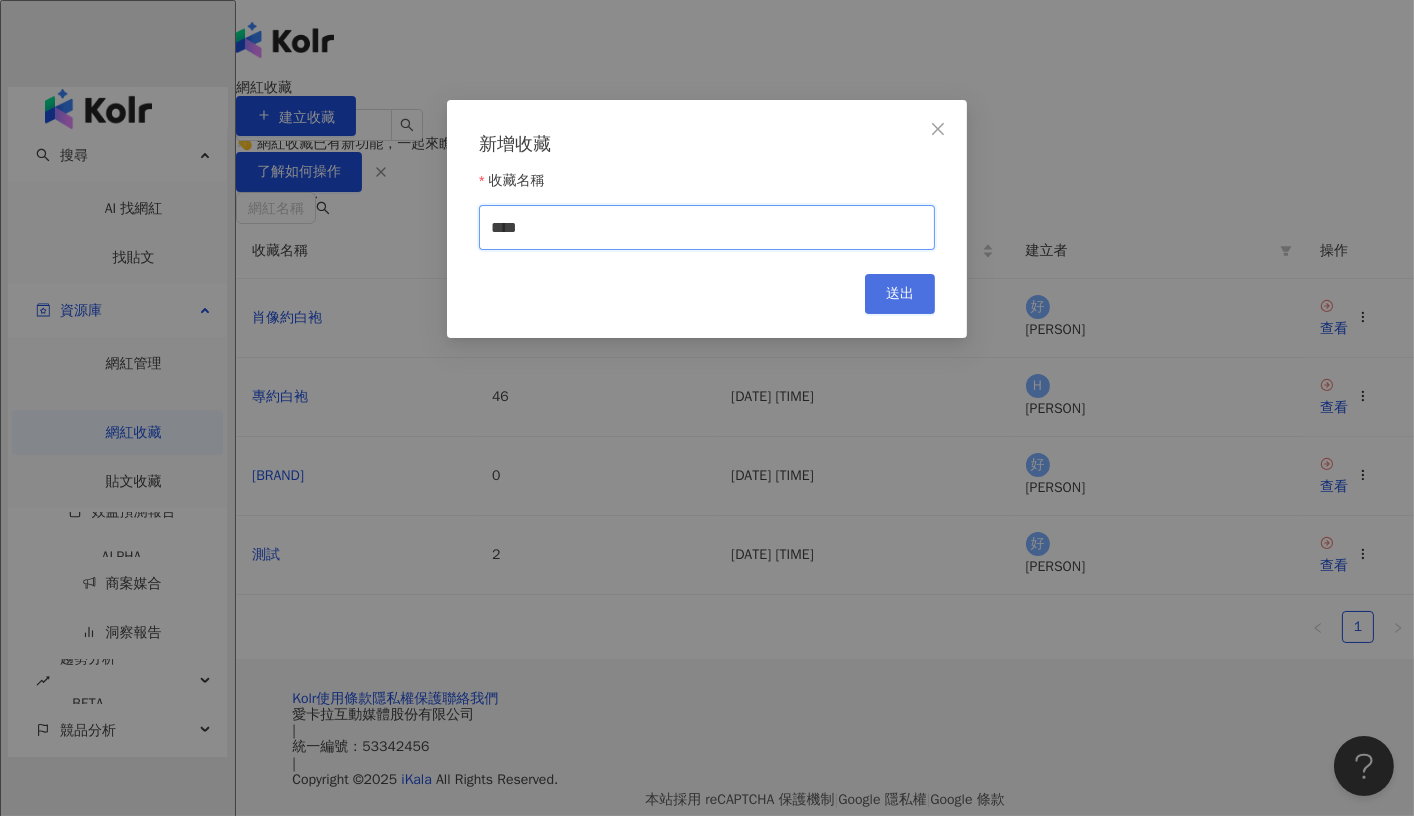 type on "****" 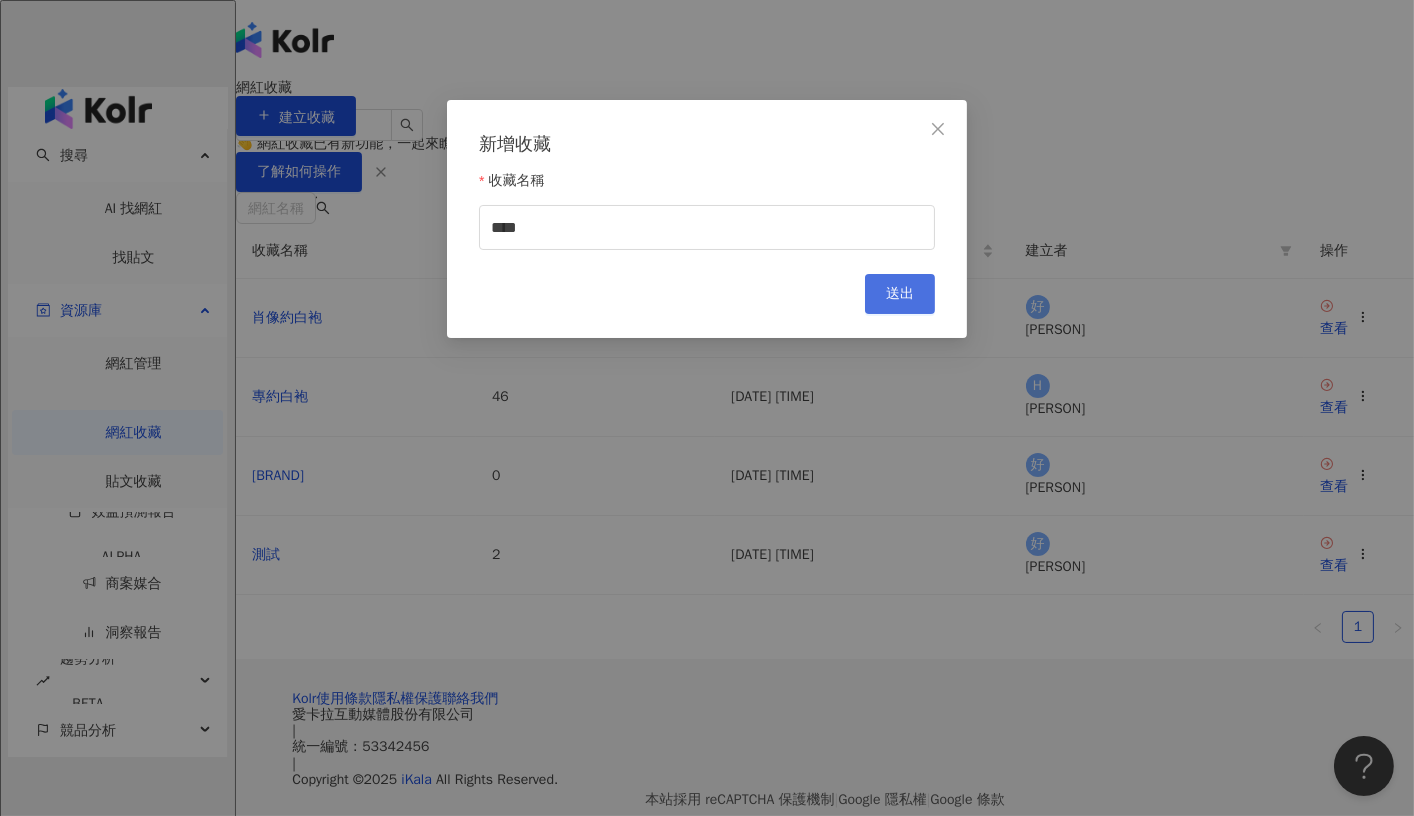 click on "送出" at bounding box center [900, 294] 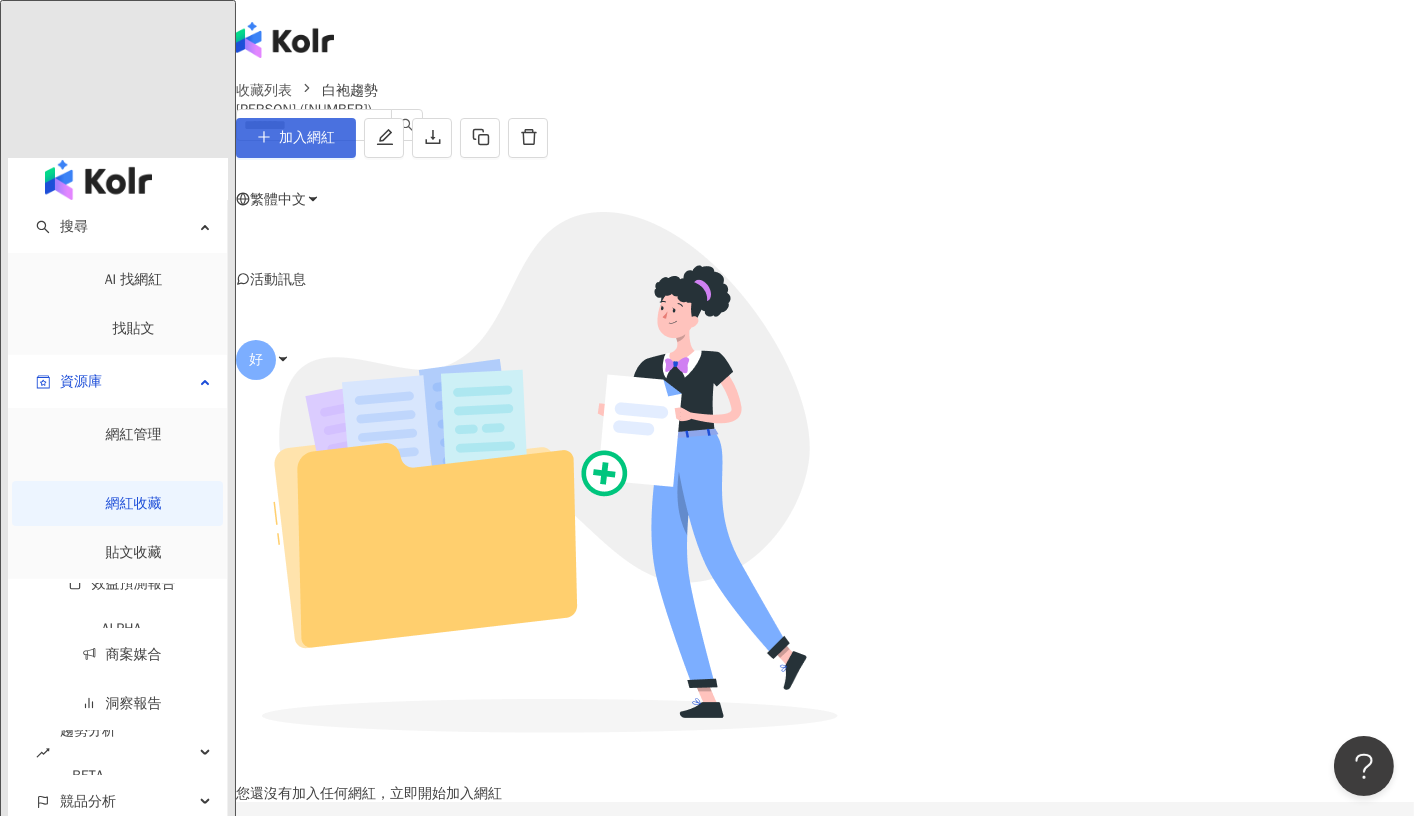 click on "加入網紅" at bounding box center [307, 138] 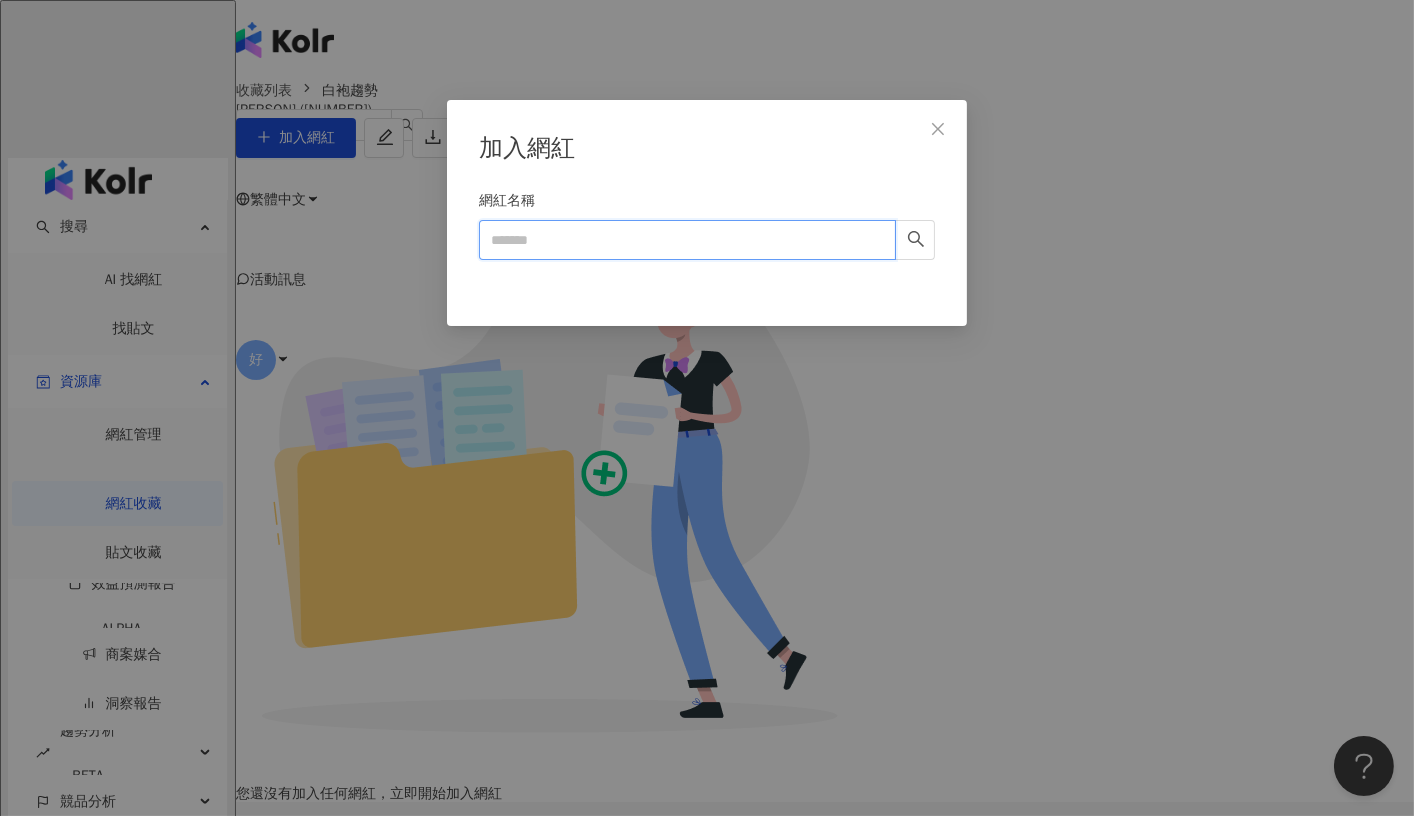 click on "網紅名稱" at bounding box center [687, 240] 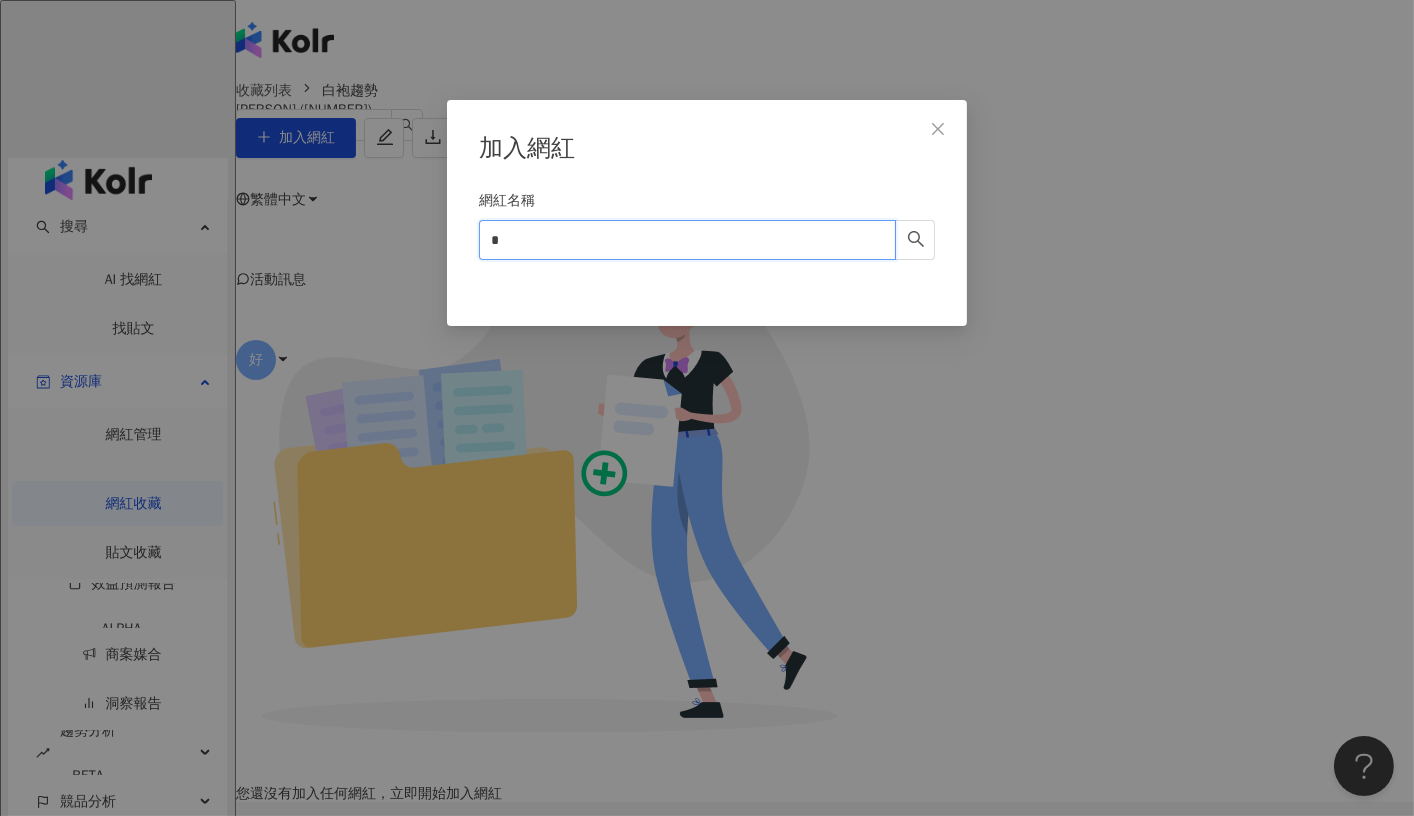 type on "*" 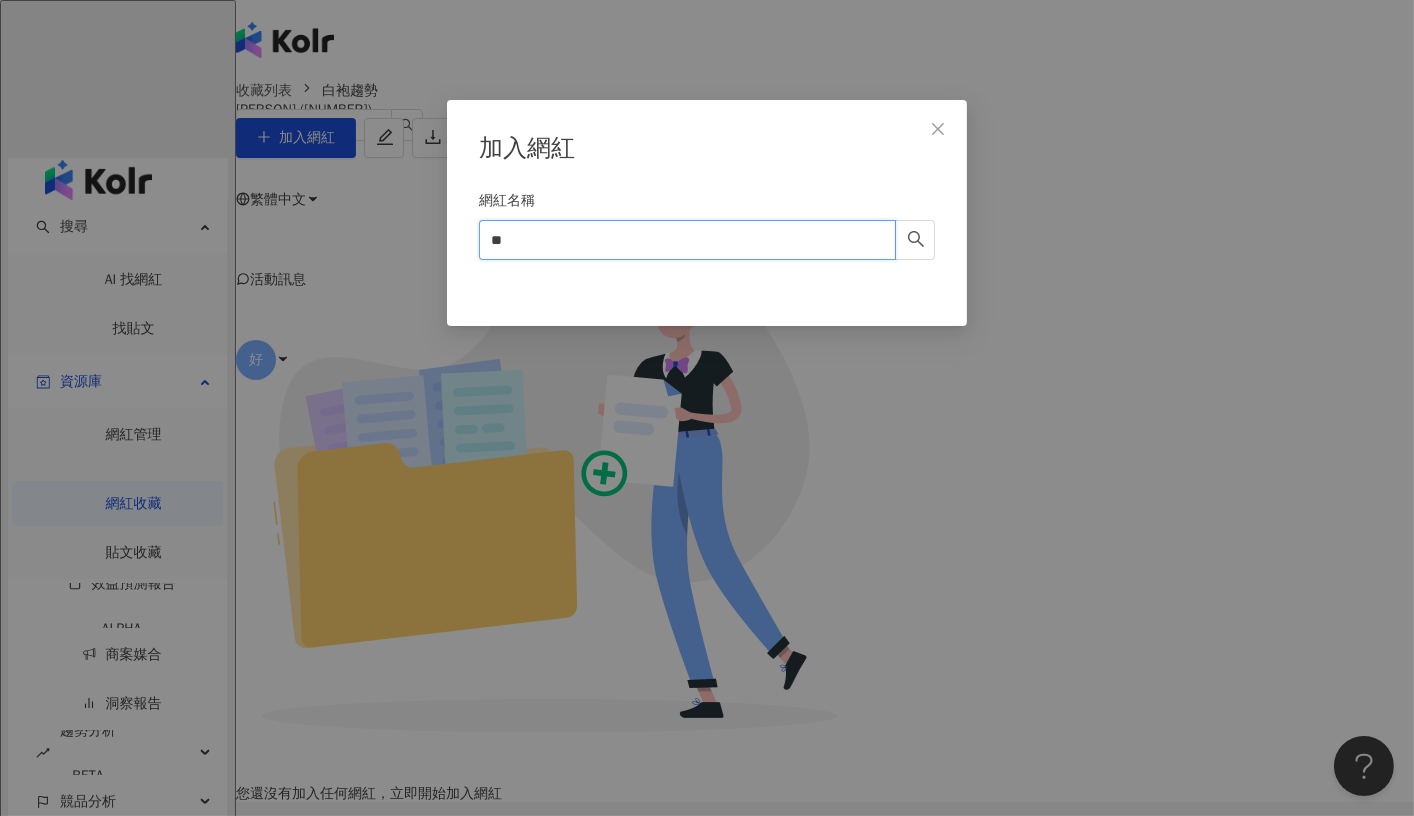 type on "**" 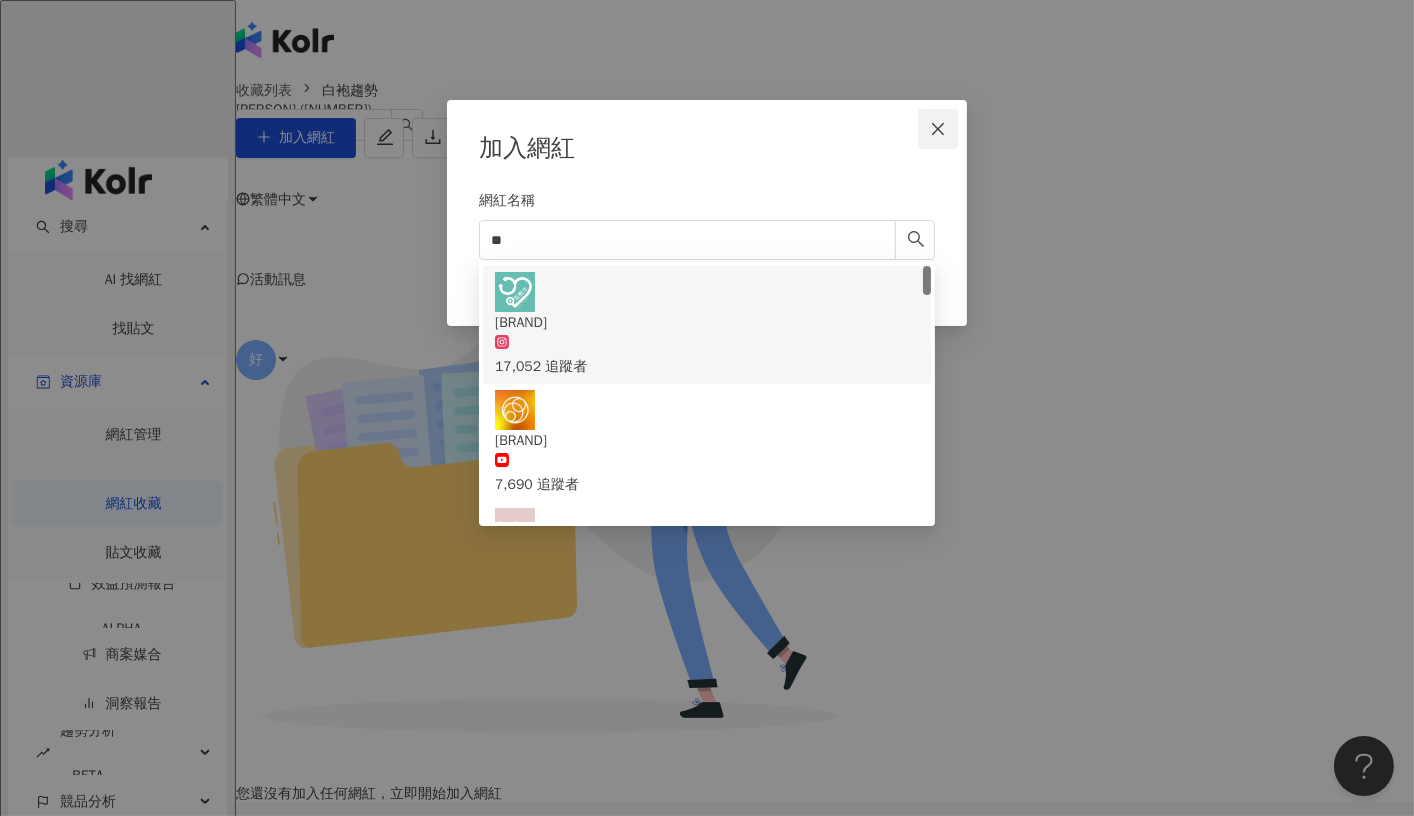 click 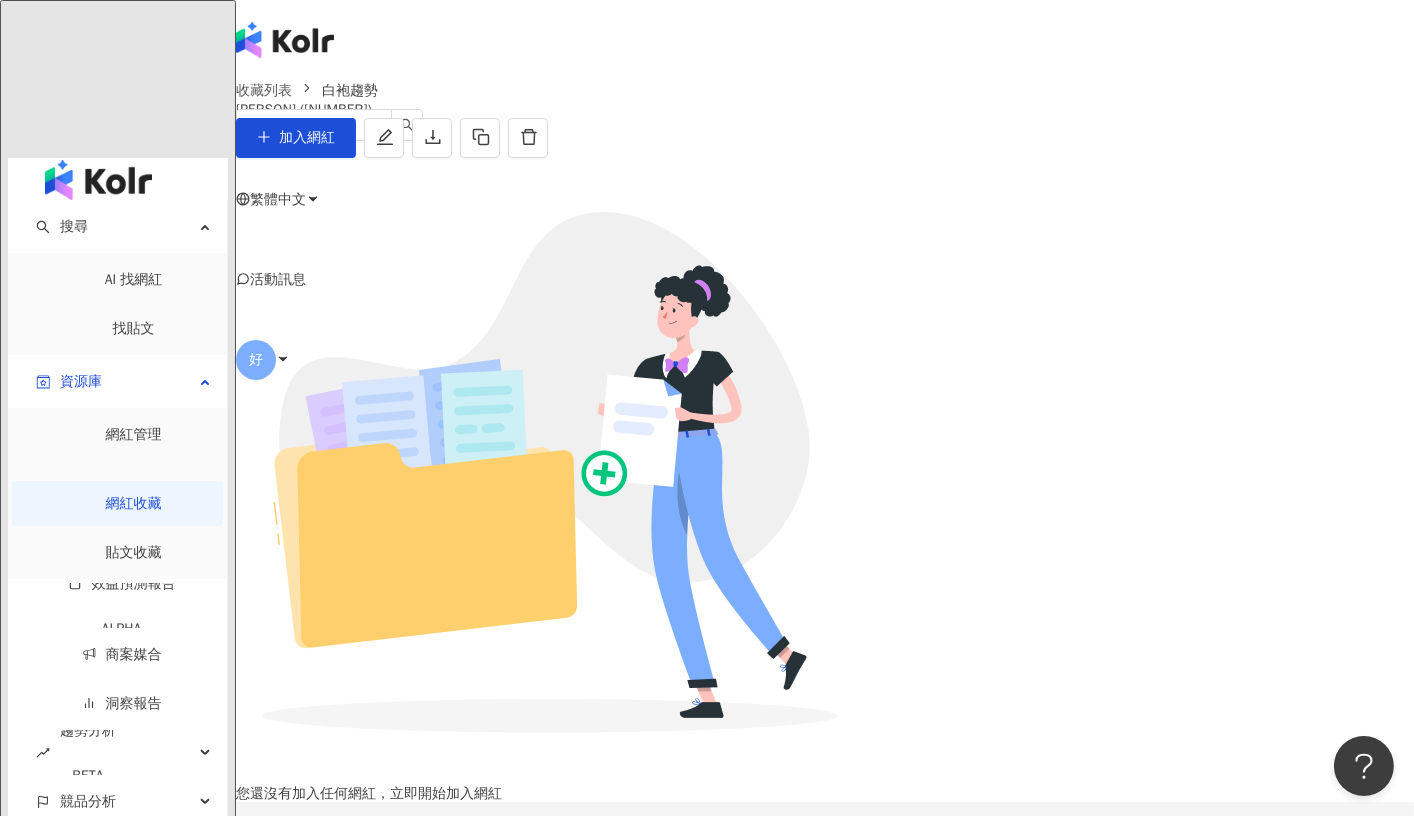 click on "網紅收藏" at bounding box center (134, 503) 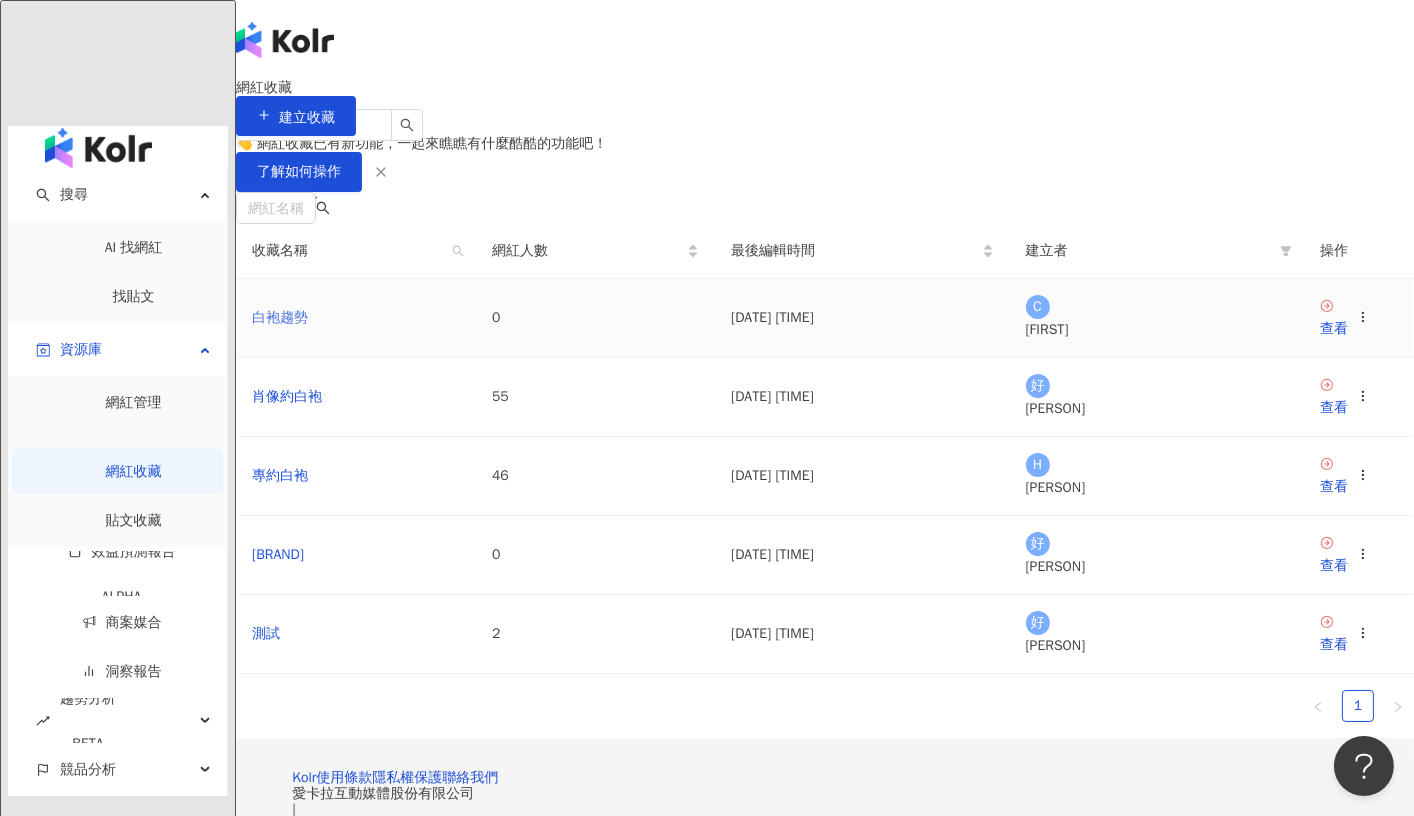 click on "白袍趨勢" at bounding box center (280, 317) 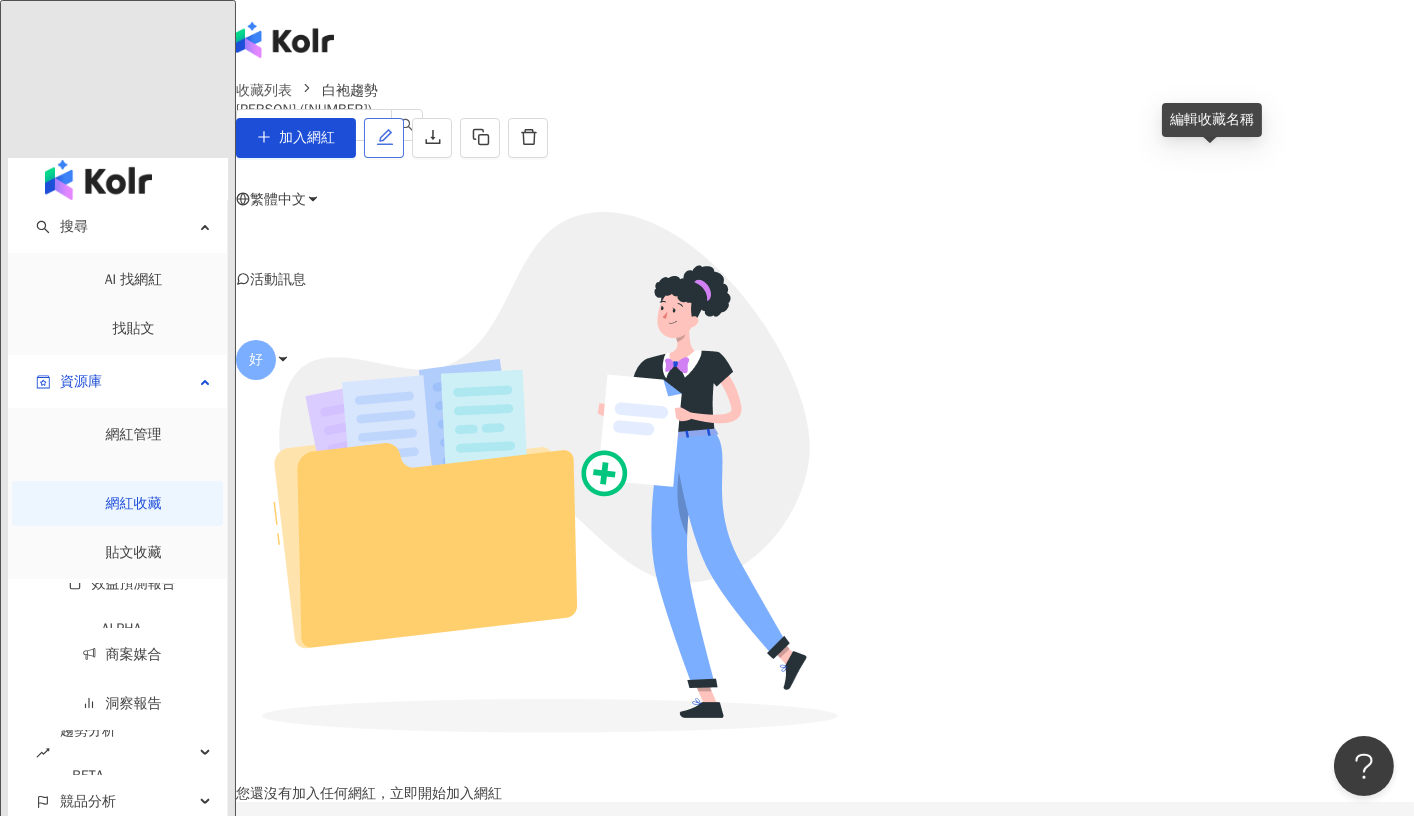 click at bounding box center (384, 138) 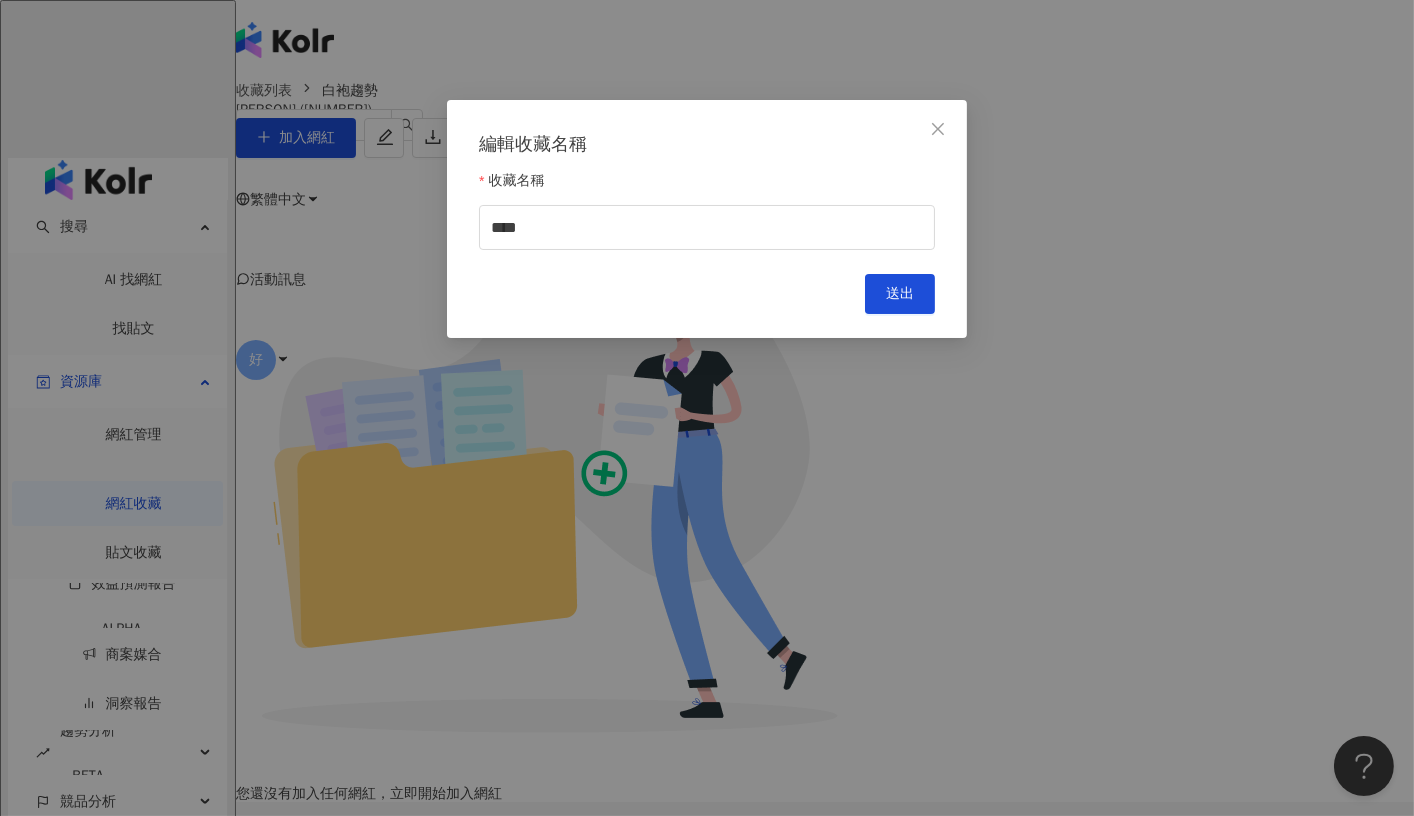 click on "編輯收藏名稱 收藏名稱 **** Cancel 送出" at bounding box center (707, 219) 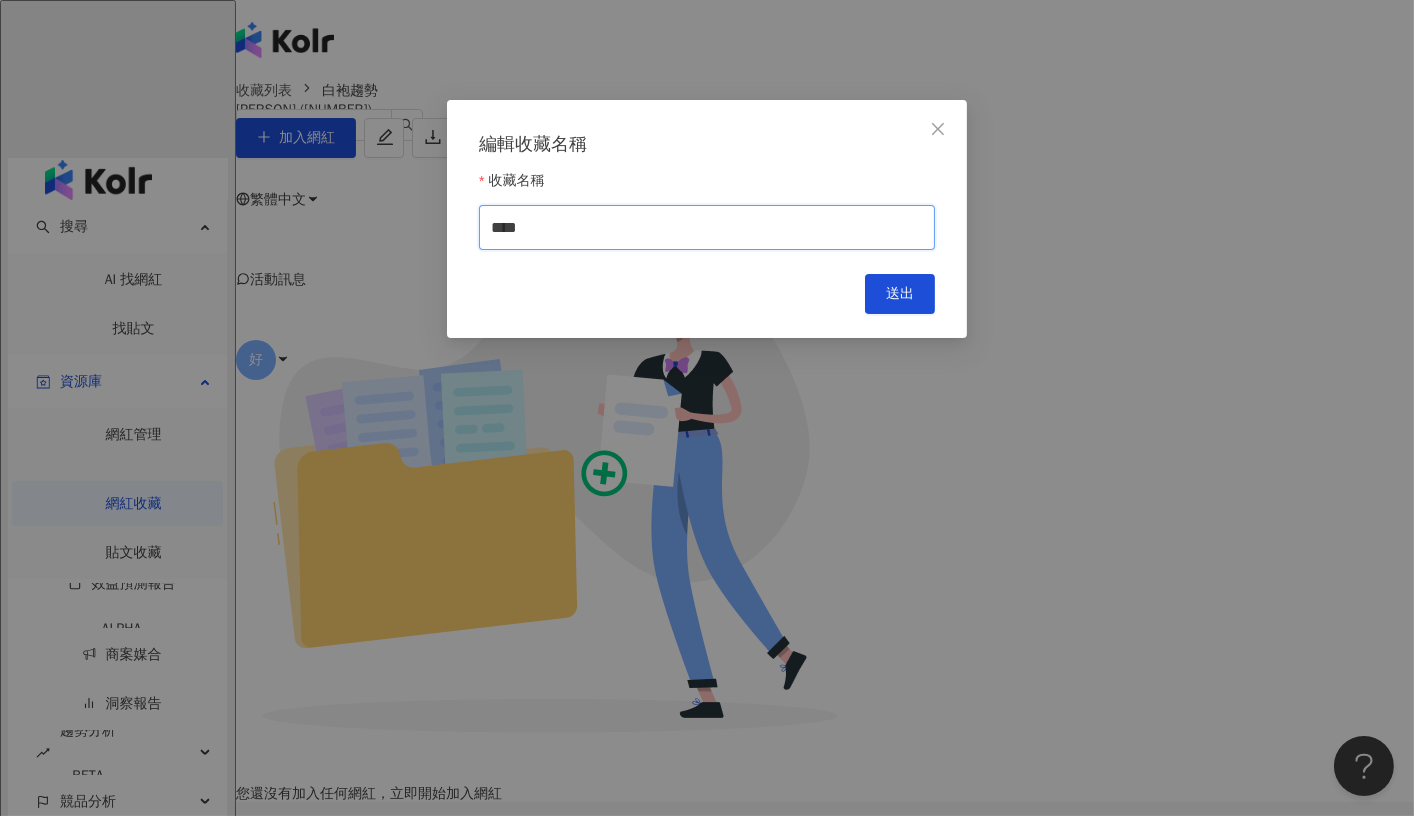 click on "****" at bounding box center (707, 227) 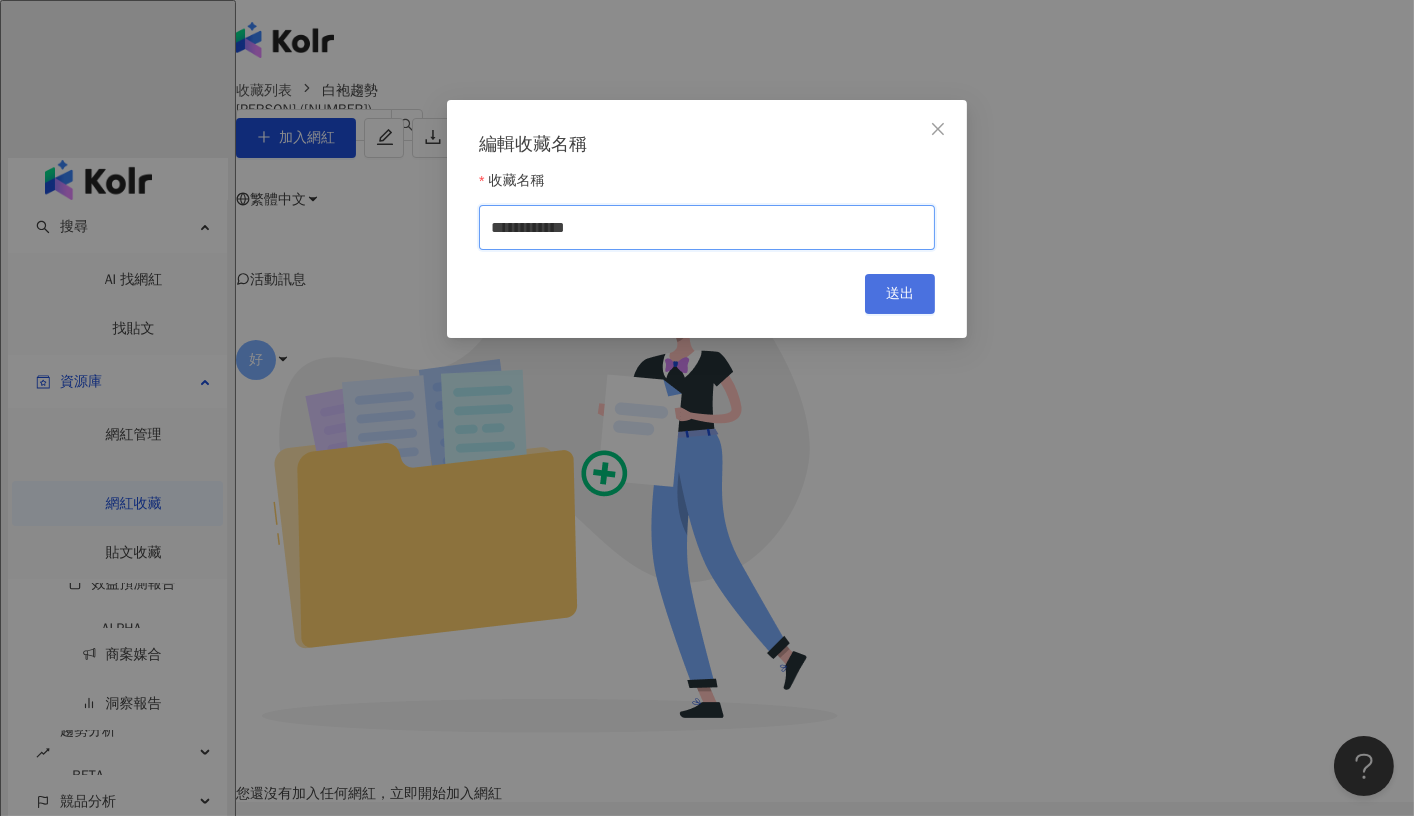 type on "**********" 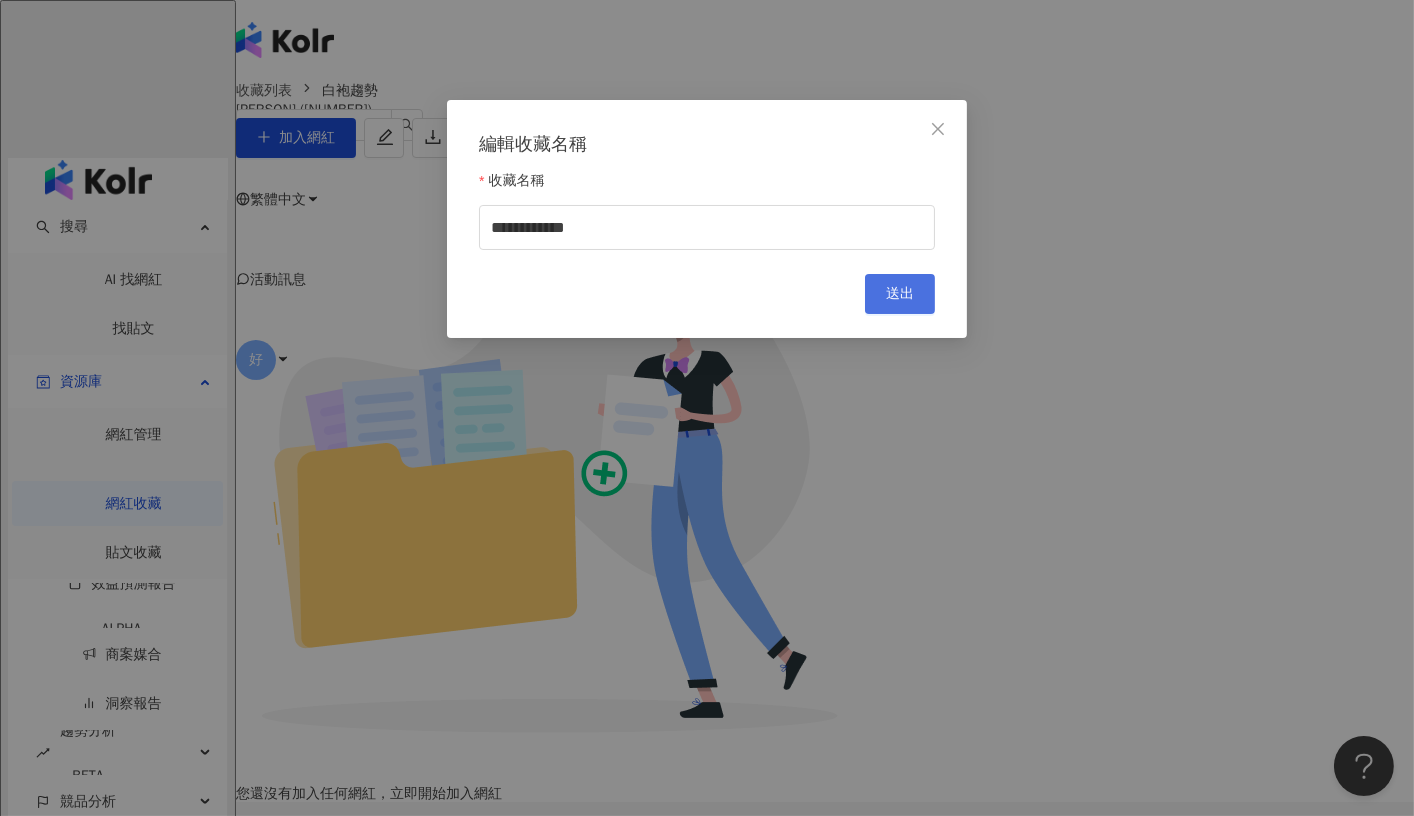 click on "送出" at bounding box center (900, 294) 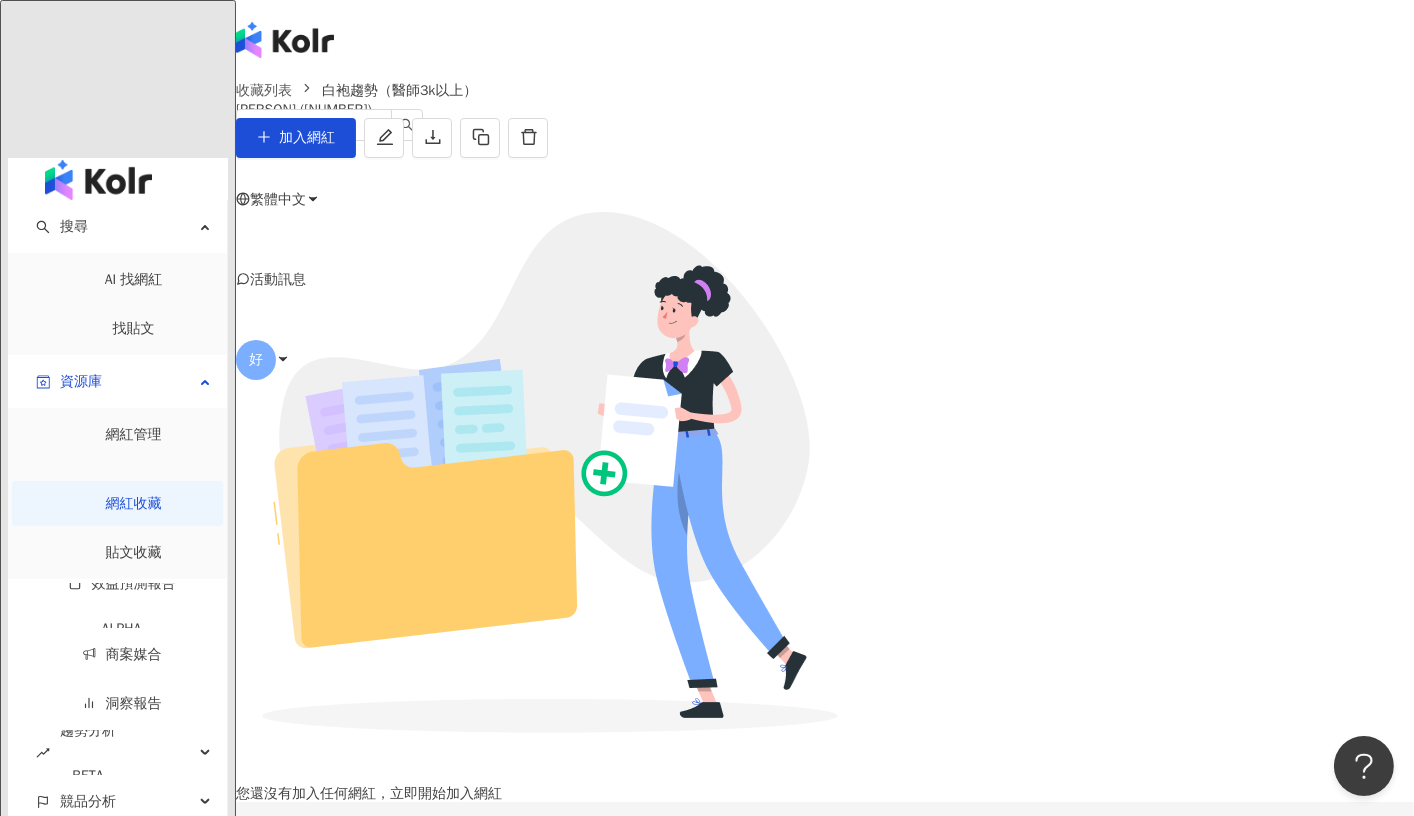 click on "您還沒有加入任何網紅，立即開始  加入網紅" at bounding box center [825, 480] 